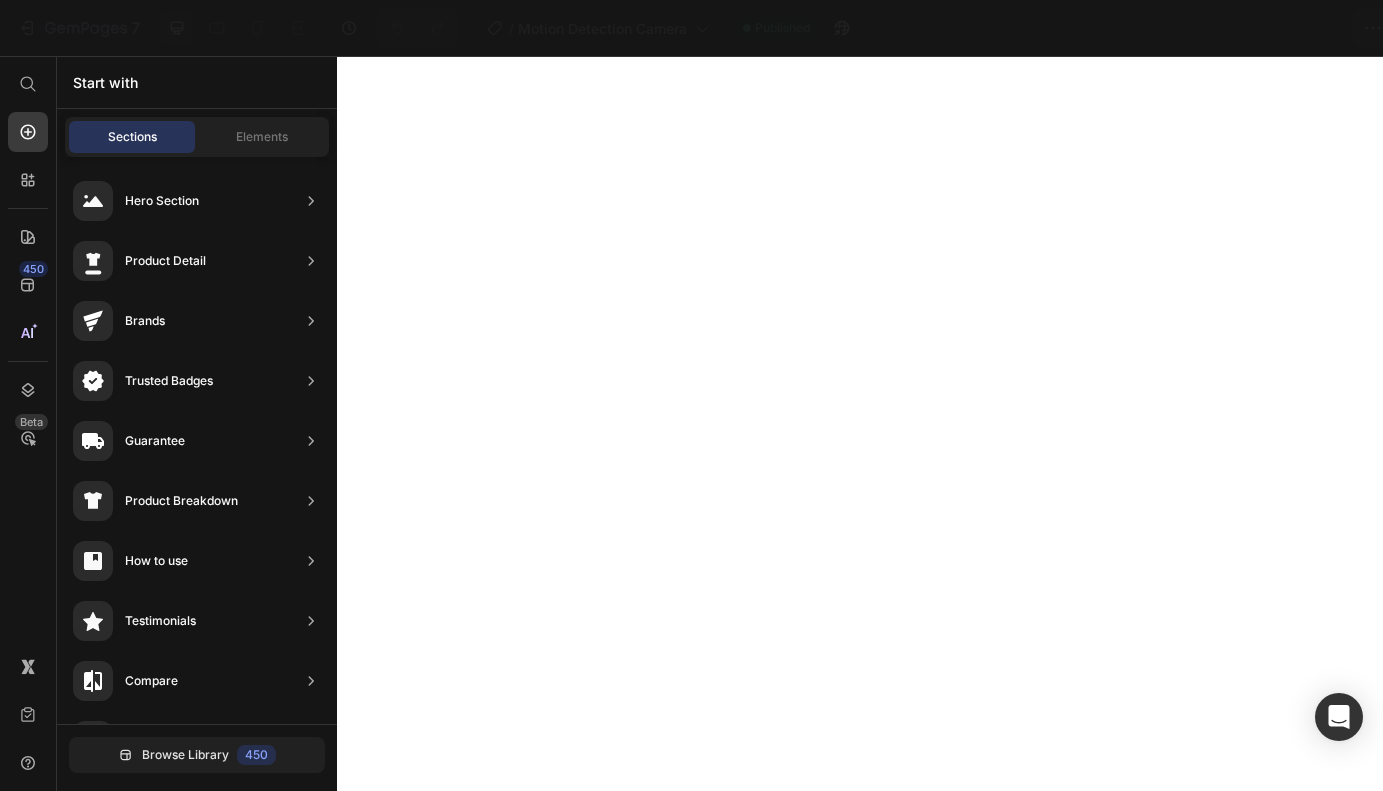 scroll, scrollTop: 0, scrollLeft: 0, axis: both 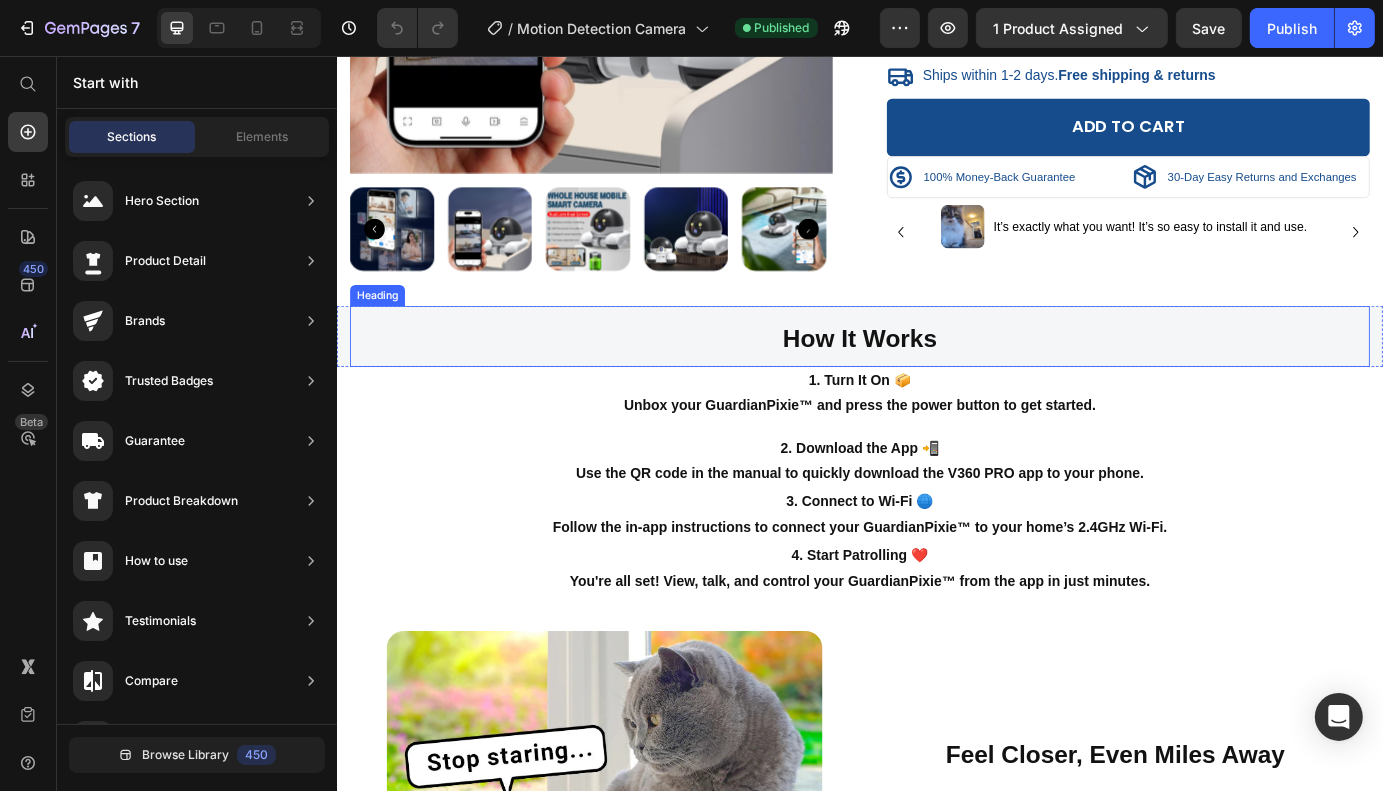 click on "How It Works" at bounding box center (936, 378) 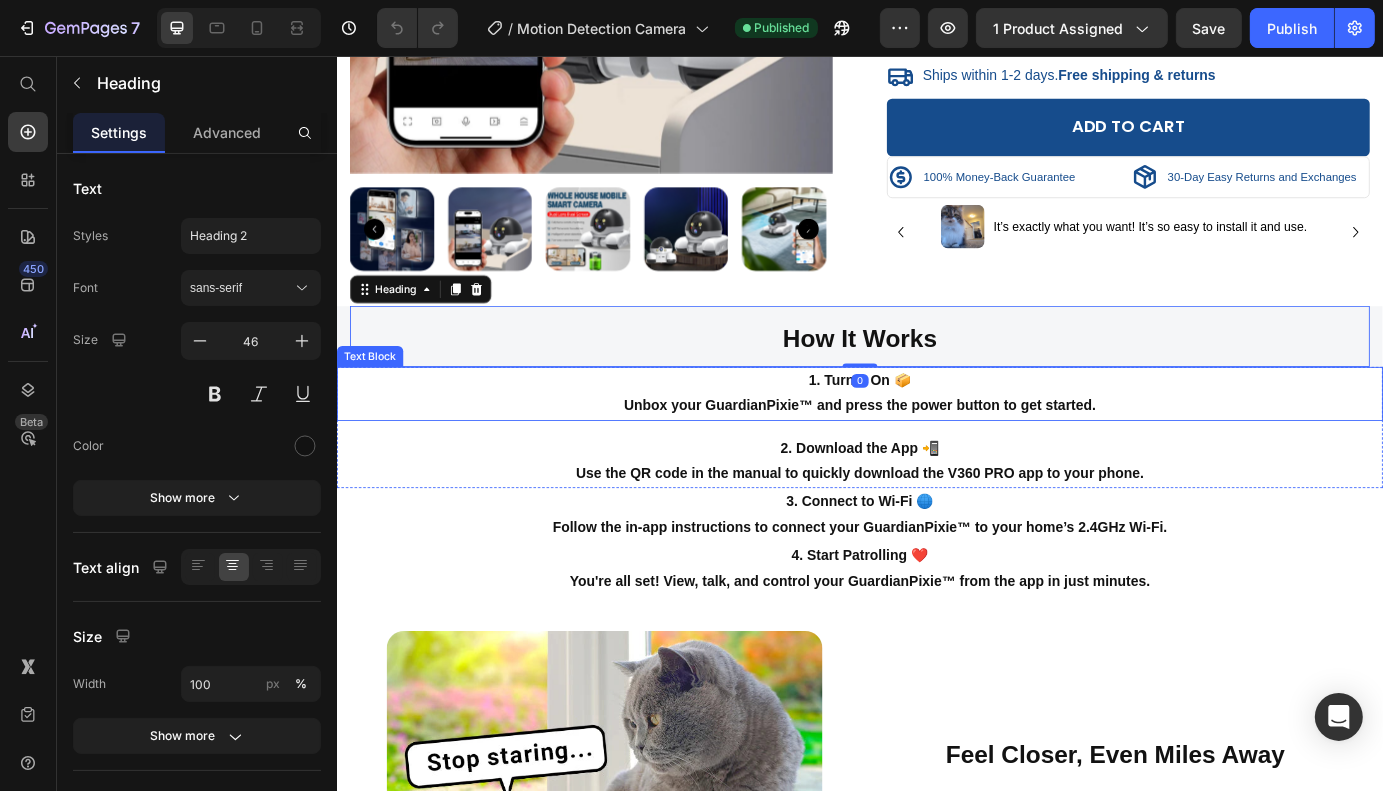 click on "1. Turn It On 📦 Unbox your GuardianPixie™ and press the power button to get started." at bounding box center [936, 444] 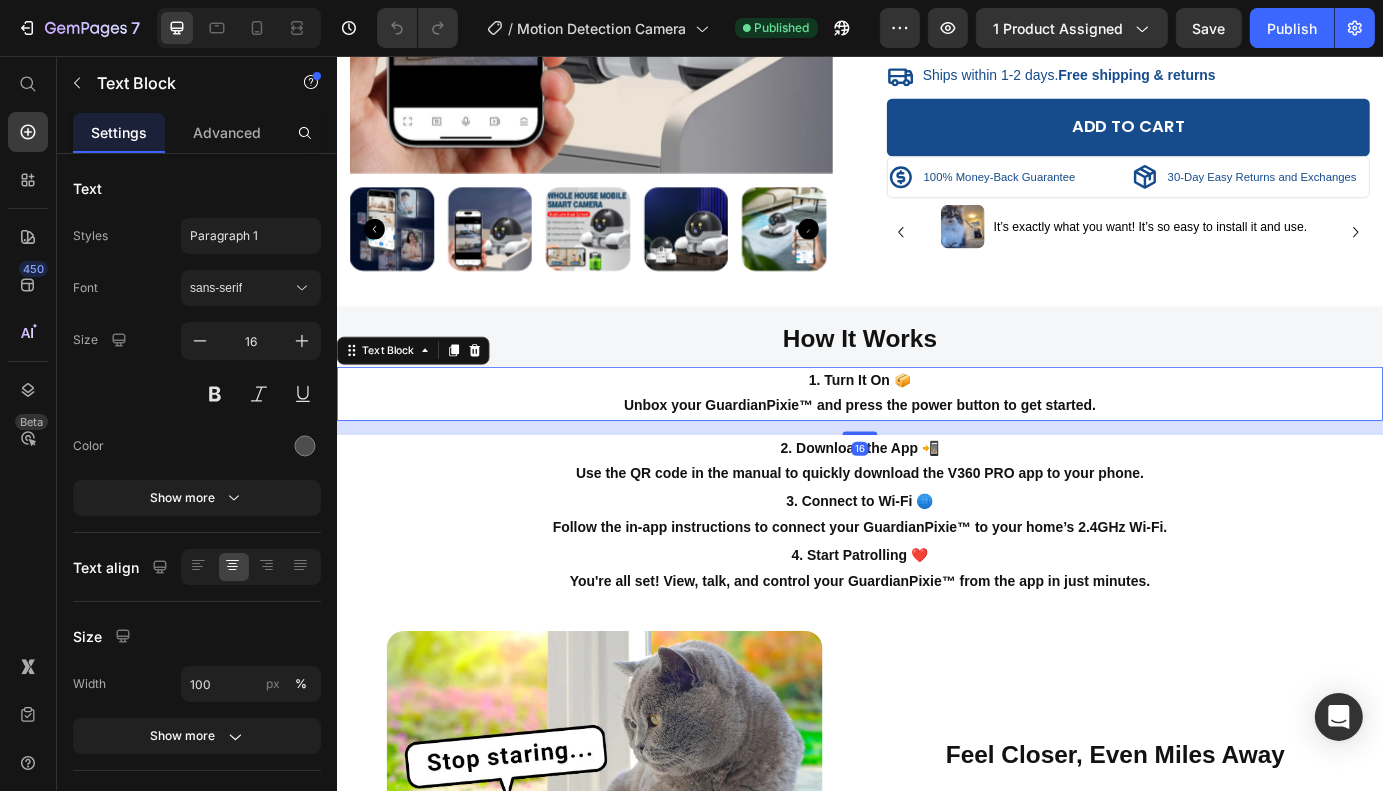 click on "1. Turn It On 📦" at bounding box center [935, 428] 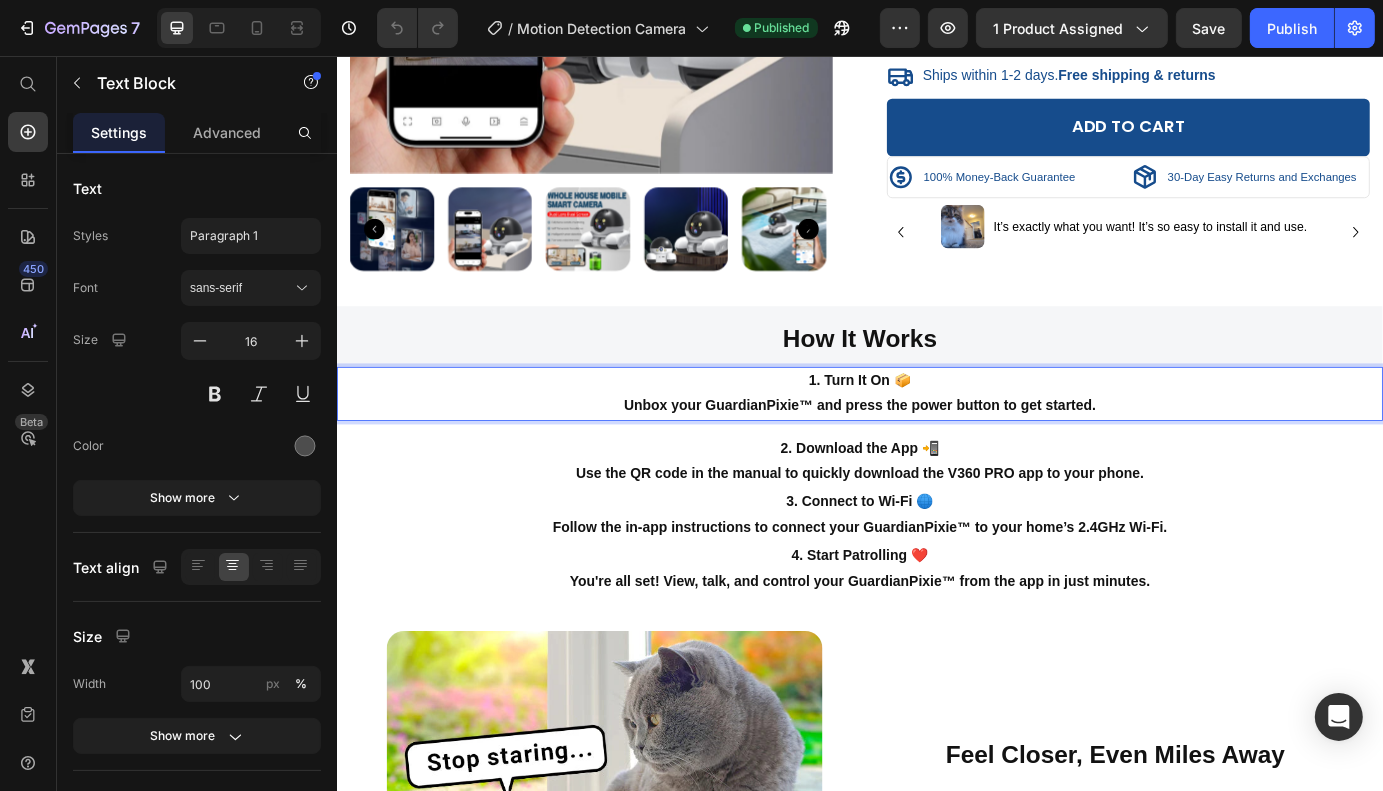 click on "1. Turn It On 📦" at bounding box center (935, 428) 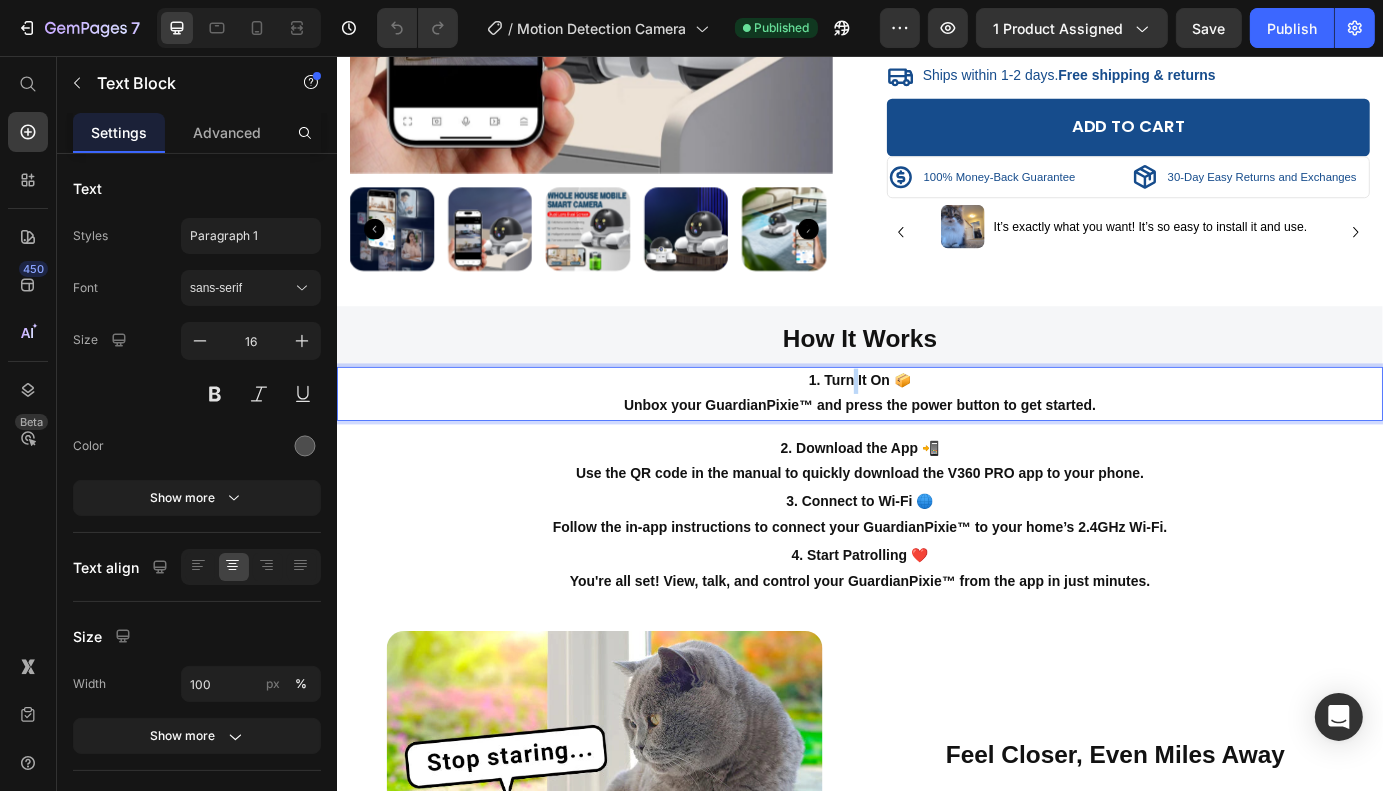 click on "1. Turn It On 📦" at bounding box center (935, 428) 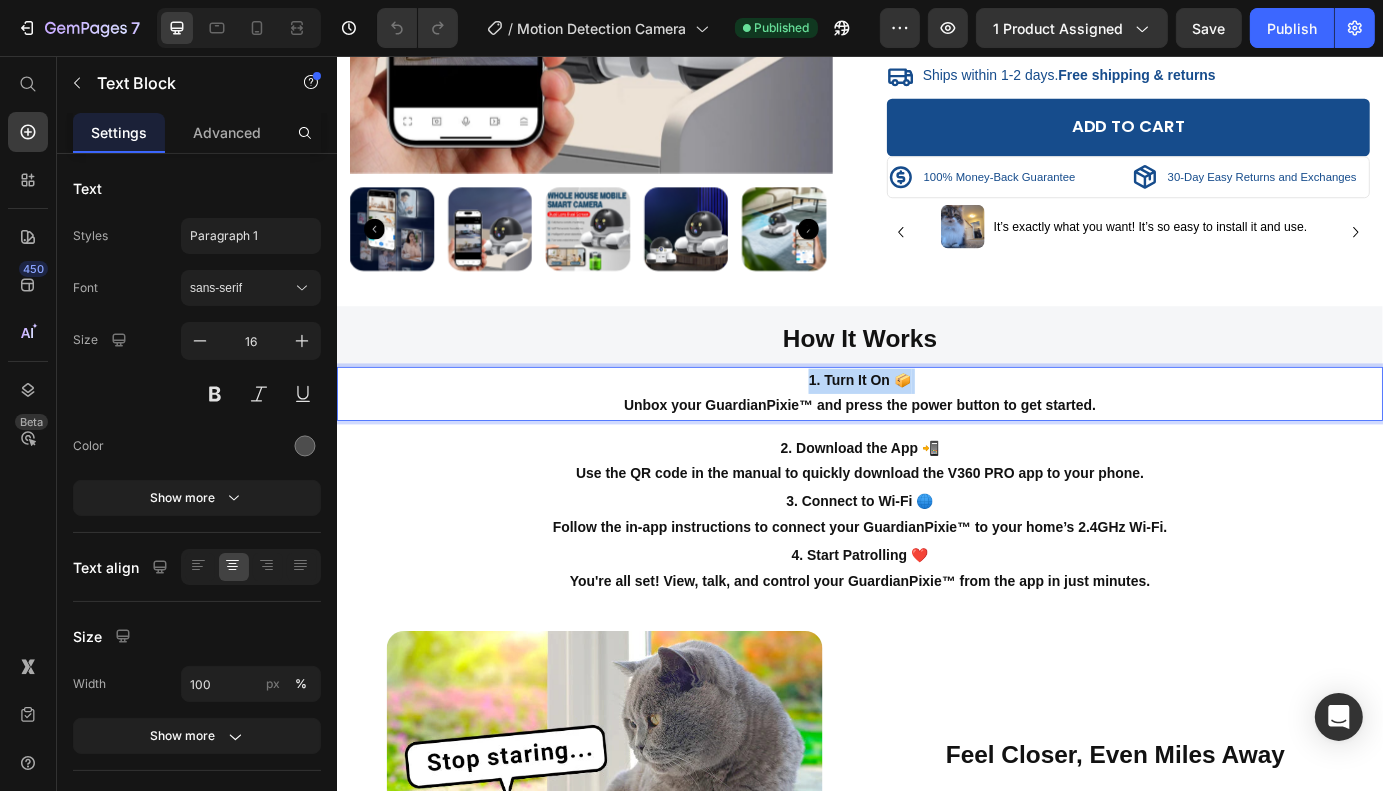 click on "1. Turn It On 📦" at bounding box center (935, 428) 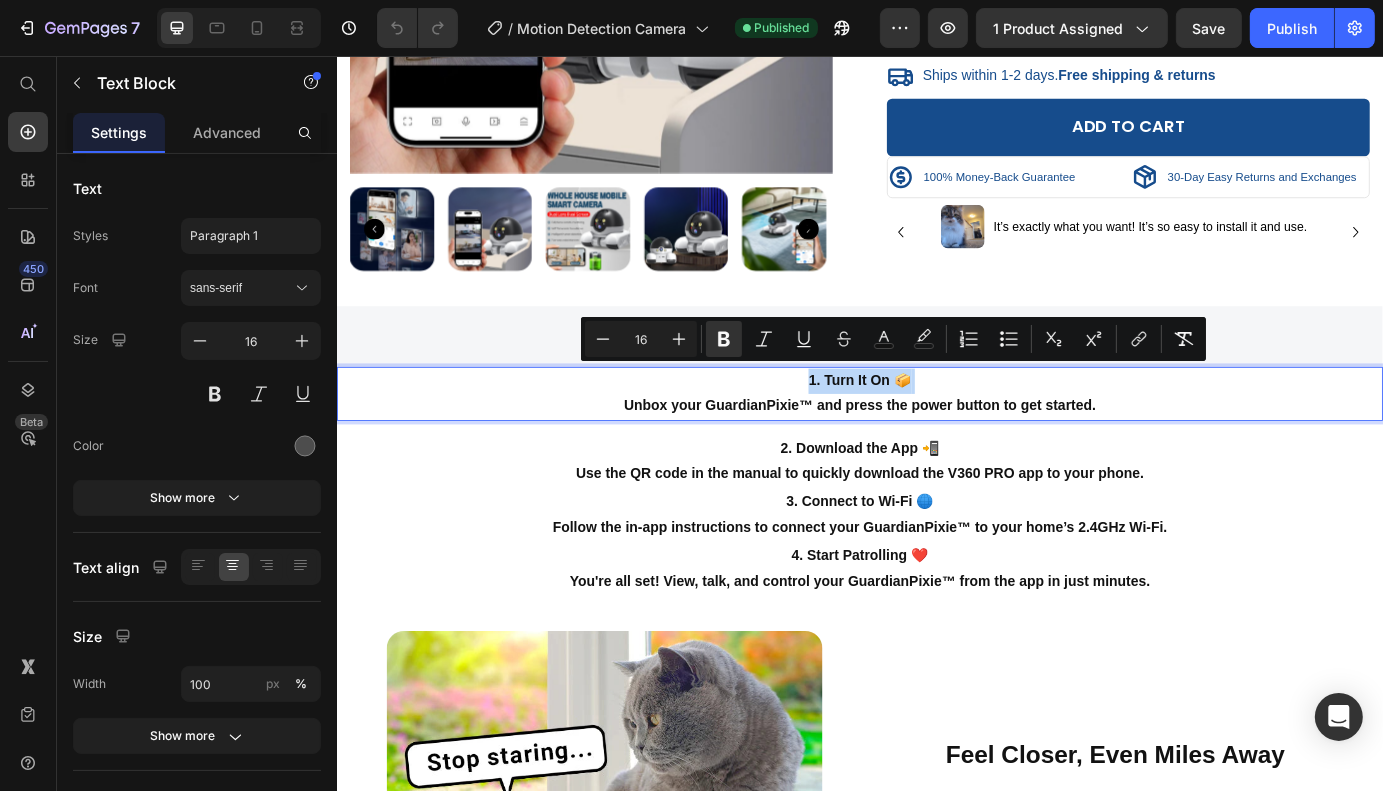 click on "1. Turn It On 📦" at bounding box center [935, 428] 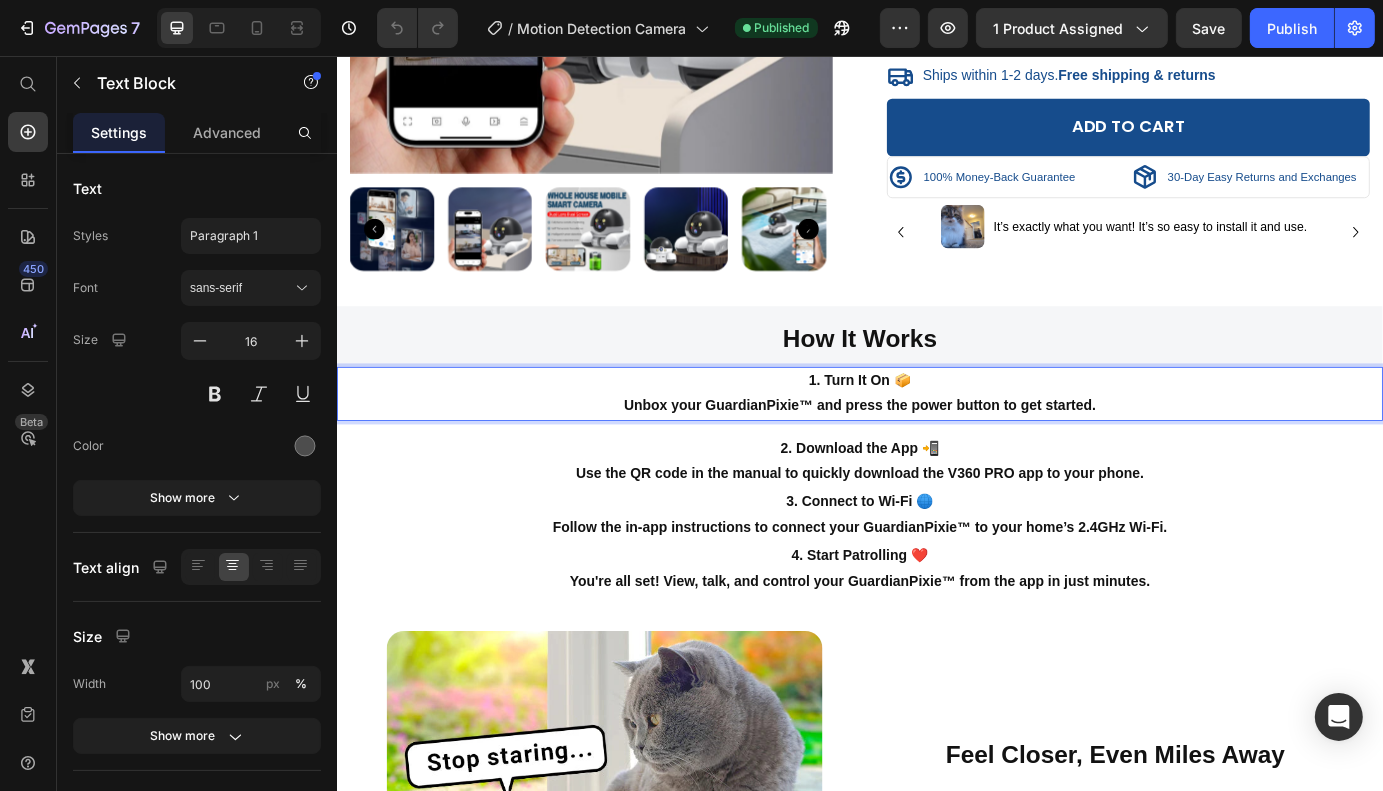 click on "1. Turn It On 📦 Unbox your GuardianPixie™ and press the power button to get started." at bounding box center (936, 444) 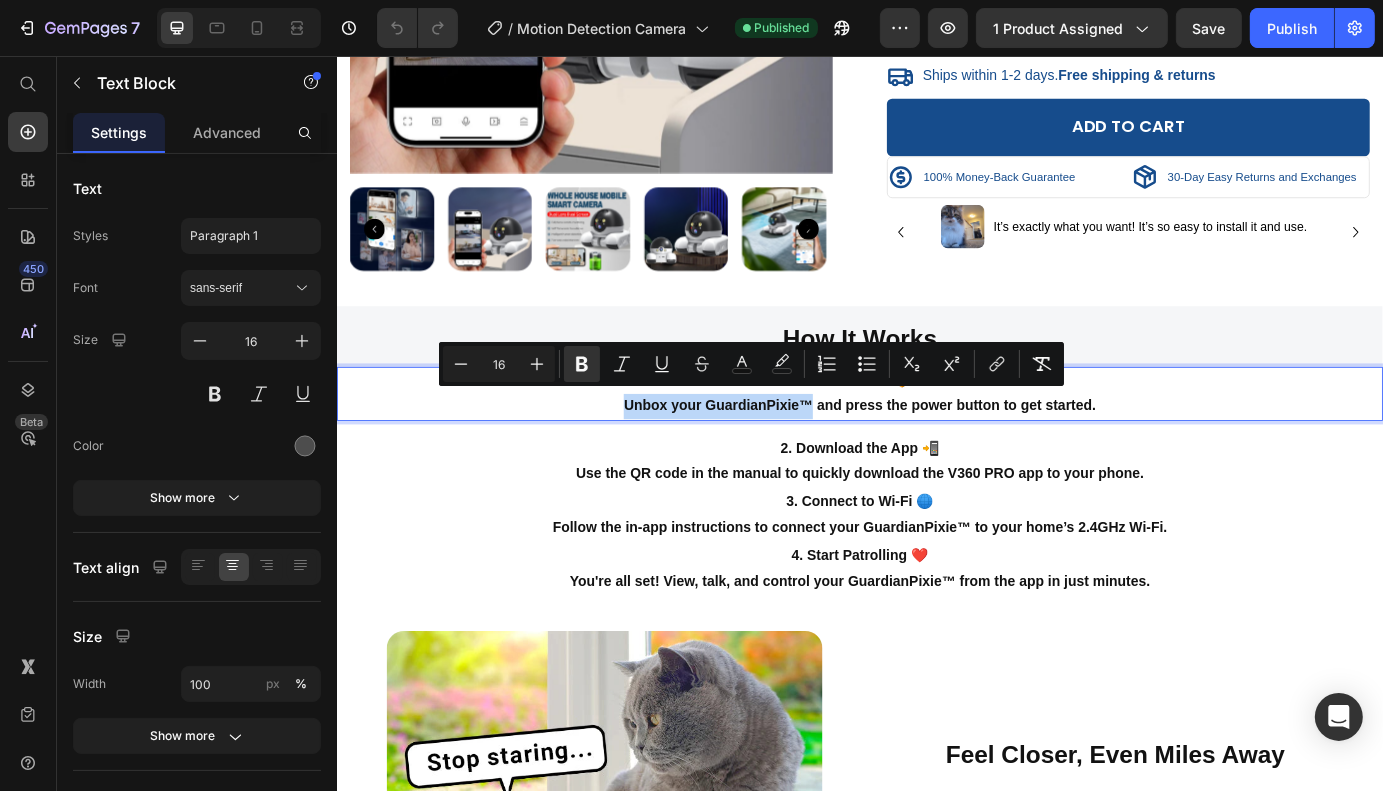 drag, startPoint x: 663, startPoint y: 449, endPoint x: 870, endPoint y: 449, distance: 207 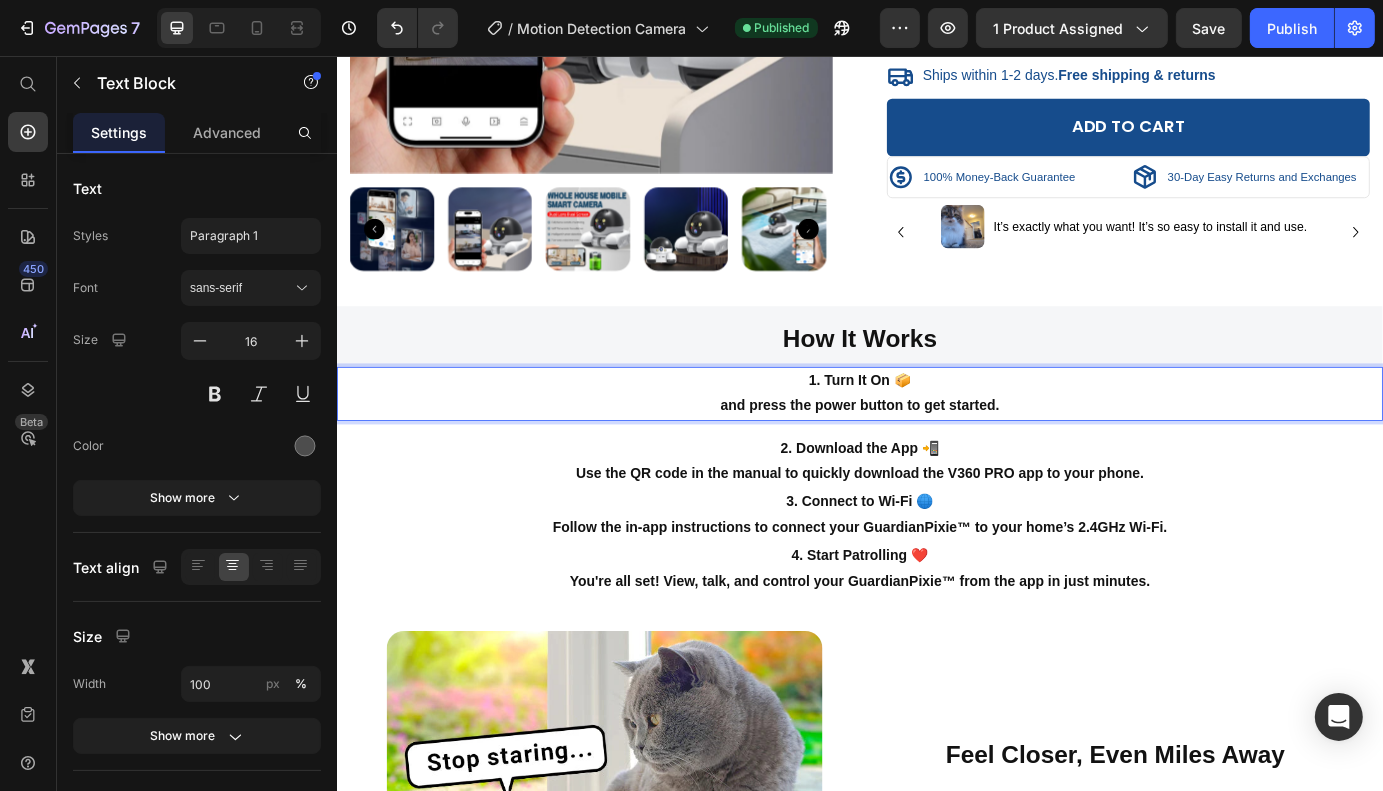 click on "1. Turn It On 📦" at bounding box center [935, 428] 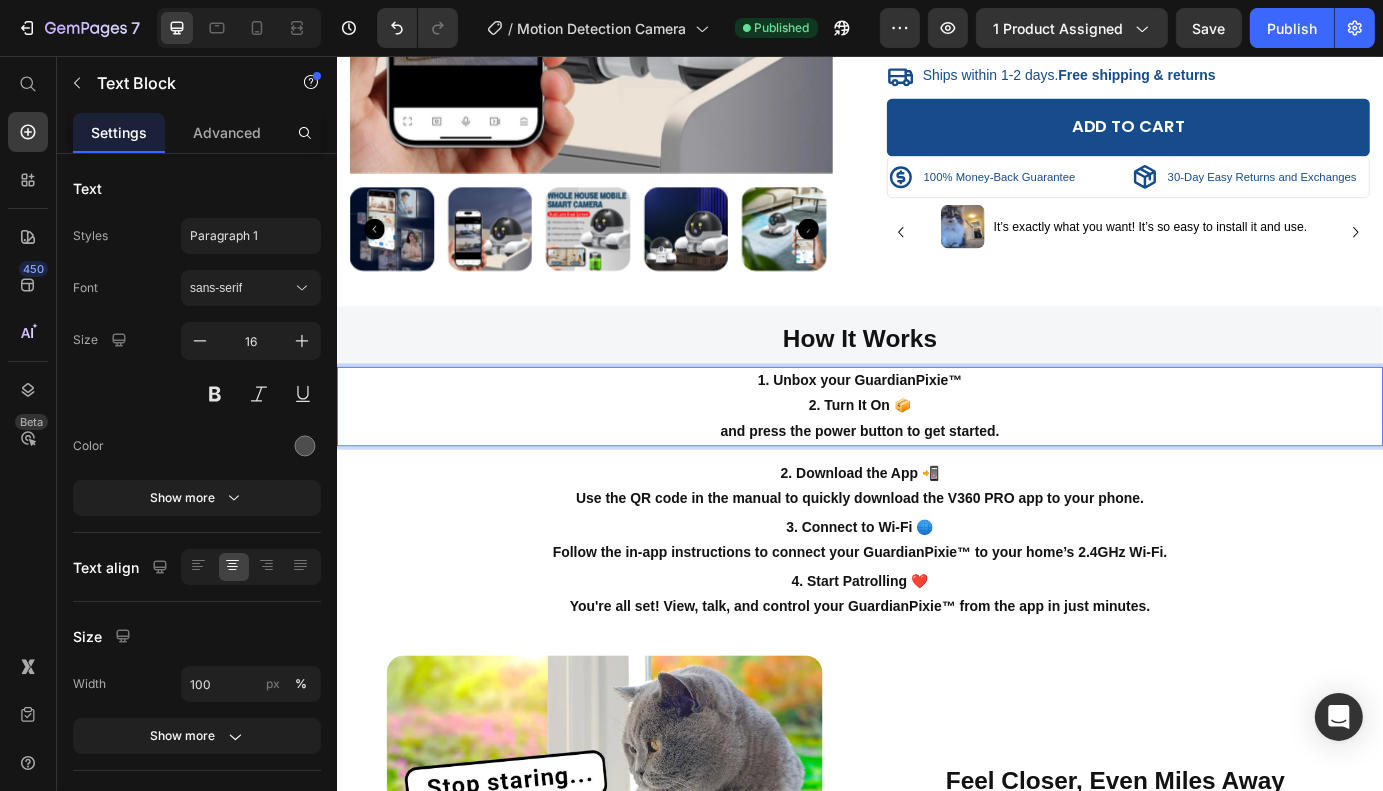 click on "2. Turn It On 📦" at bounding box center [935, 457] 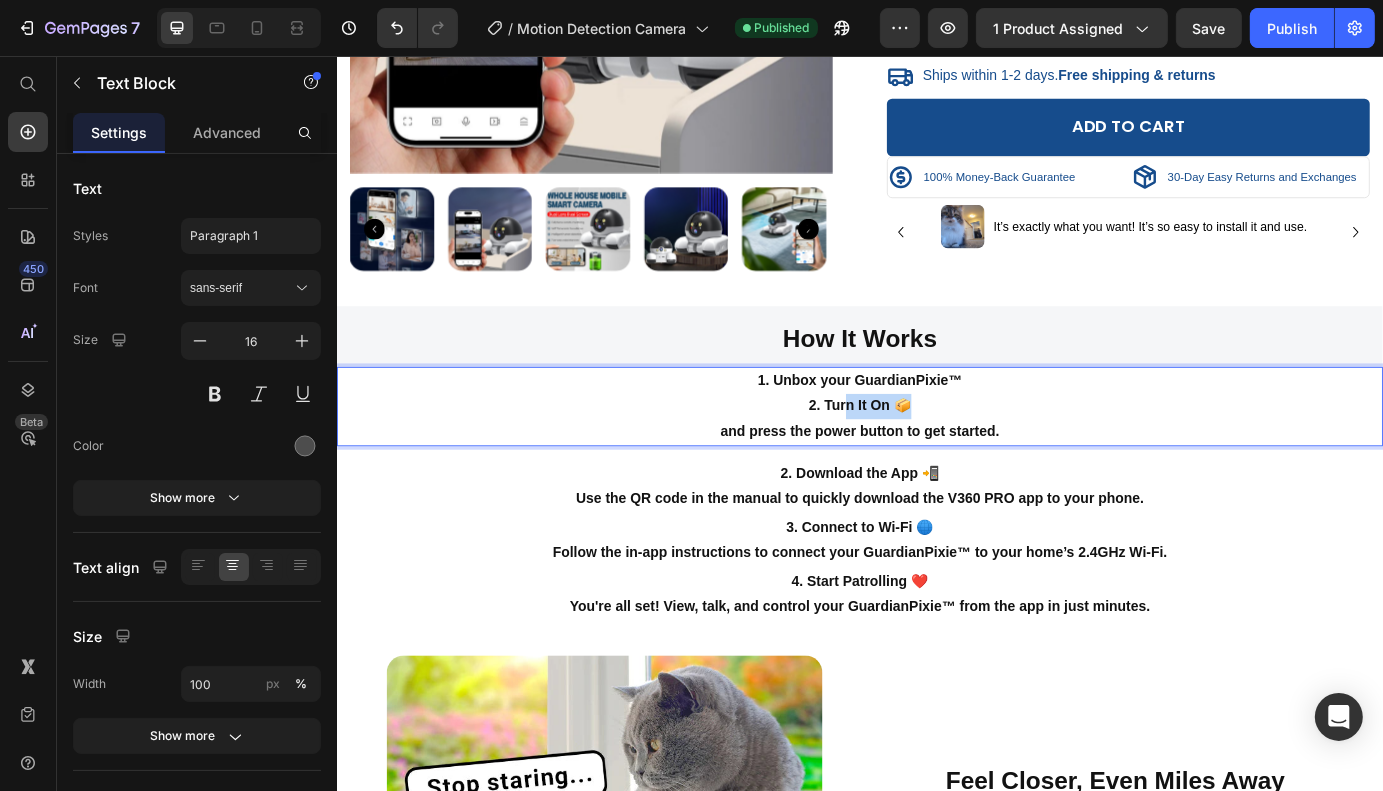 drag, startPoint x: 1016, startPoint y: 450, endPoint x: 909, endPoint y: 451, distance: 107.00467 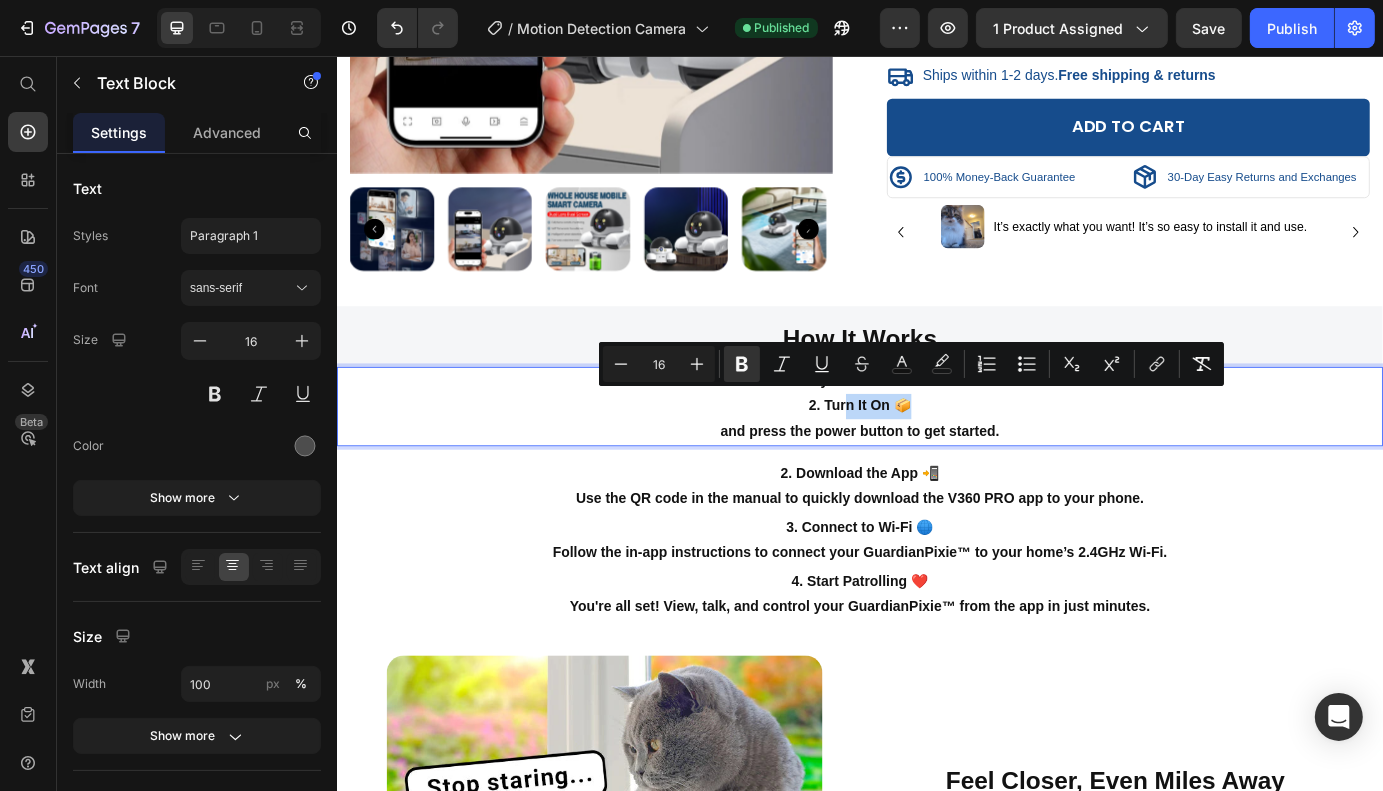click on "2. Turn It On 📦  and press the power button to get started." at bounding box center [936, 473] 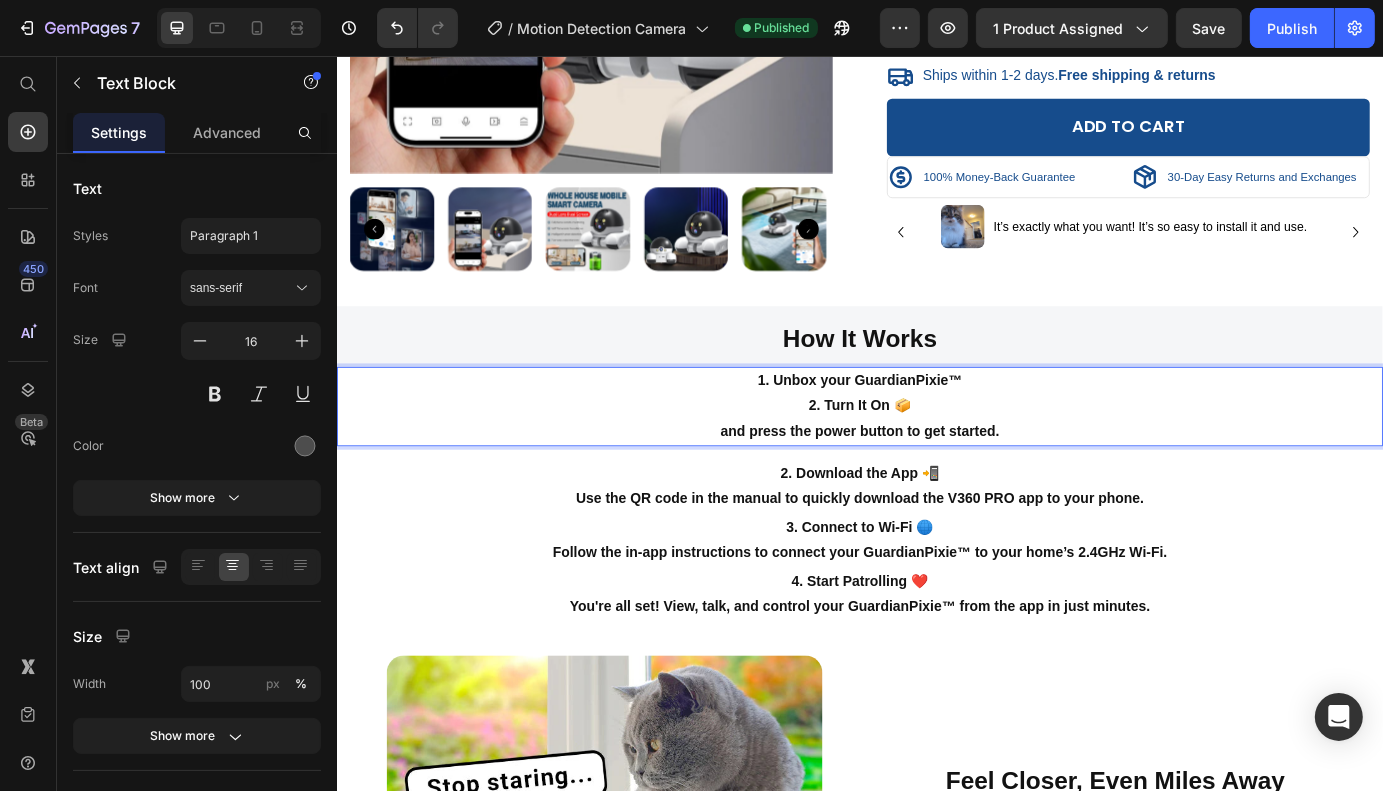click on "and press the power button to get started." at bounding box center [936, 486] 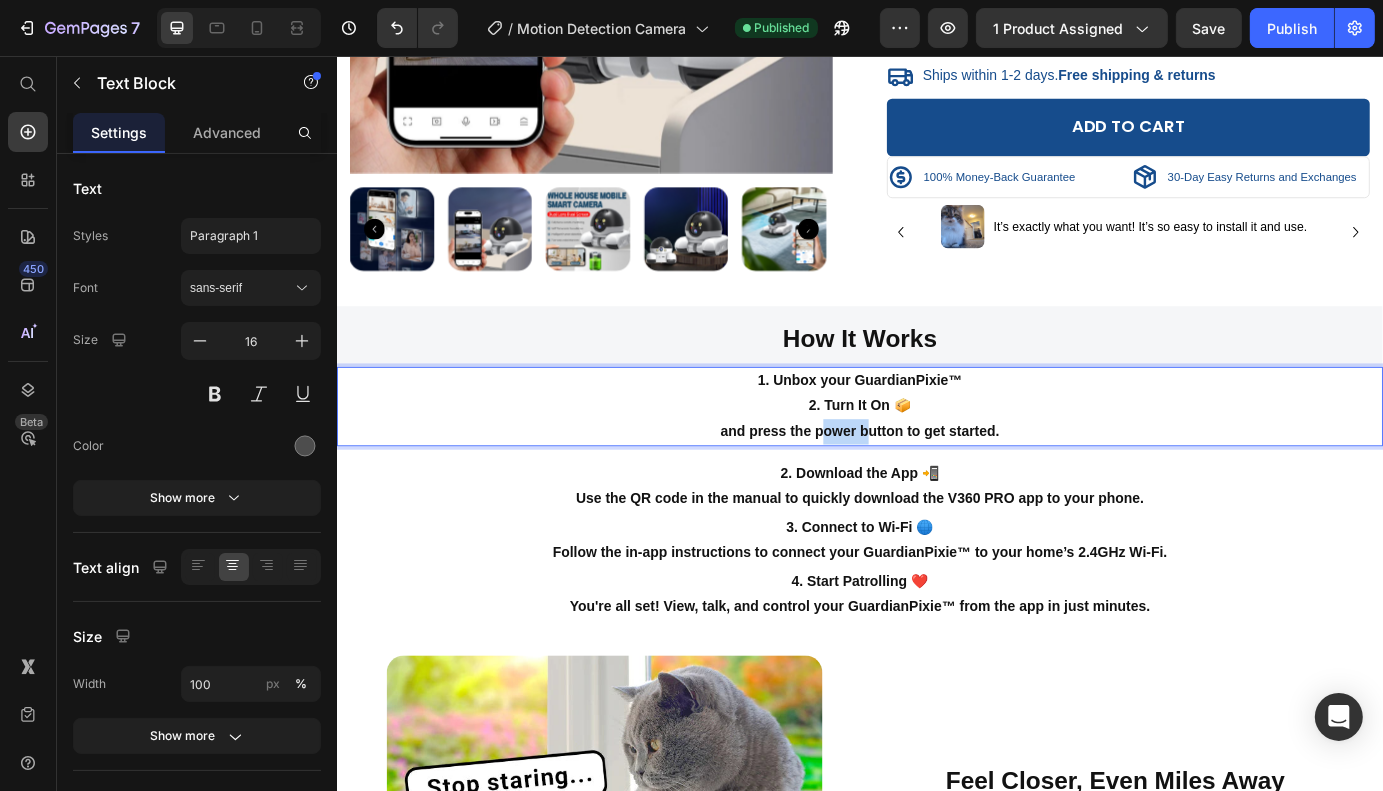 click on "and press the power button to get started." at bounding box center [936, 486] 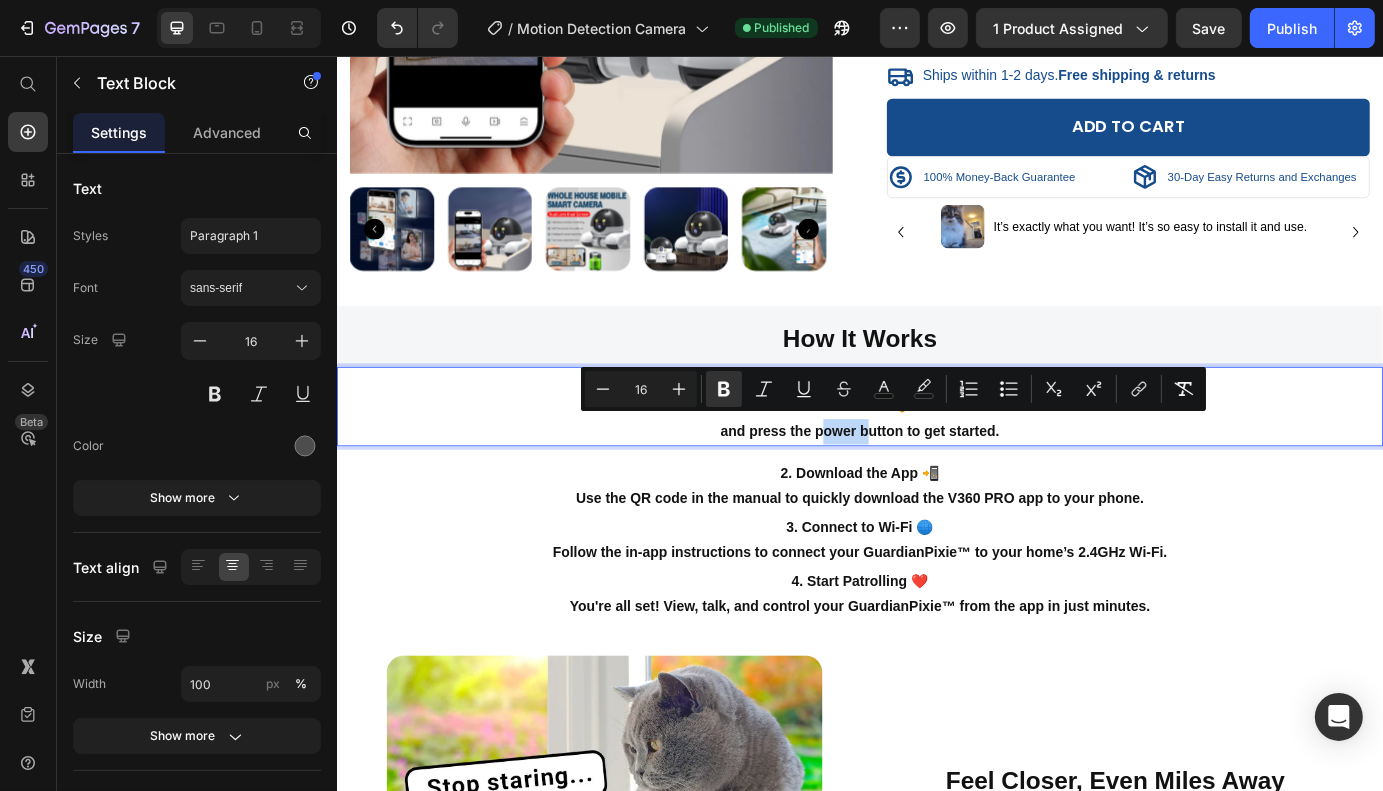 click on "and press the power button to get started." at bounding box center (936, 486) 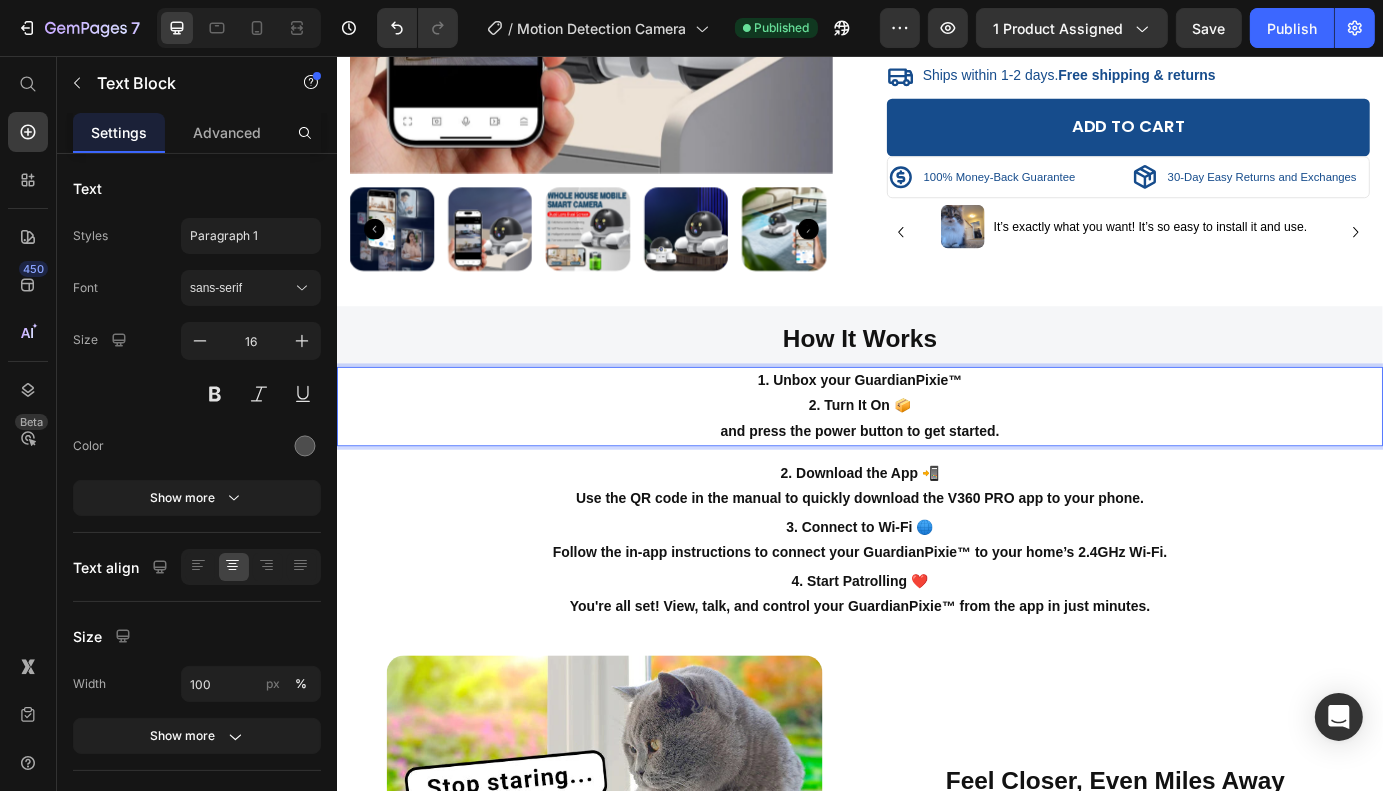 click on "and press the power button to get started." at bounding box center (936, 486) 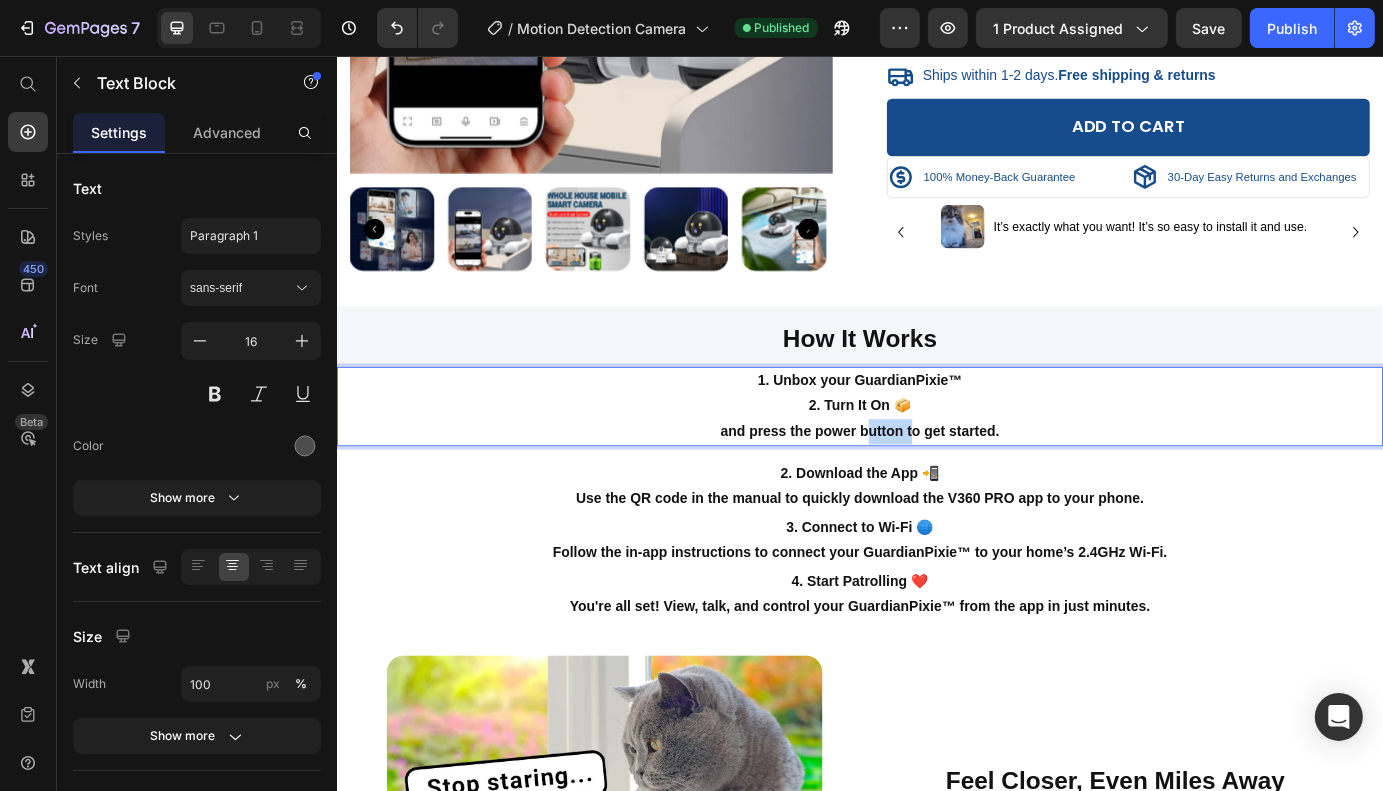 click on "and press the power button to get started." at bounding box center (936, 486) 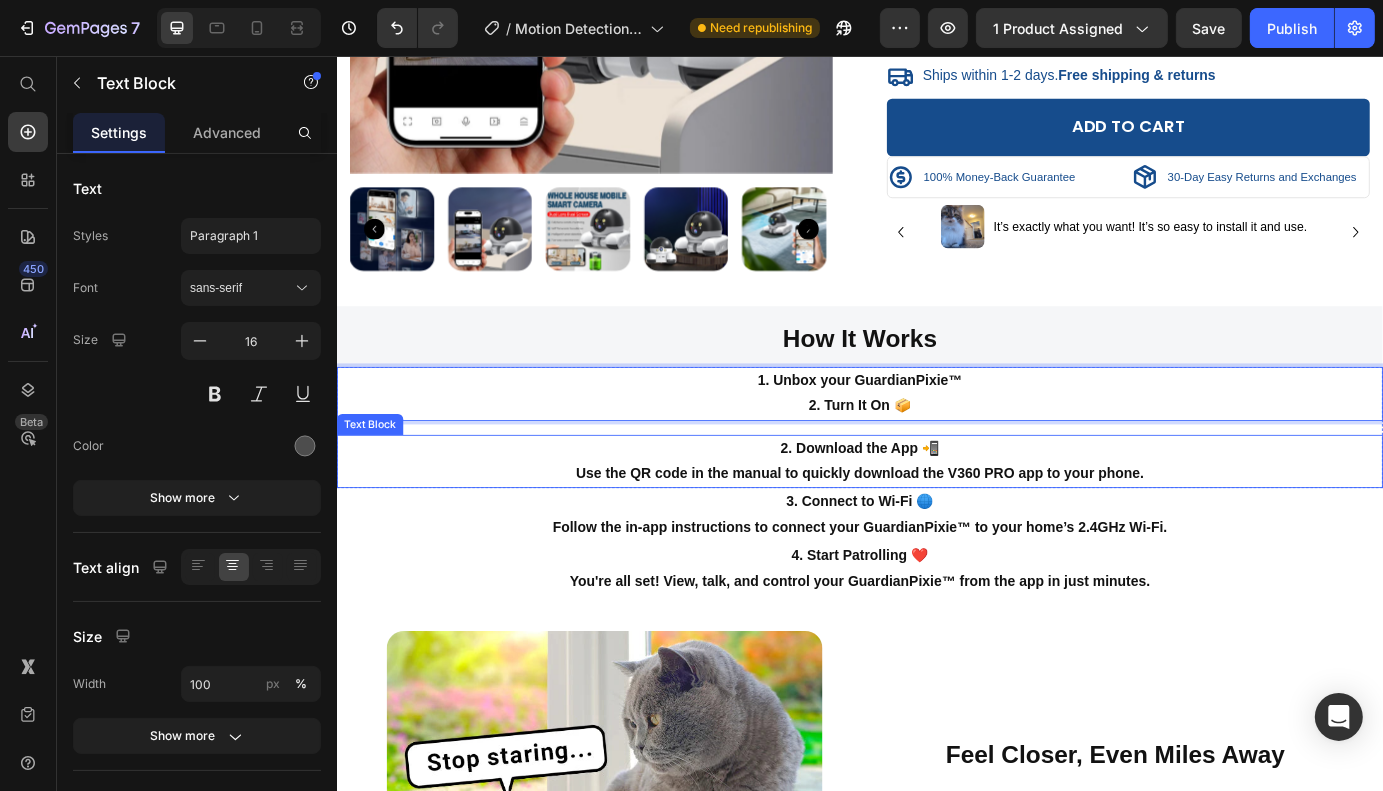 click on "2. Download the App 📲" at bounding box center [936, 506] 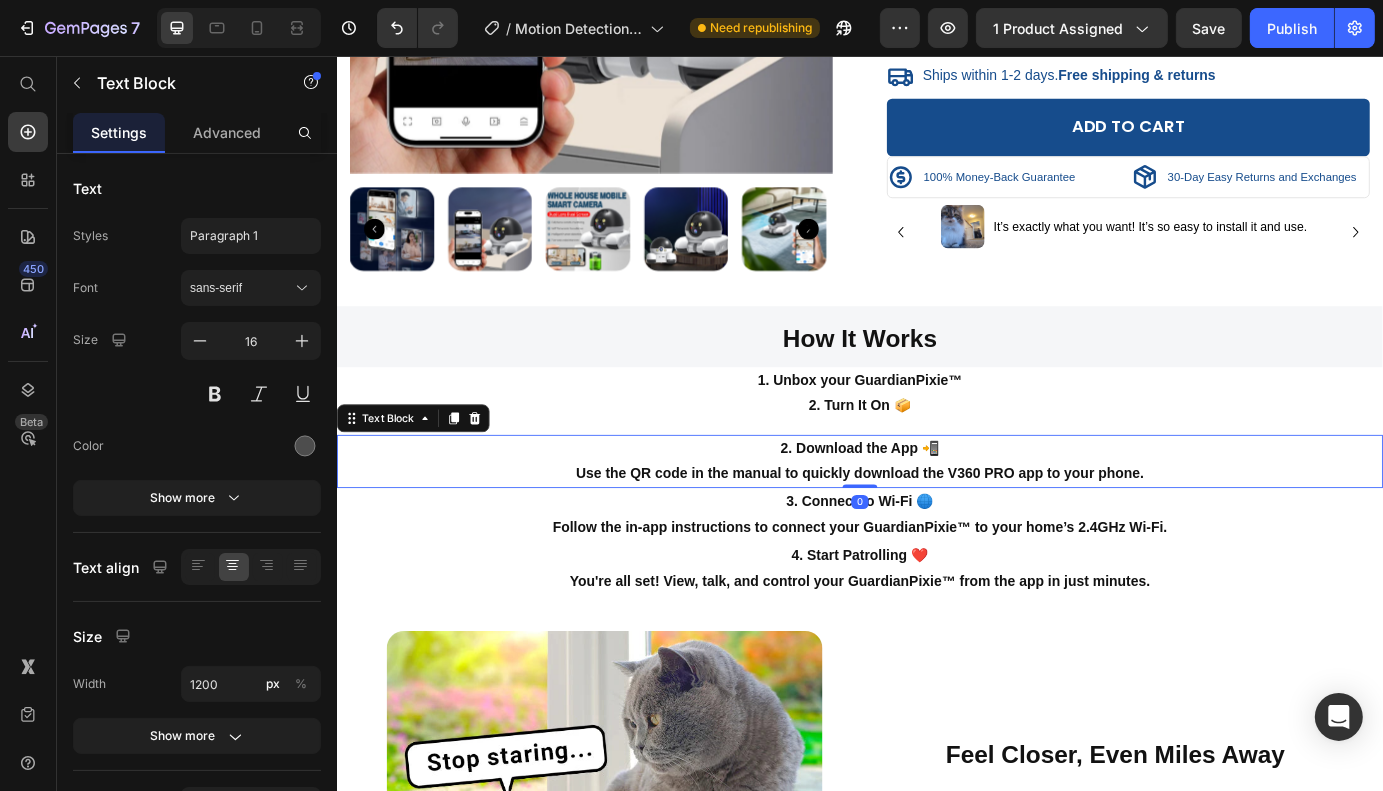 click on "2. Download the App 📲" at bounding box center (936, 506) 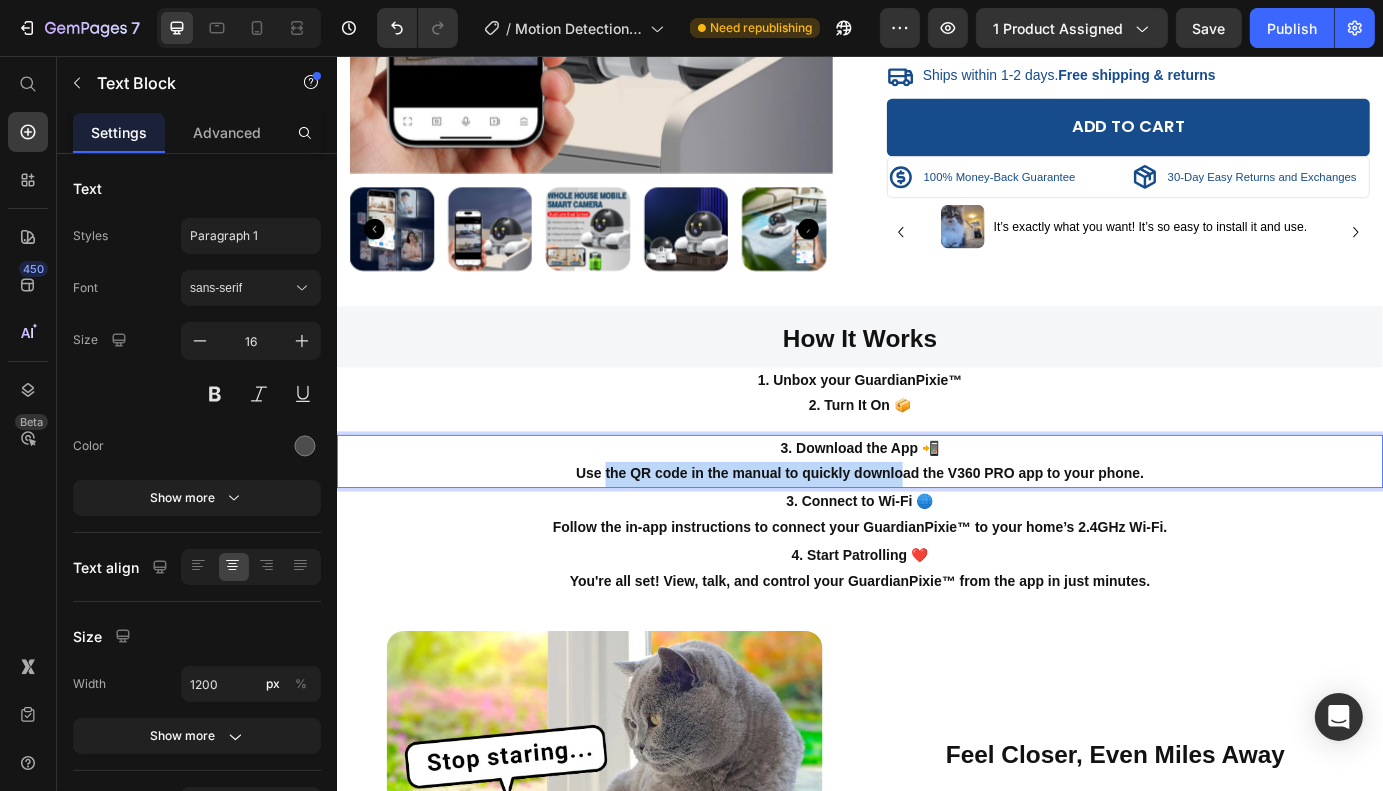 drag, startPoint x: 634, startPoint y: 528, endPoint x: 977, endPoint y: 518, distance: 343.14575 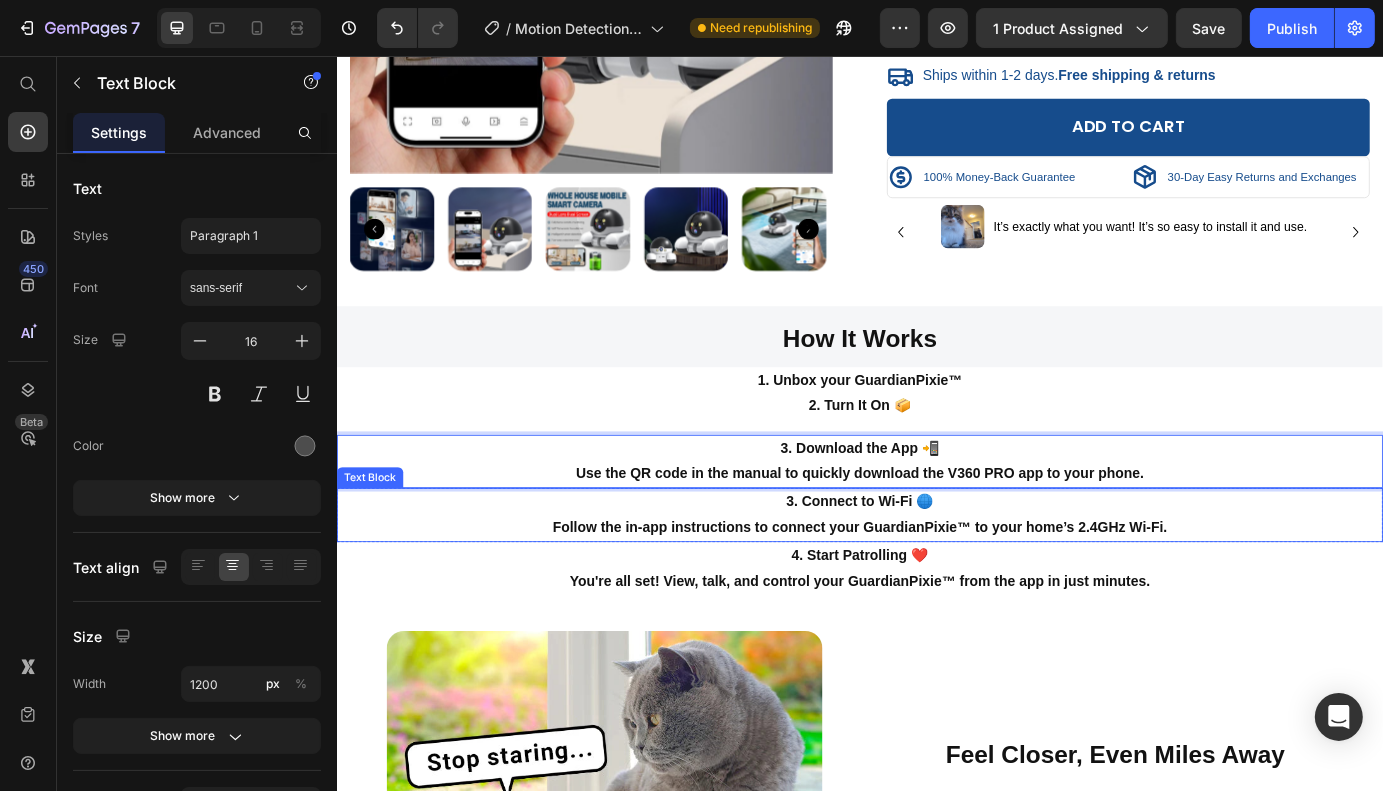 click on "3. Connect to Wi-Fi 🌐" at bounding box center (935, 567) 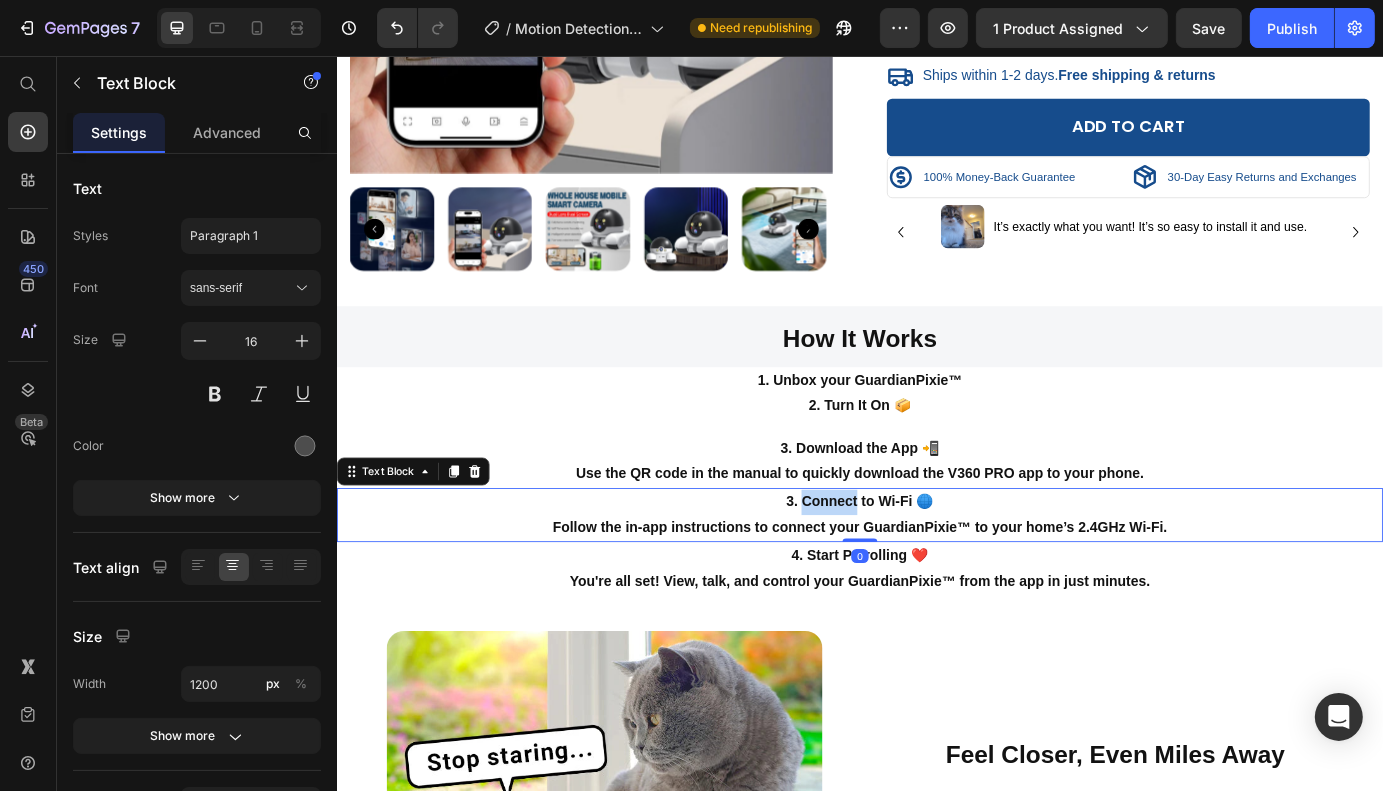 click on "3. Connect to Wi-Fi 🌐" at bounding box center [935, 567] 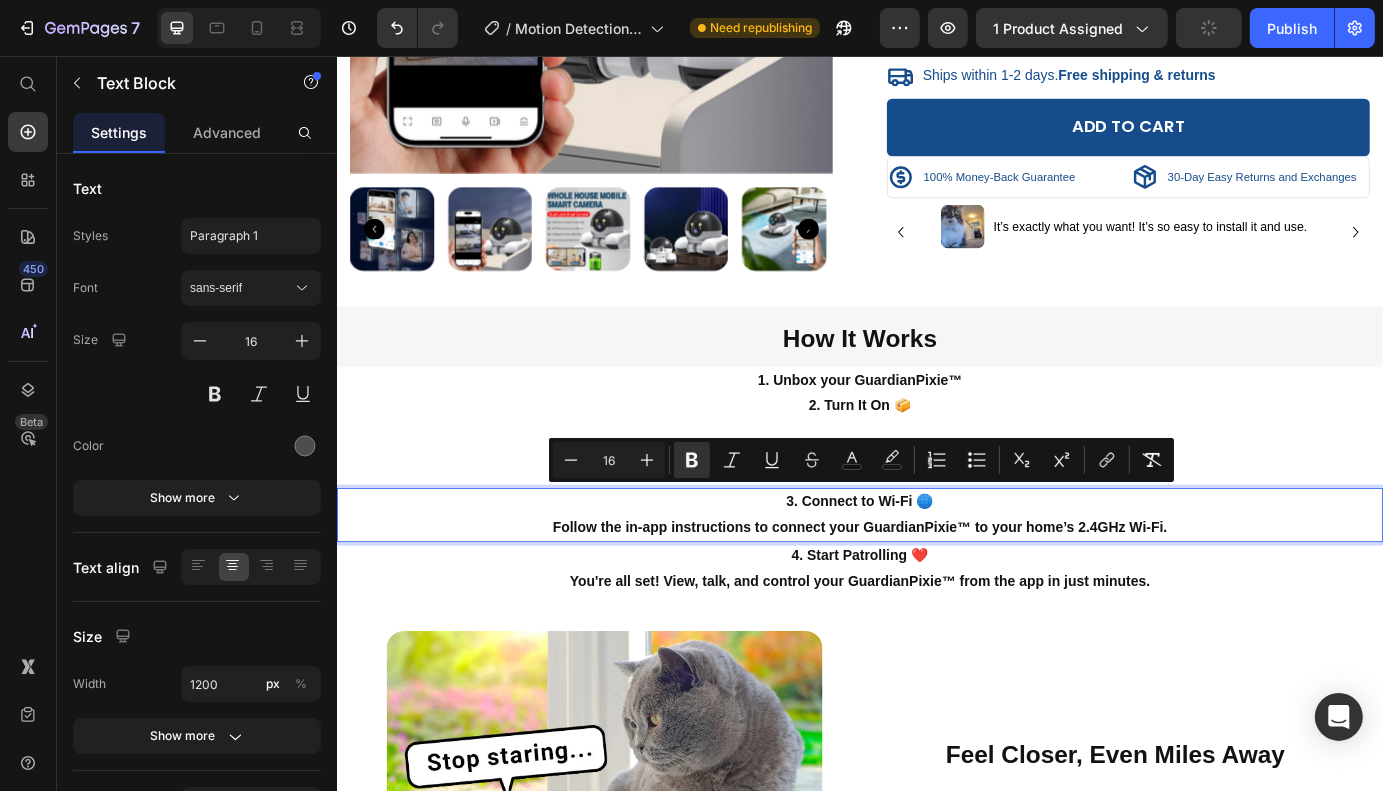 click on "3. Connect to Wi-Fi 🌐" at bounding box center (935, 567) 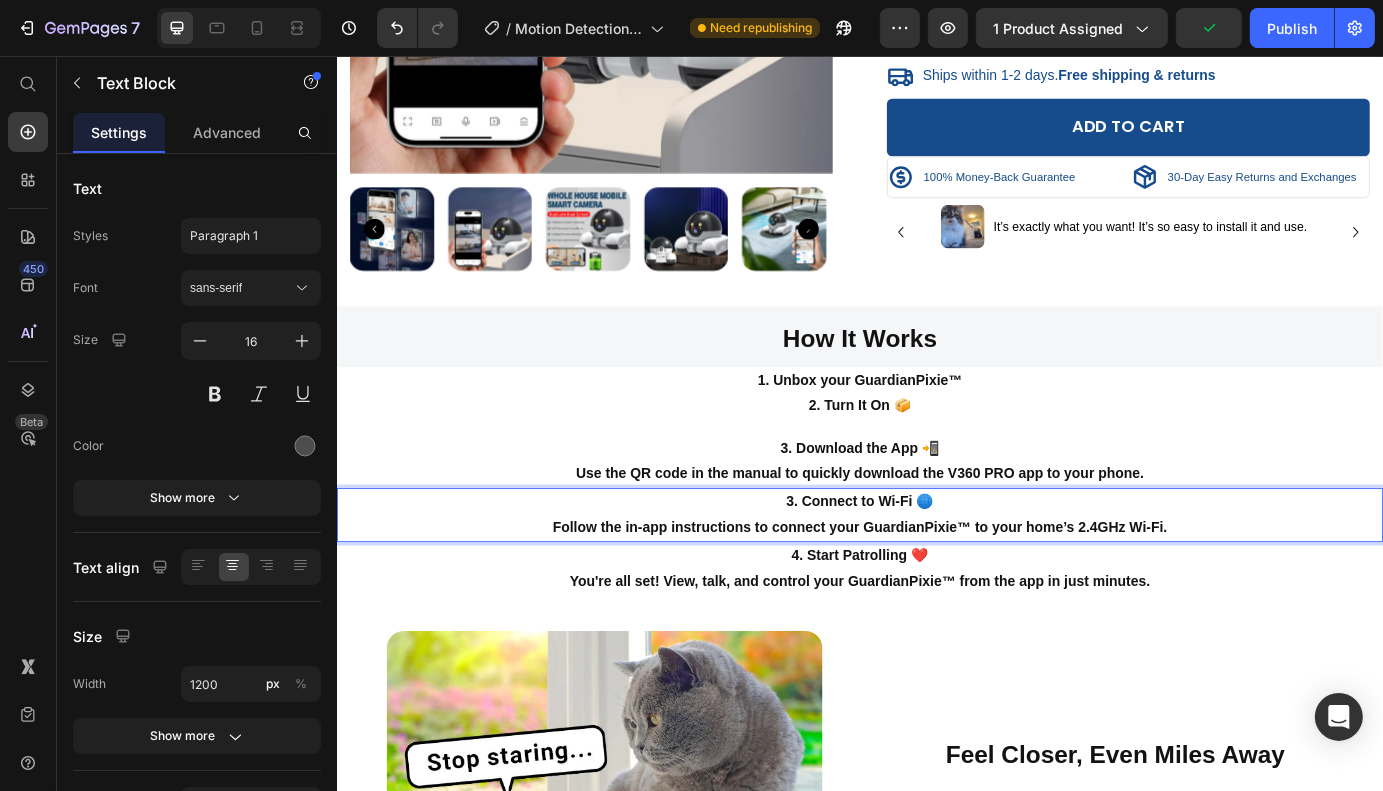 click on "3. Connect to Wi-Fi 🌐" at bounding box center [935, 567] 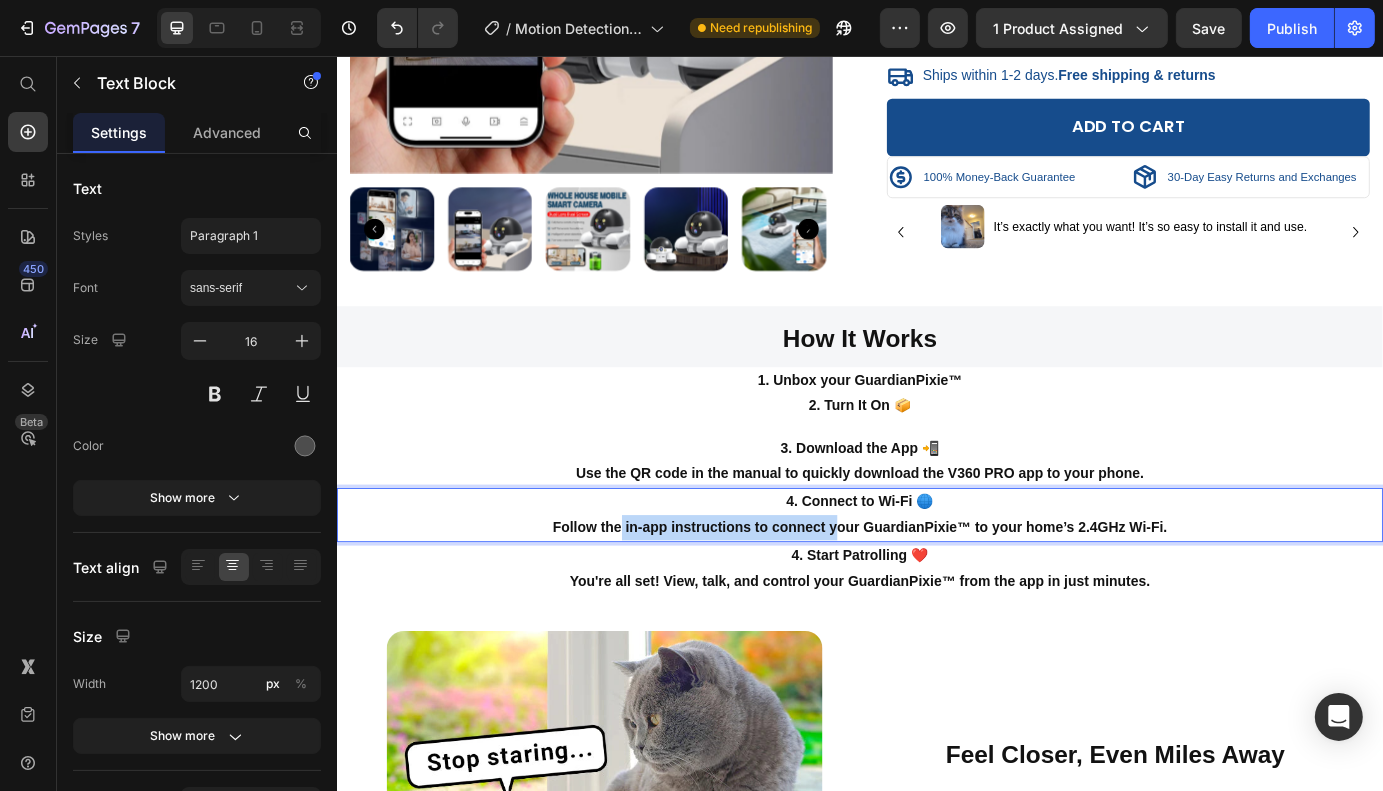 drag, startPoint x: 653, startPoint y: 586, endPoint x: 903, endPoint y: 584, distance: 250.008 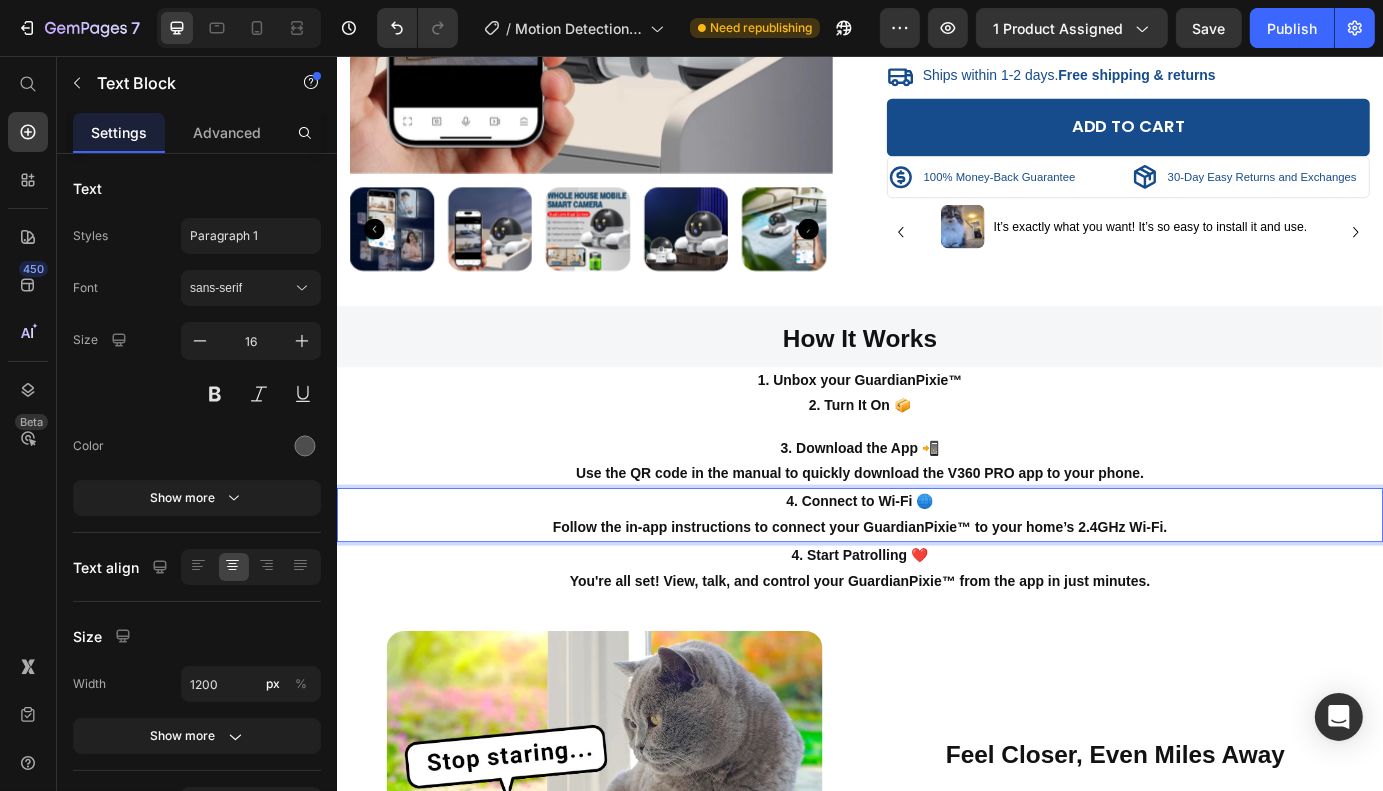 click on "Follow the in-app instructions to connect your GuardianPixie™ to your home’s 2.4GHz Wi-Fi." at bounding box center [935, 596] 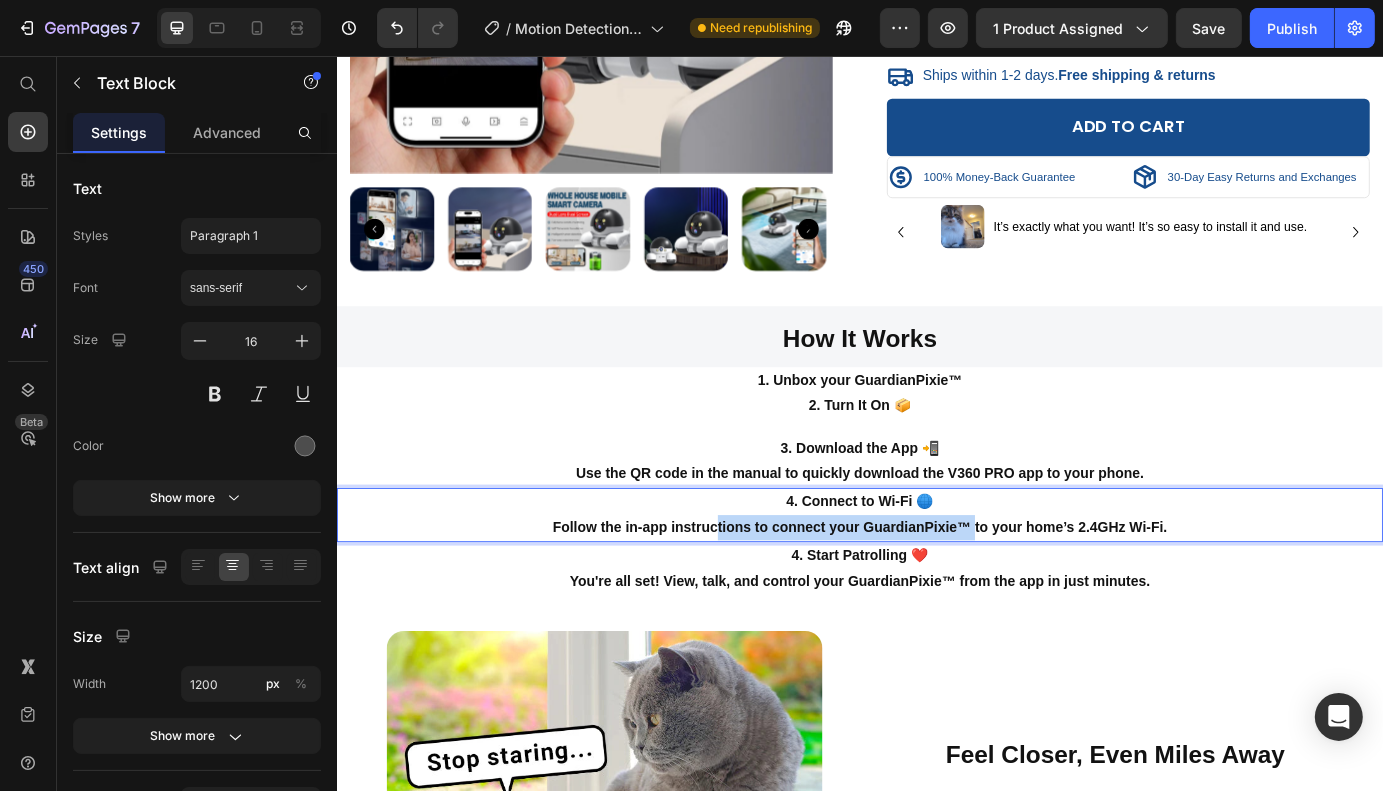 drag, startPoint x: 1061, startPoint y: 595, endPoint x: 1080, endPoint y: 595, distance: 19 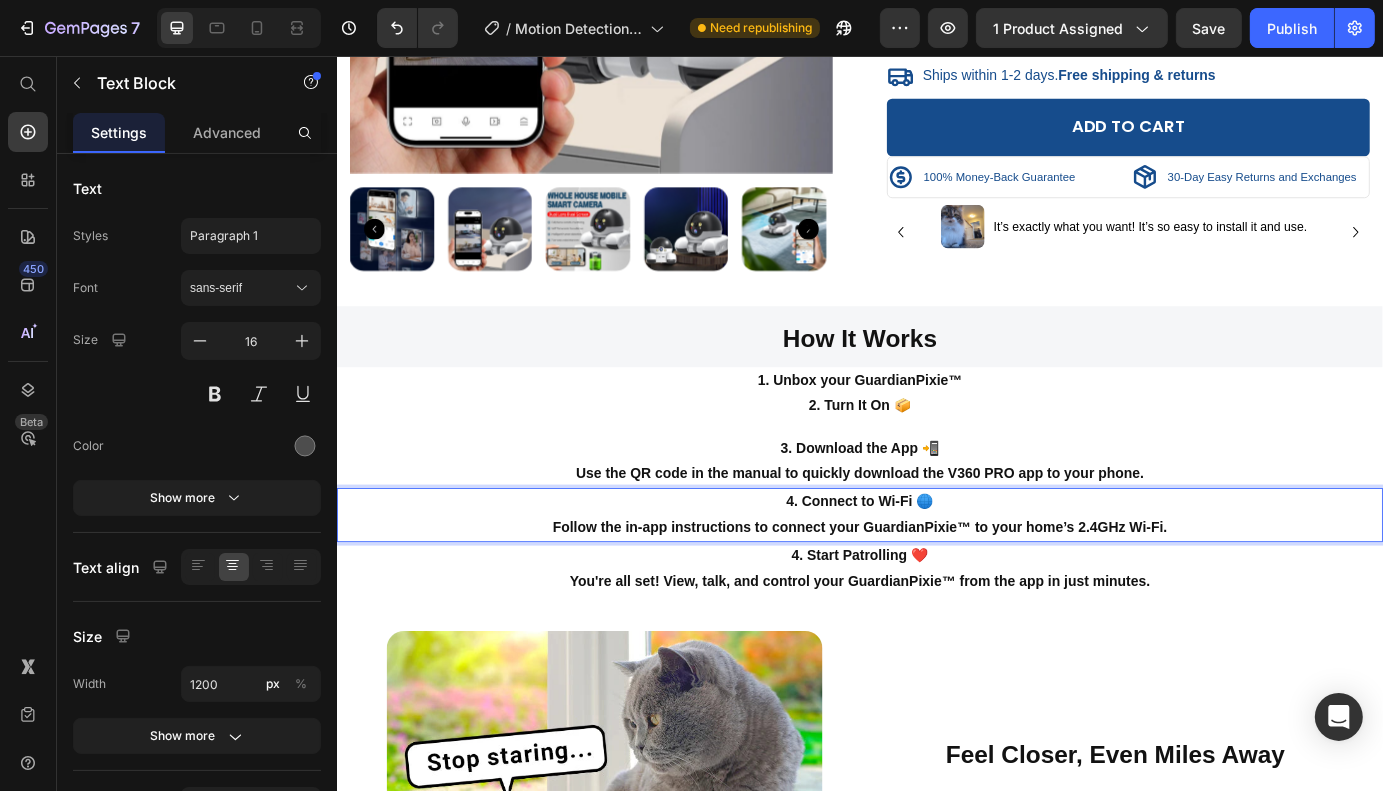 click on "Follow the in-app instructions to connect your GuardianPixie™ to your home’s 2.4GHz Wi-Fi." at bounding box center [935, 596] 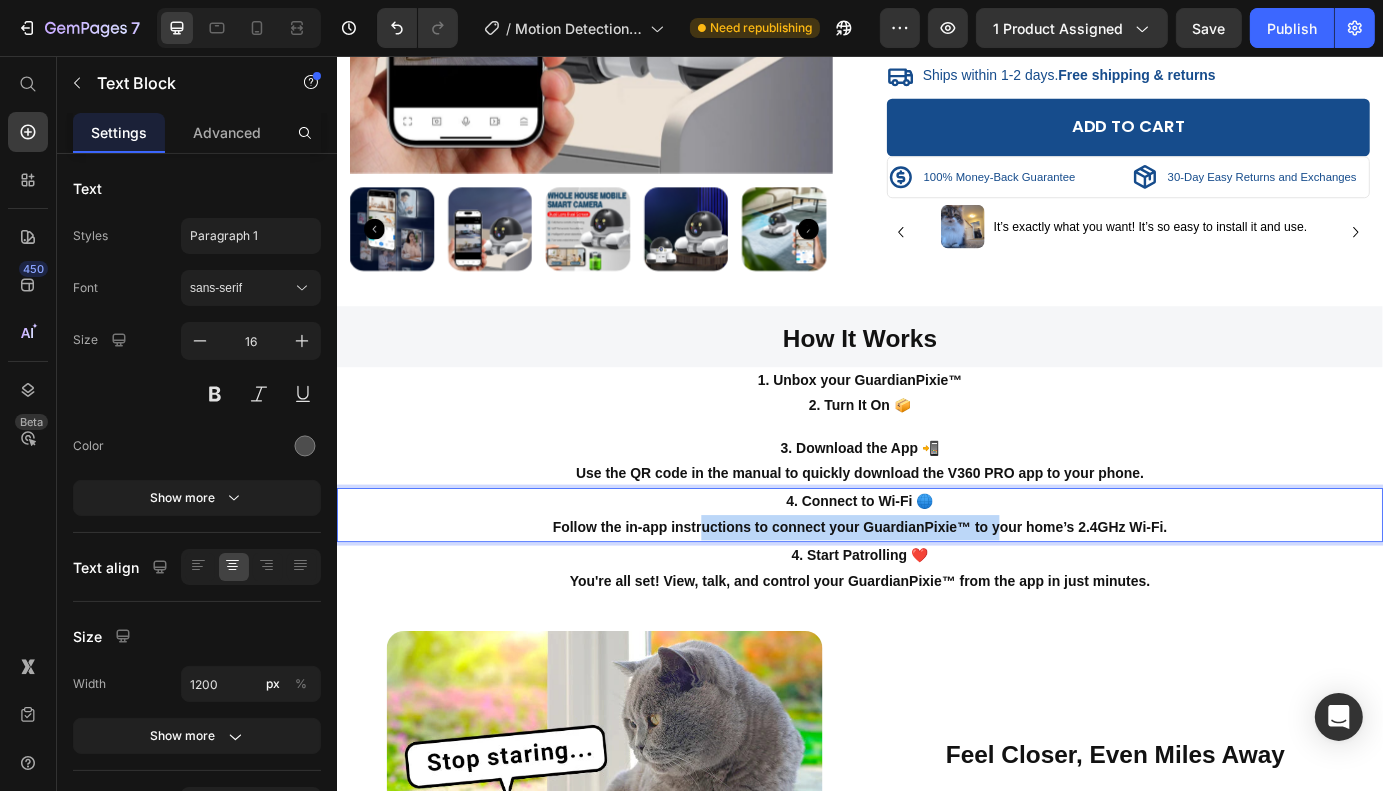 drag, startPoint x: 1010, startPoint y: 597, endPoint x: 1092, endPoint y: 593, distance: 82.0975 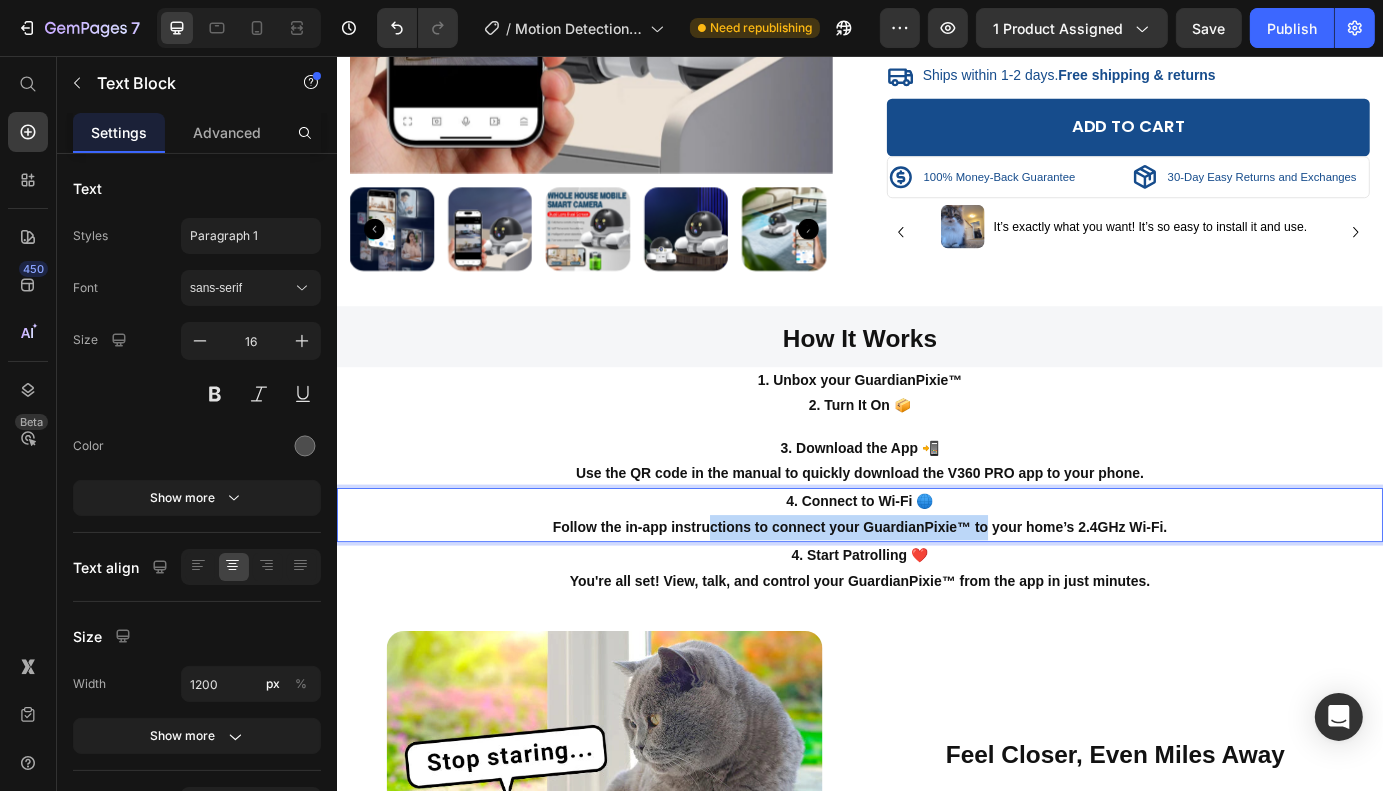 drag, startPoint x: 1041, startPoint y: 593, endPoint x: 1077, endPoint y: 593, distance: 36 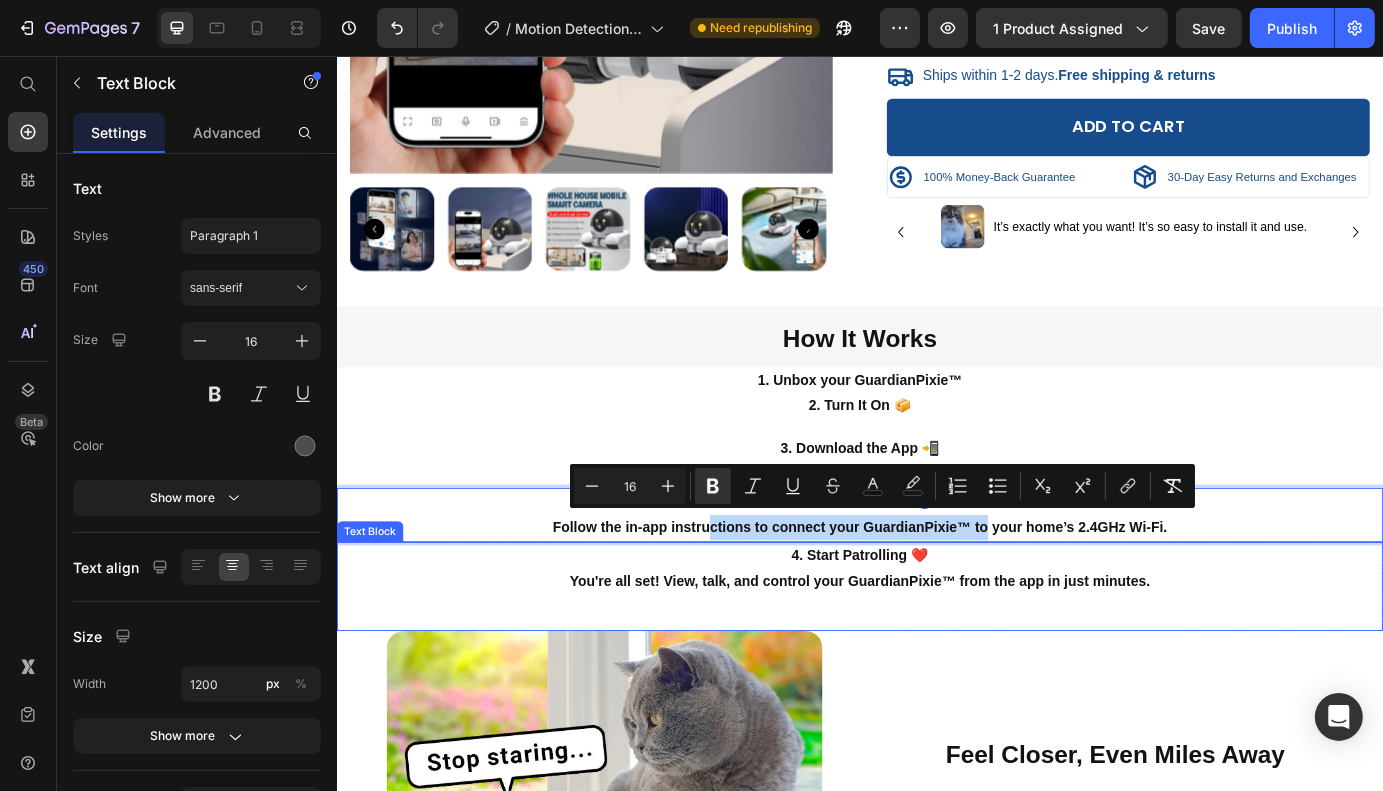click on "4. Start Patrolling ❤️" at bounding box center (936, 629) 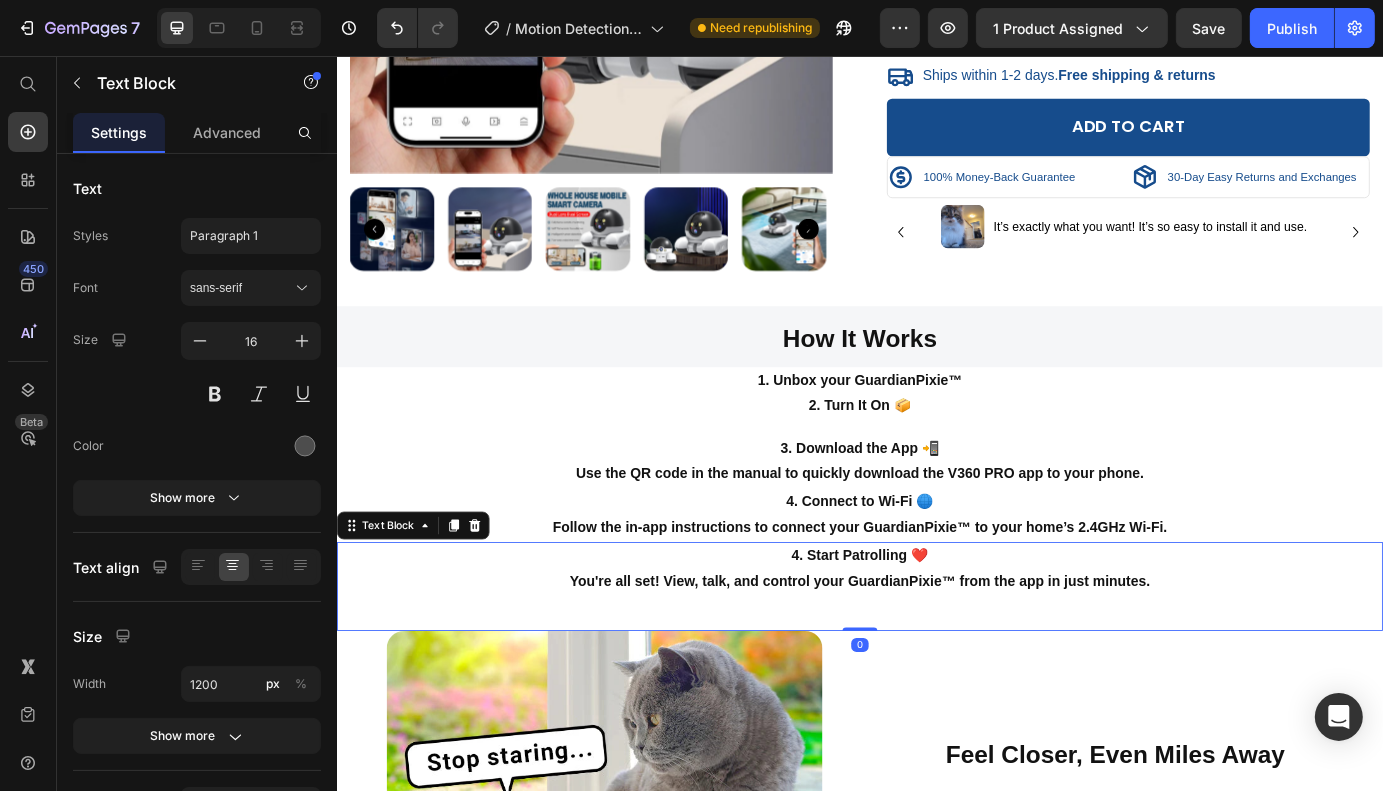 click on "4. Start Patrolling ❤️" at bounding box center (936, 629) 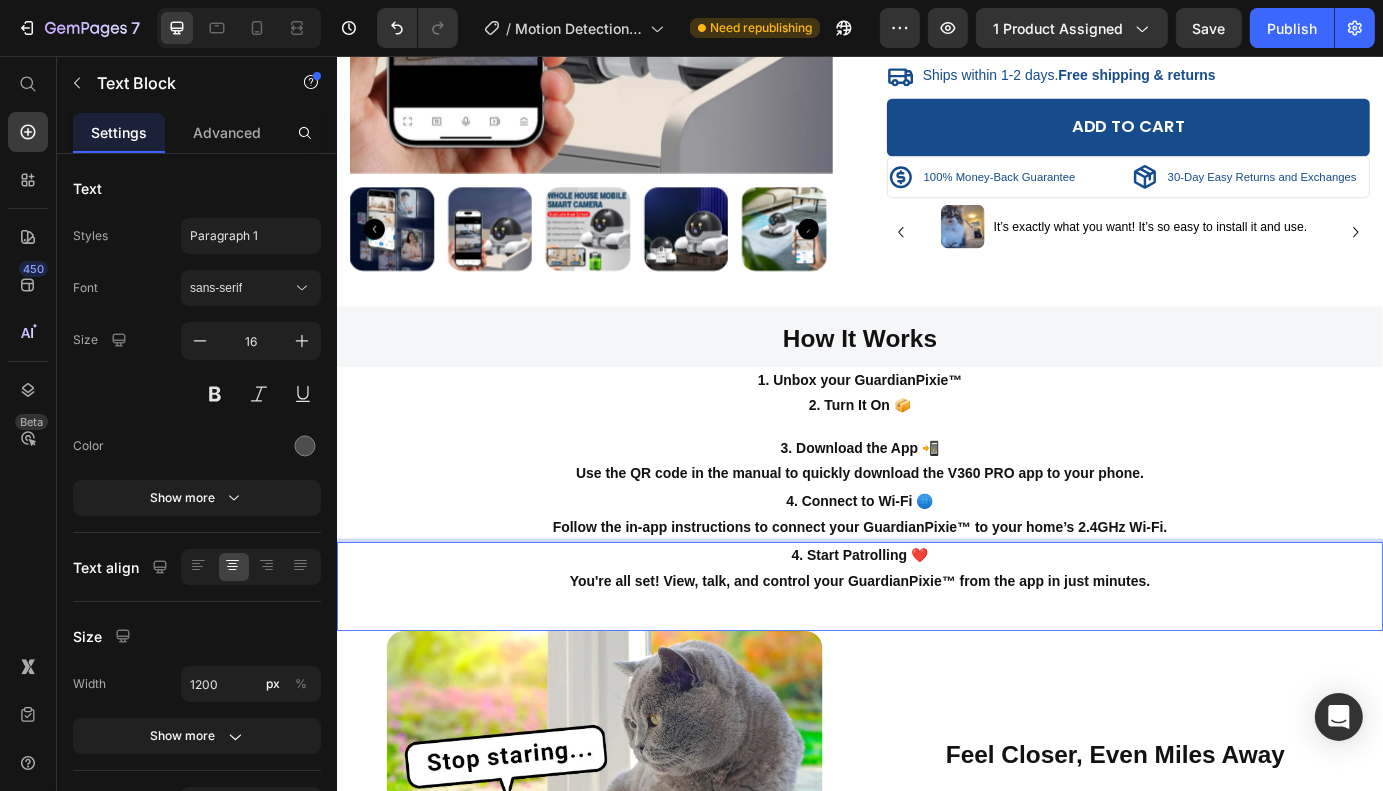 click on "4. Start Patrolling ❤️" at bounding box center (936, 629) 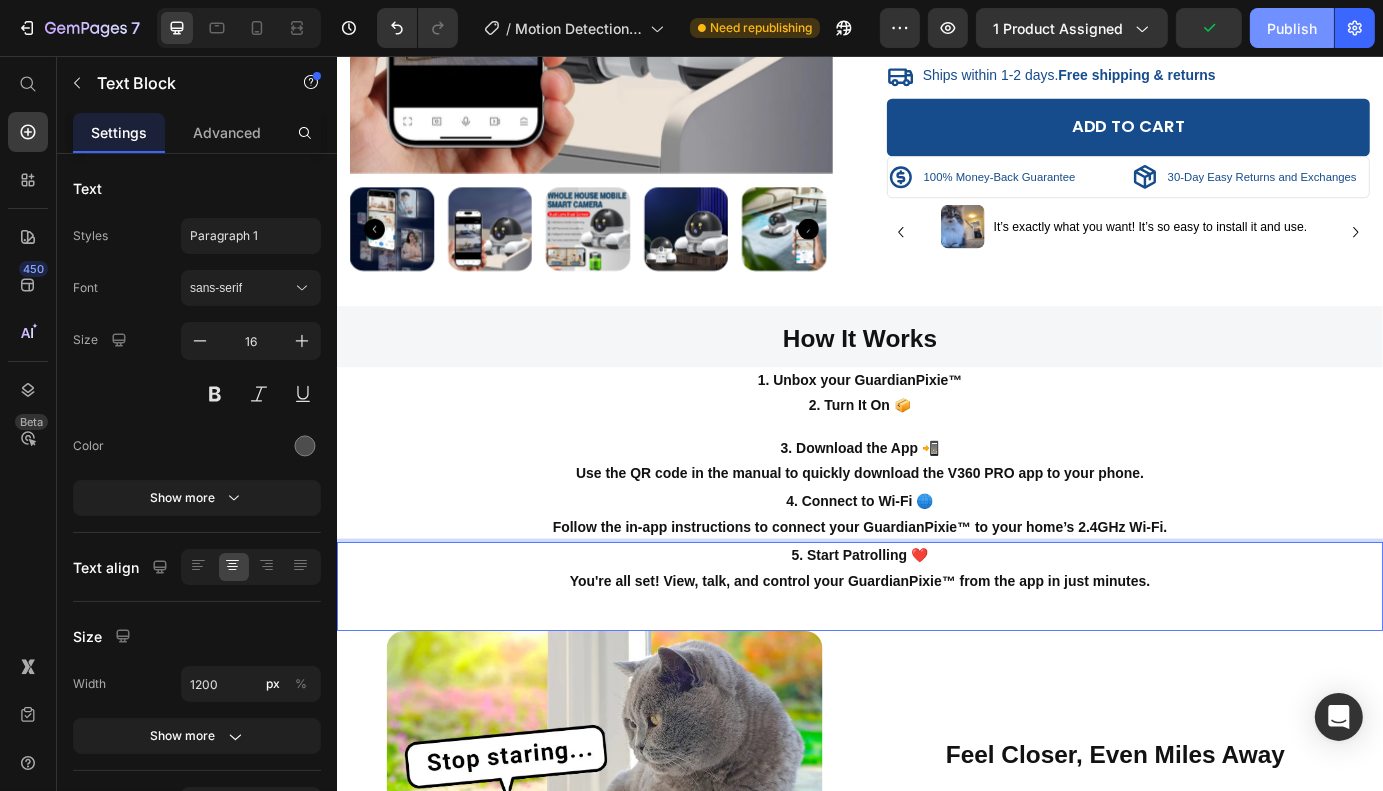 click on "Publish" at bounding box center [1292, 28] 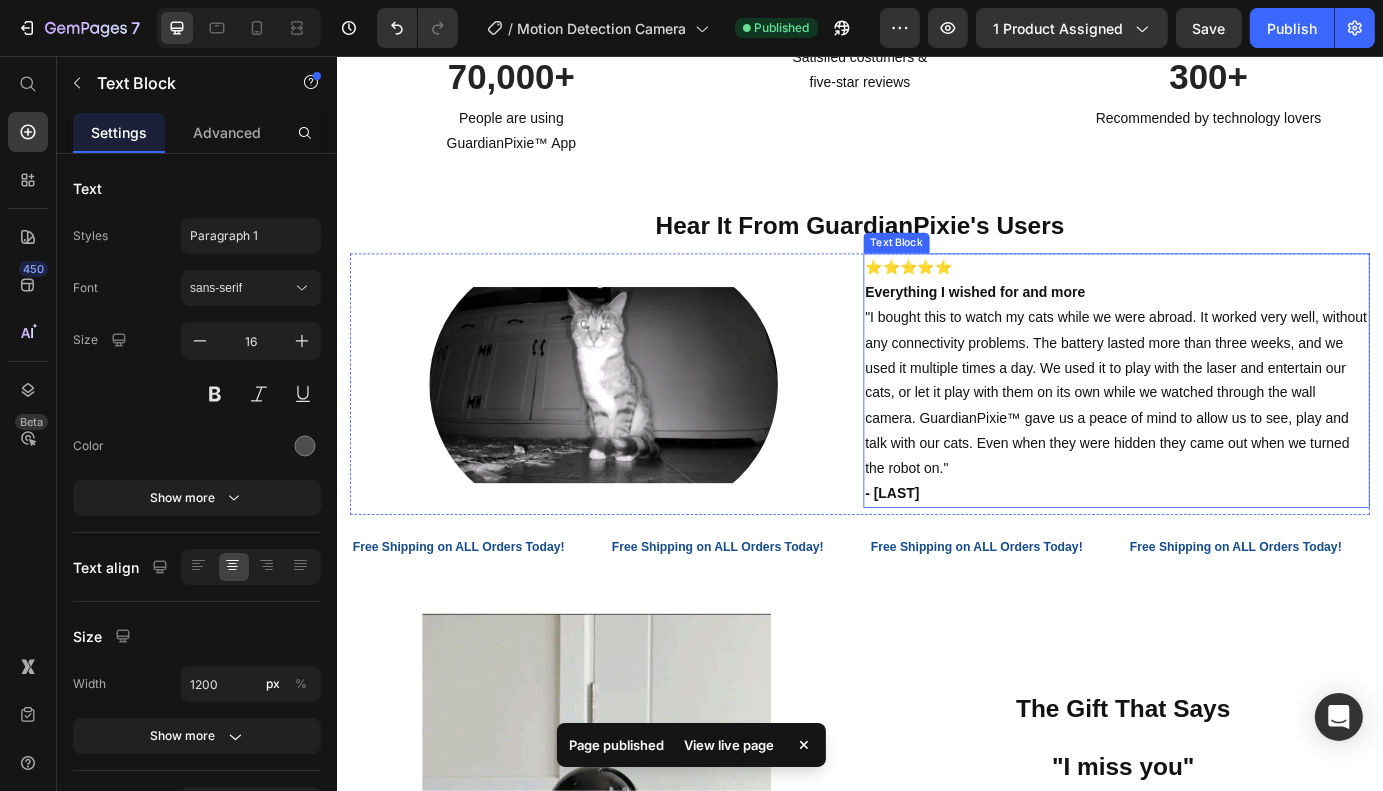 scroll, scrollTop: 2867, scrollLeft: 0, axis: vertical 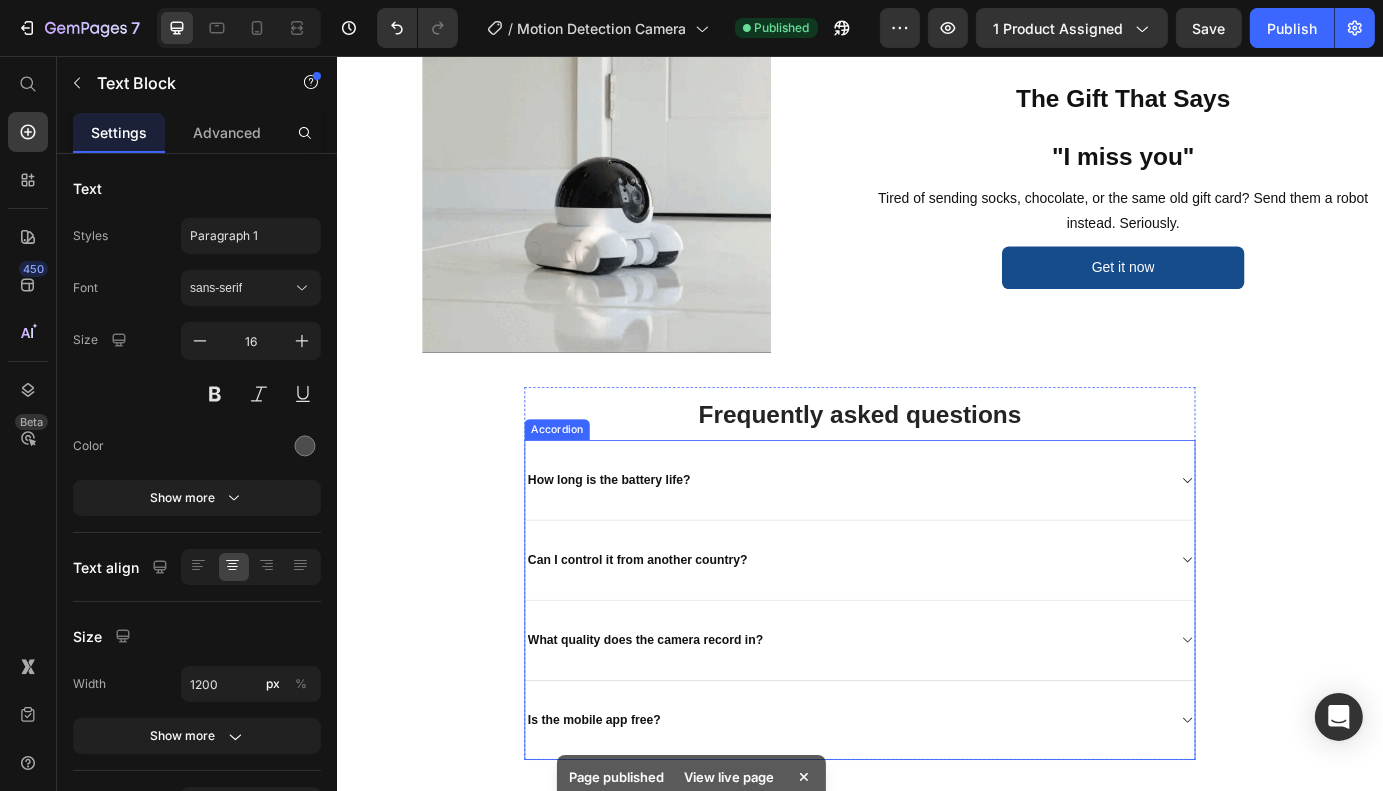 click on "How long is the battery life?" at bounding box center [936, 543] 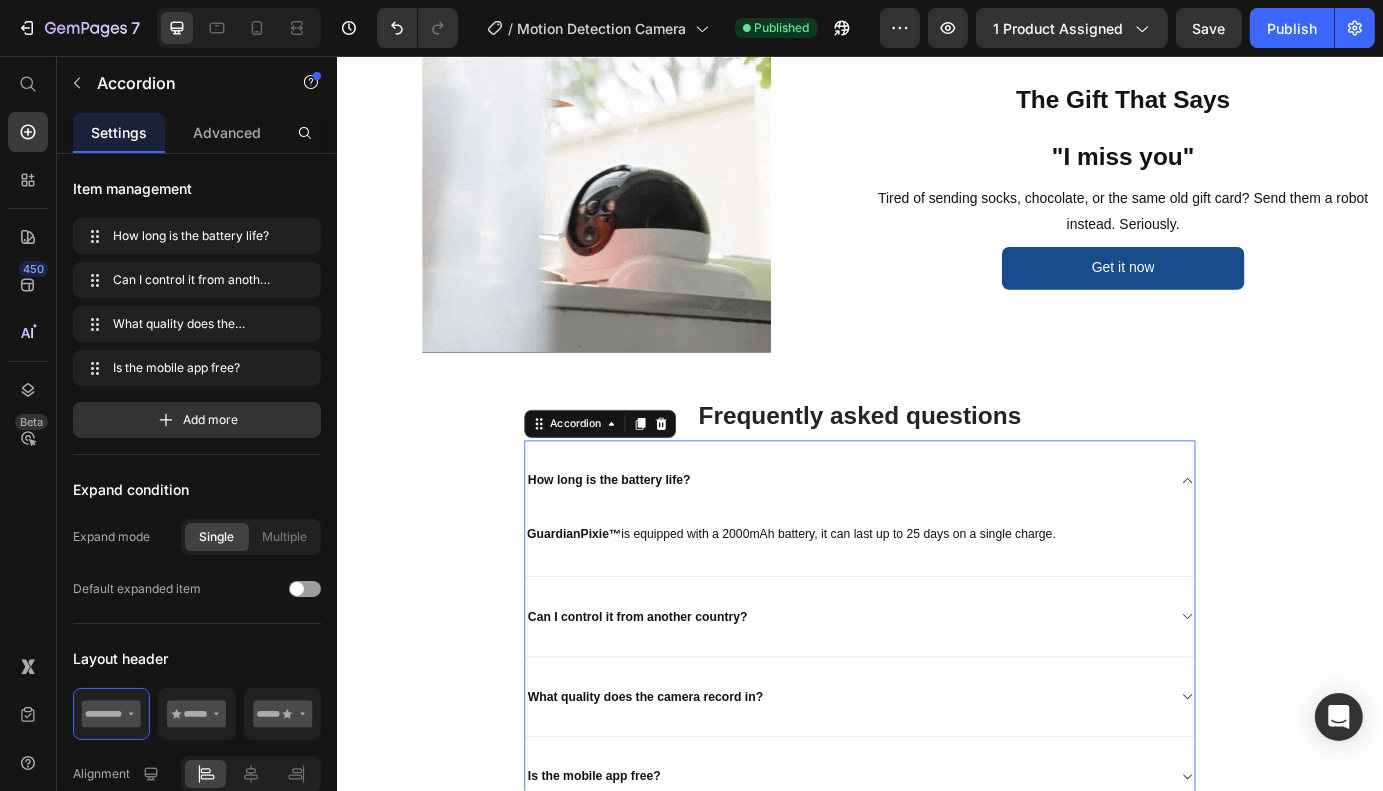scroll, scrollTop: 3067, scrollLeft: 0, axis: vertical 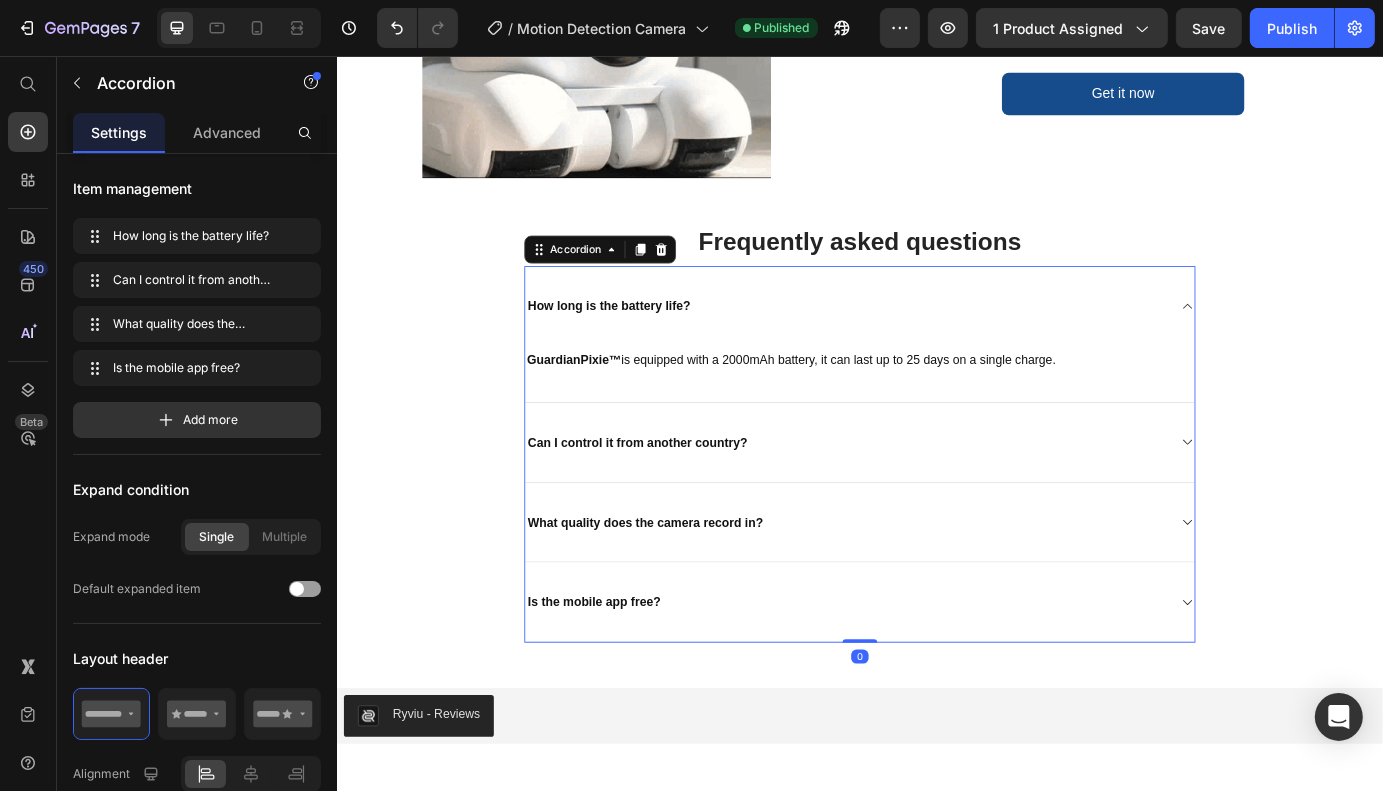 click on "Can I control it from another country?" at bounding box center (920, 499) 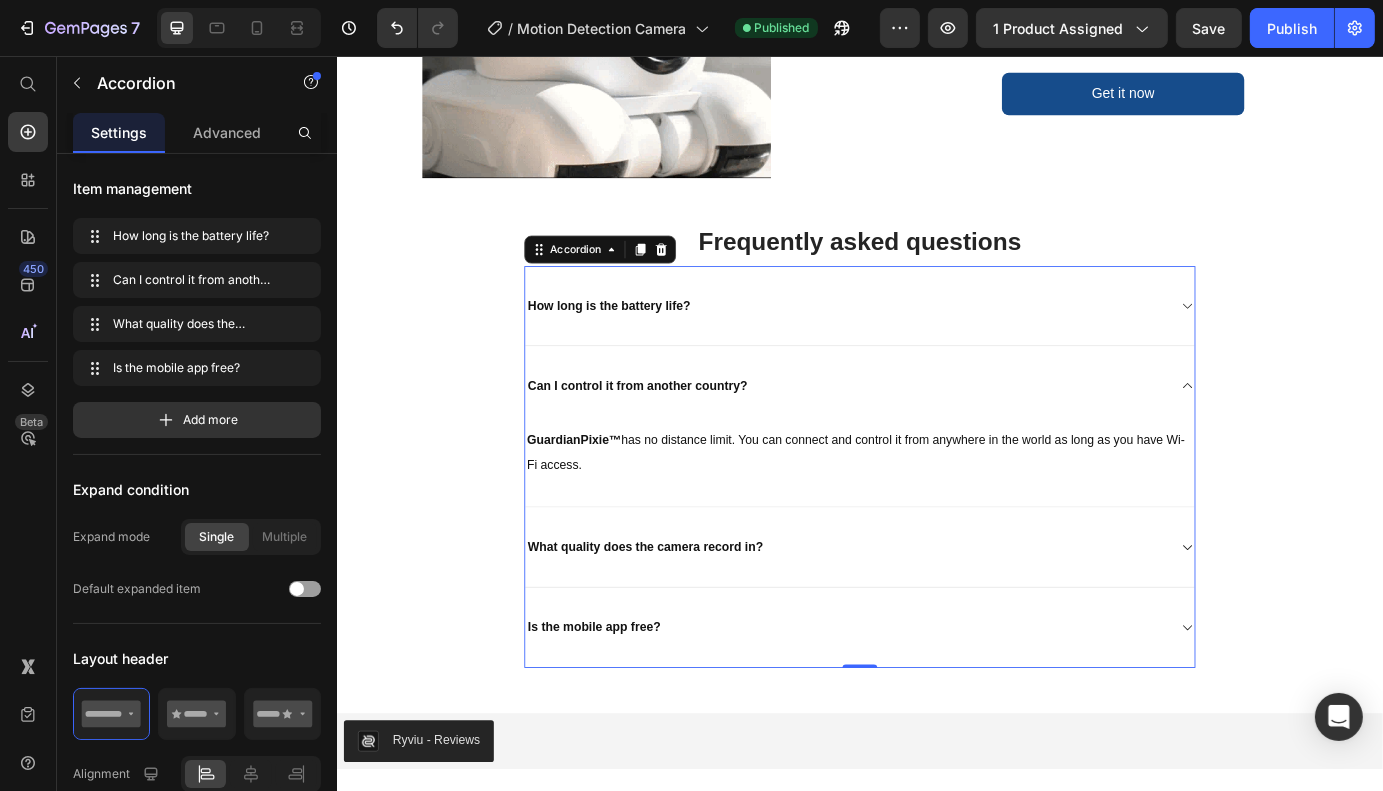 click on "What quality does the camera record in?" at bounding box center [920, 619] 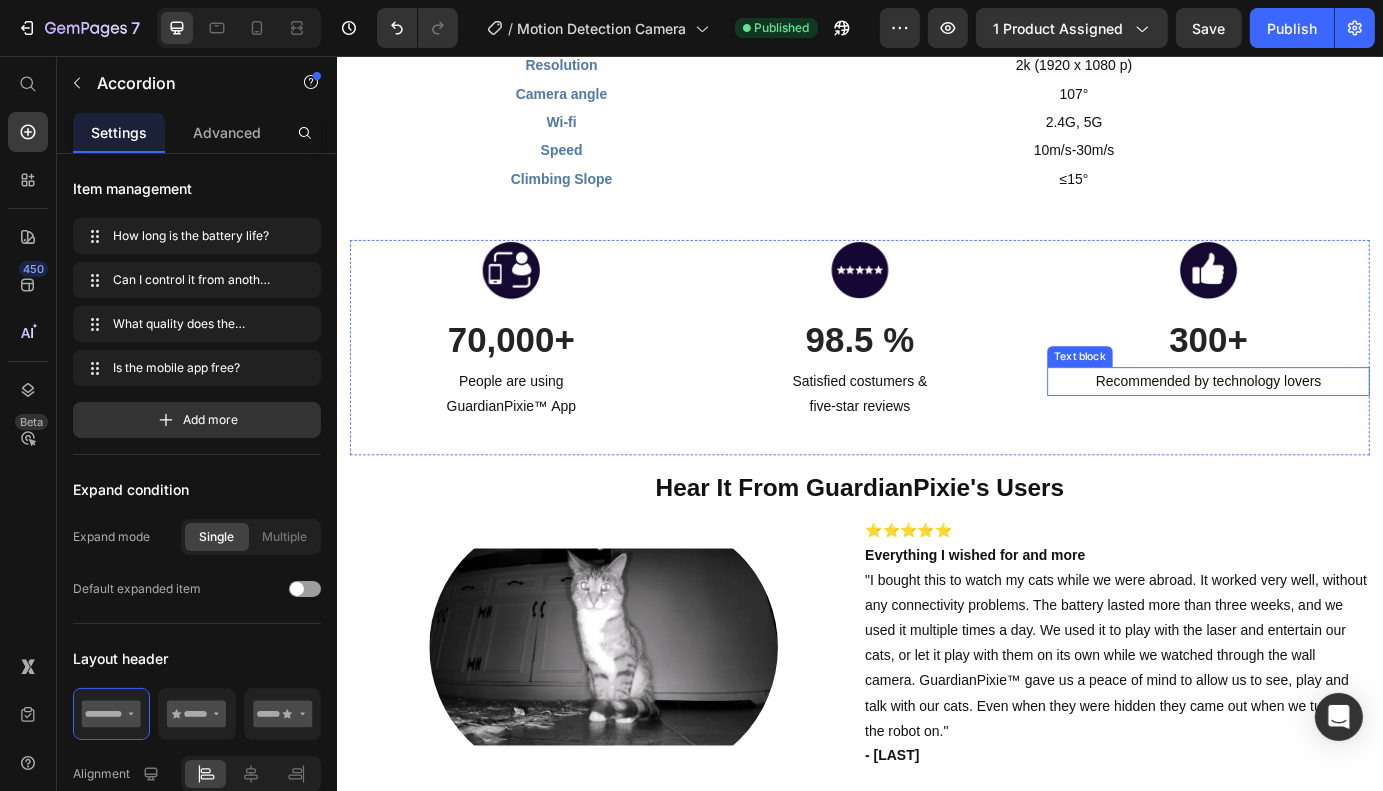 scroll, scrollTop: 1567, scrollLeft: 0, axis: vertical 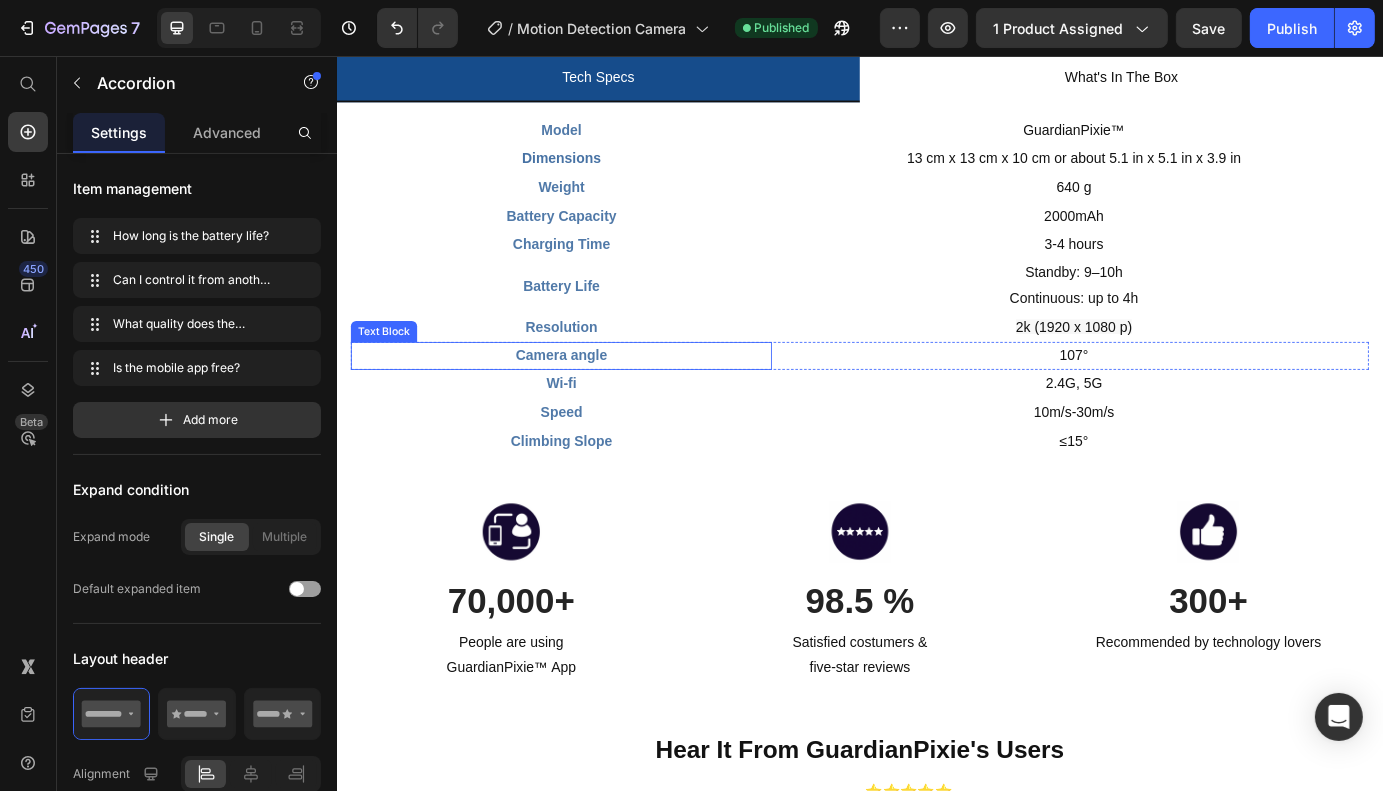 click on "Battery Life Text Block" at bounding box center (593, 320) 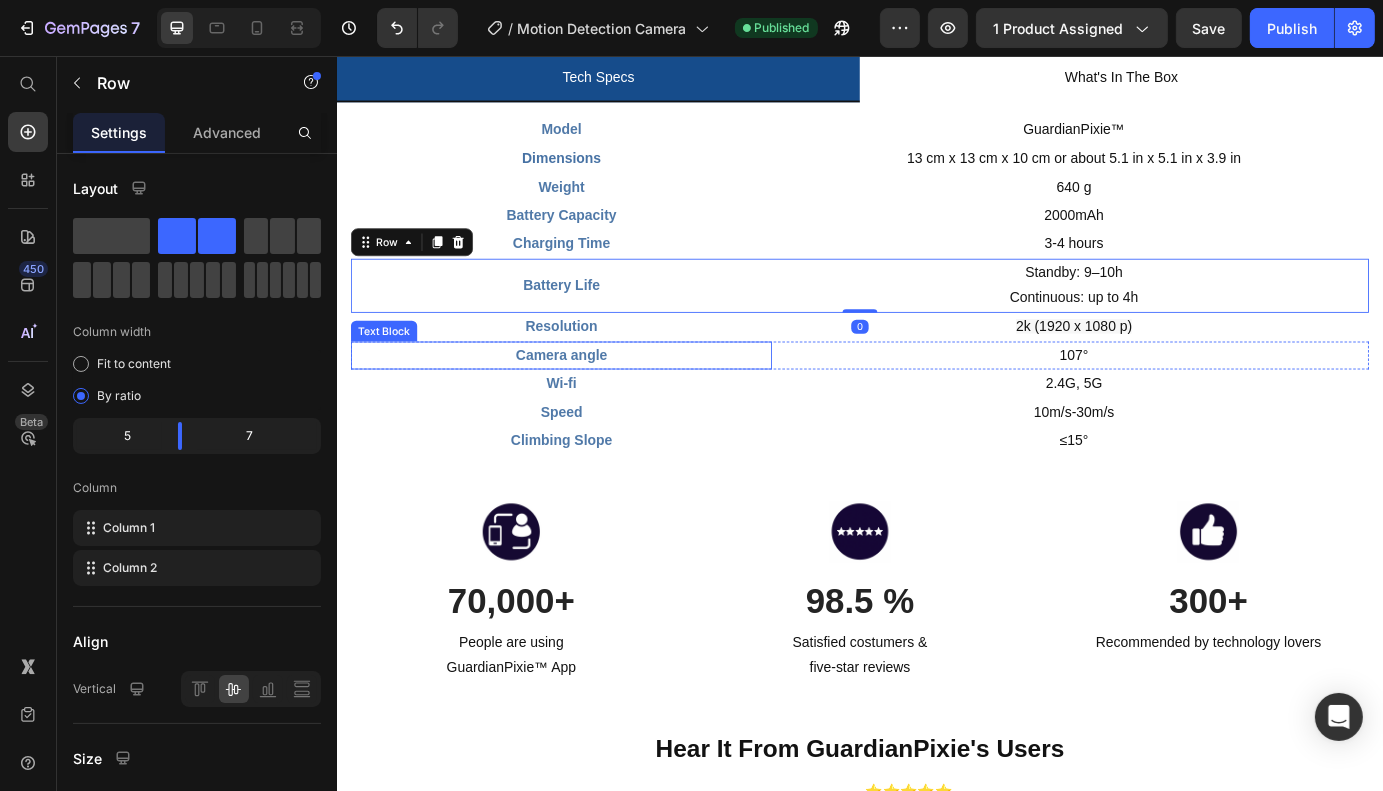 click on "Resolution" at bounding box center (593, 367) 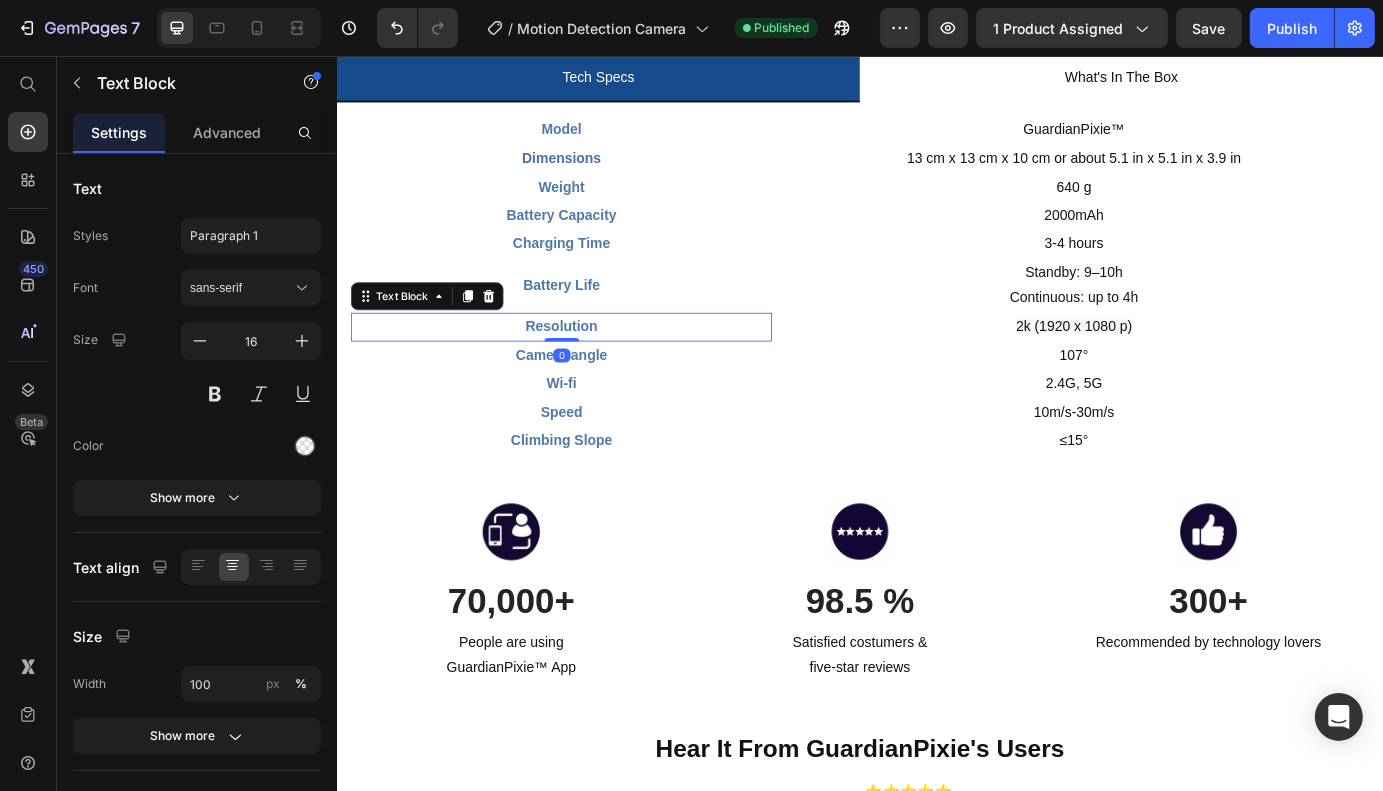 click on "Resolution" at bounding box center [593, 367] 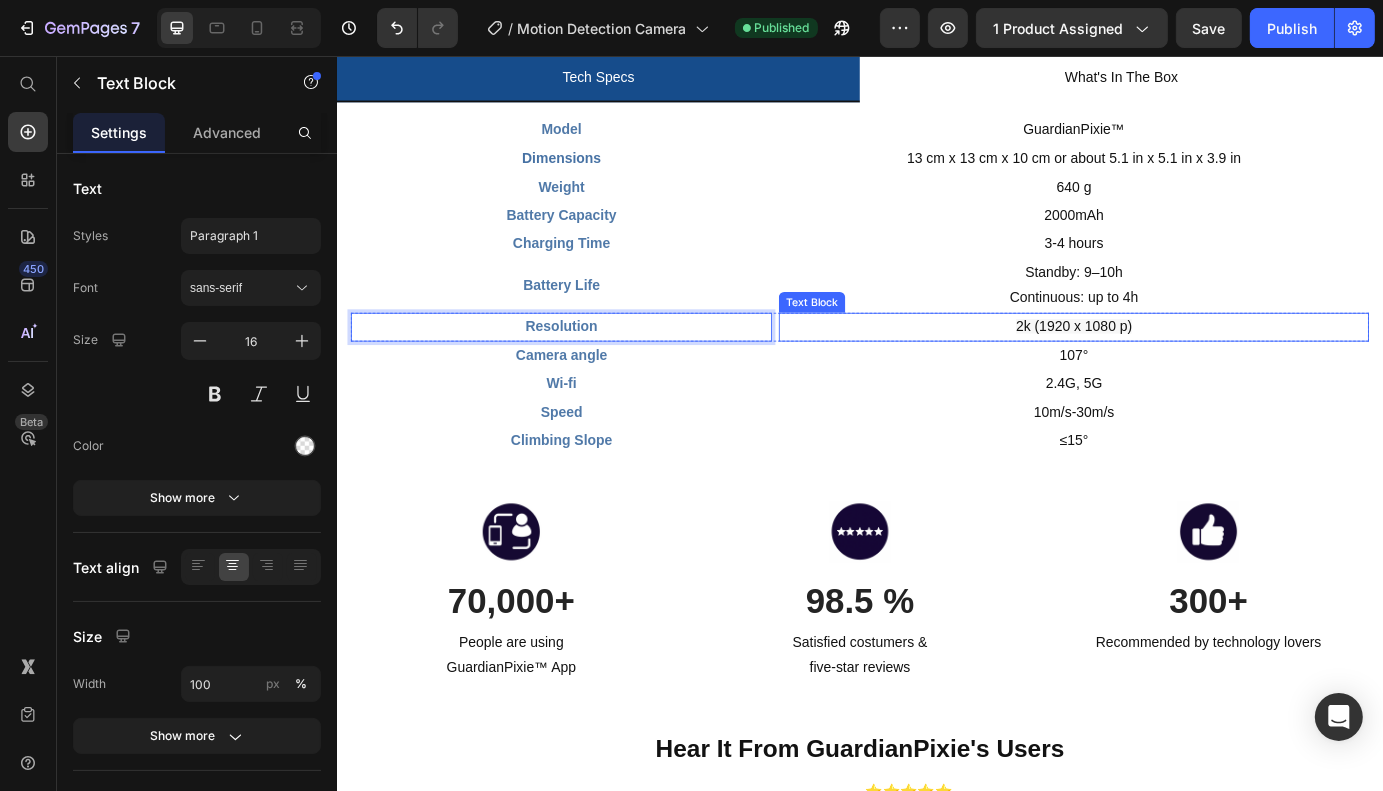 click on "2k (1920 x 1080 p)" at bounding box center [1181, 366] 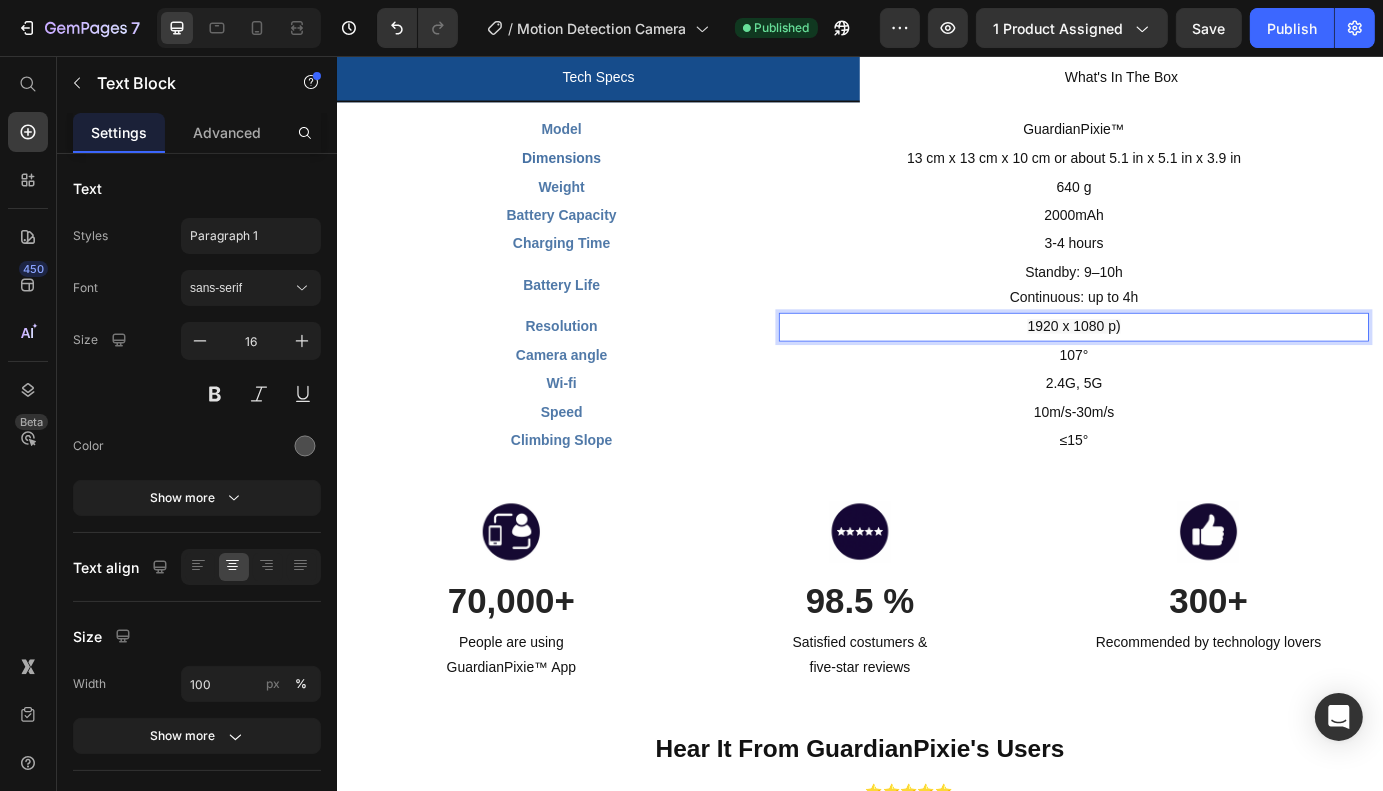 click on "1920 x 1080 p)" at bounding box center [1181, 367] 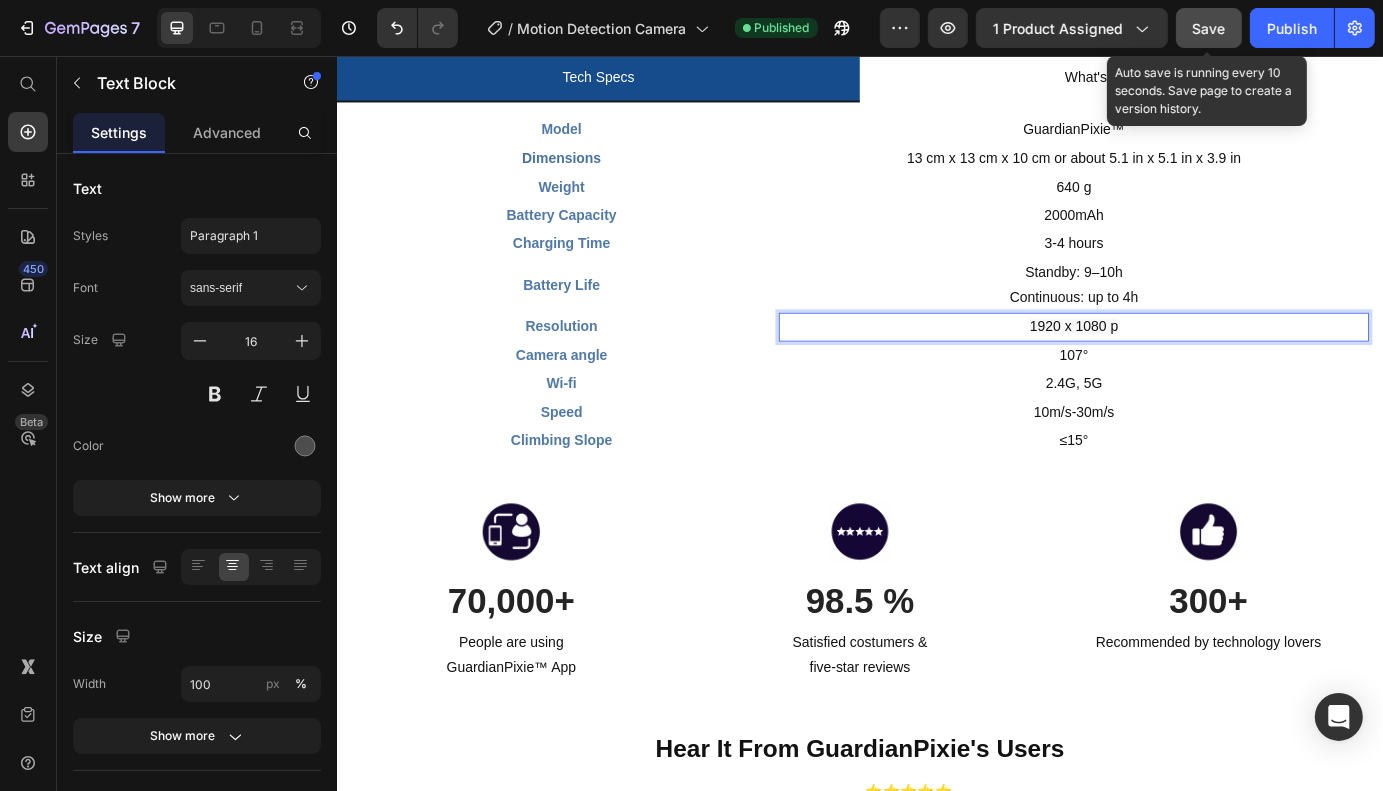 click on "Save" at bounding box center (1209, 28) 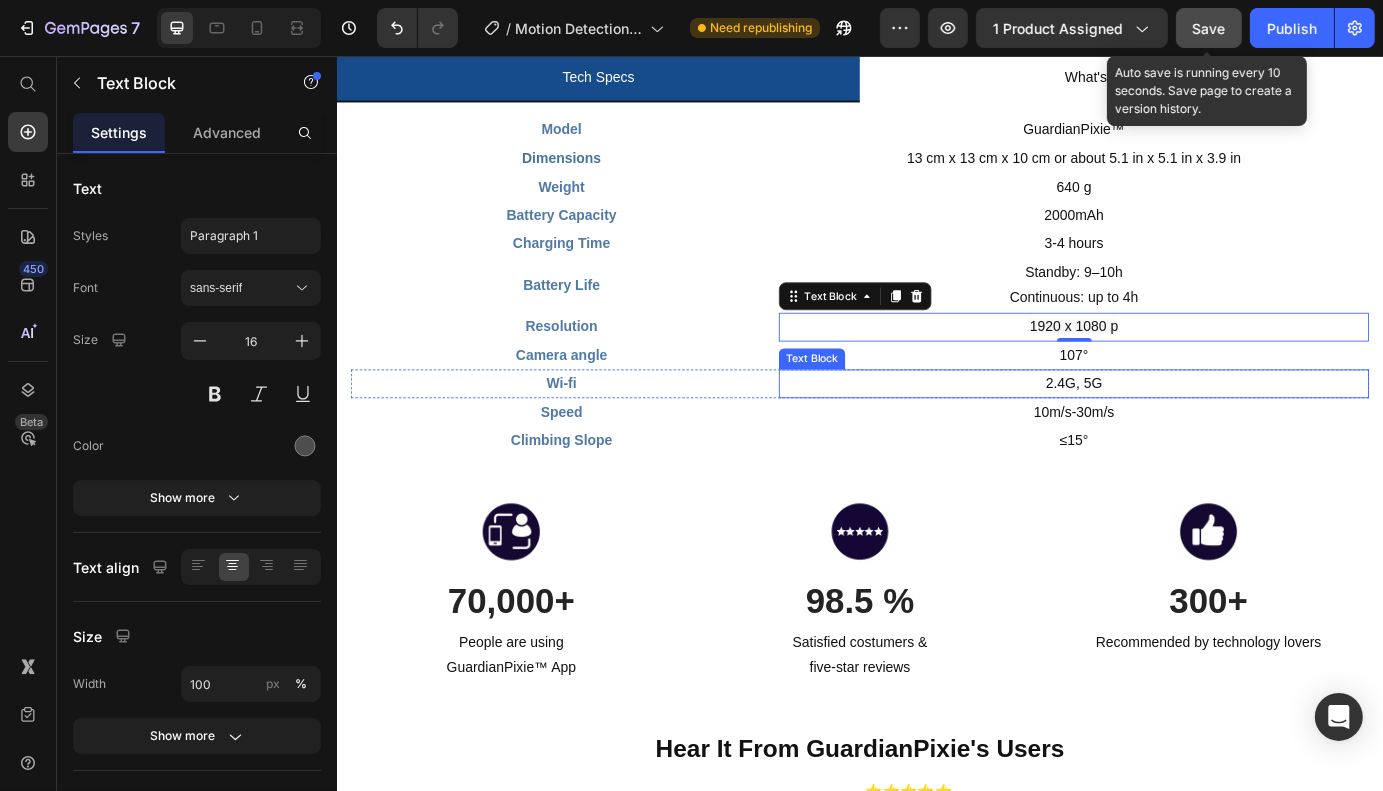 click on "2.4G, 5G" at bounding box center [1181, 431] 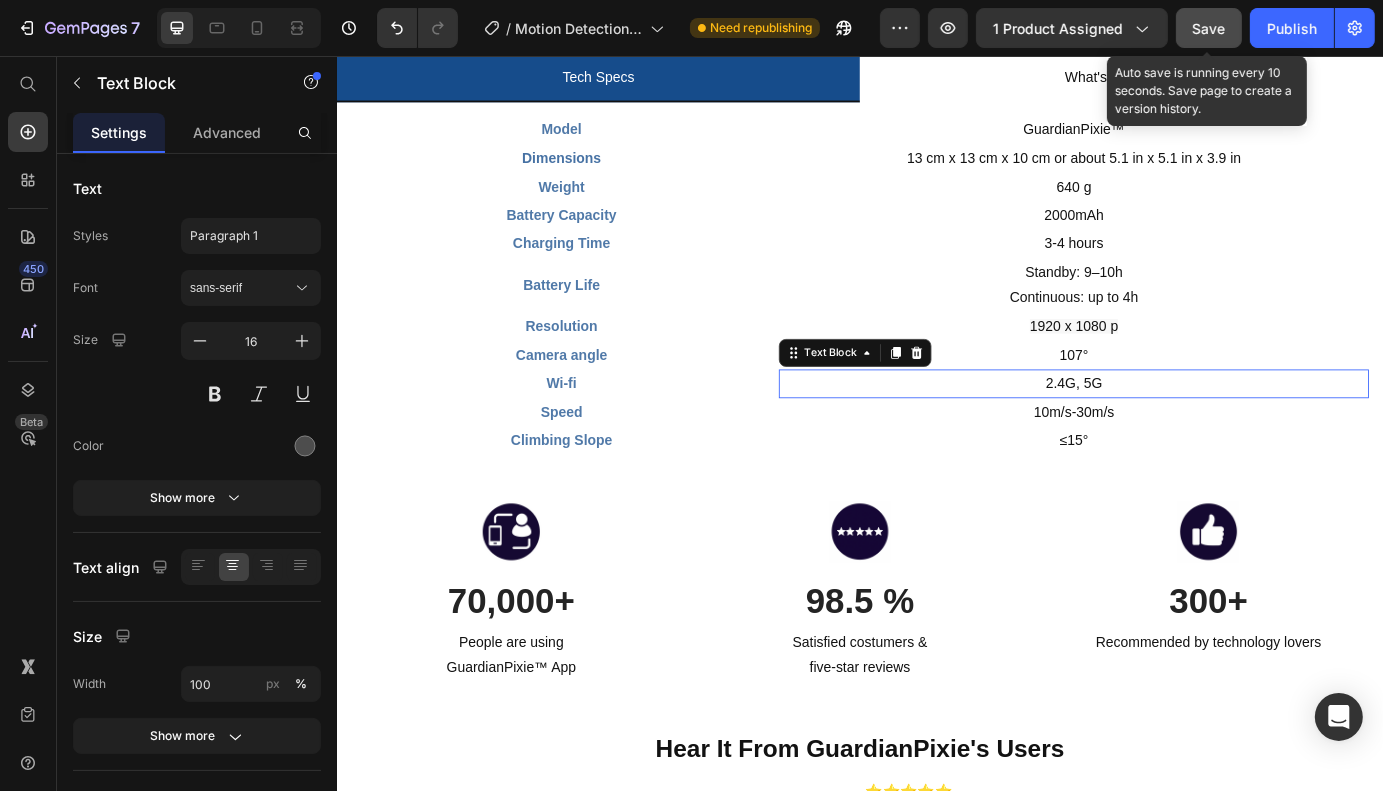 click on "2.4G, 5G" at bounding box center [1181, 431] 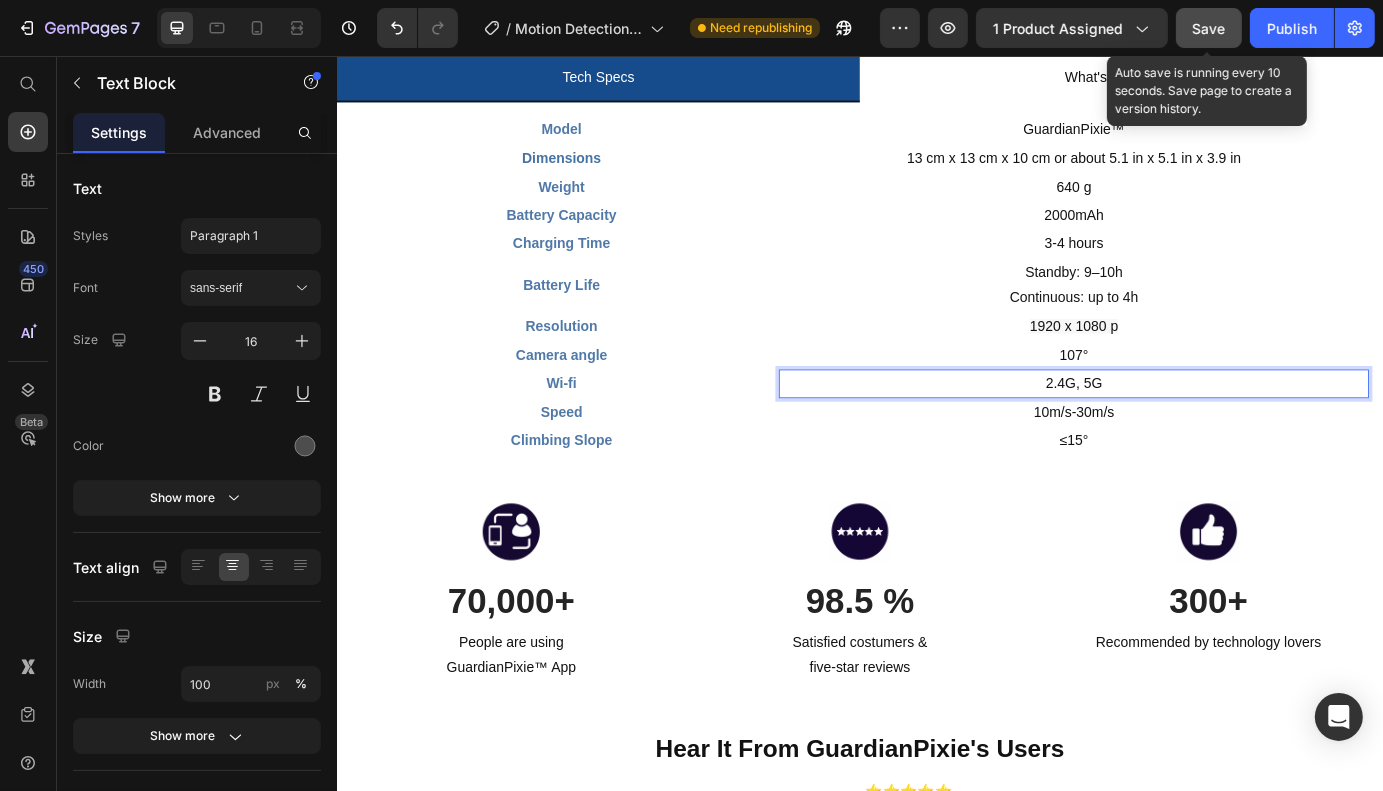 click on "2.4G, 5G" at bounding box center [1181, 431] 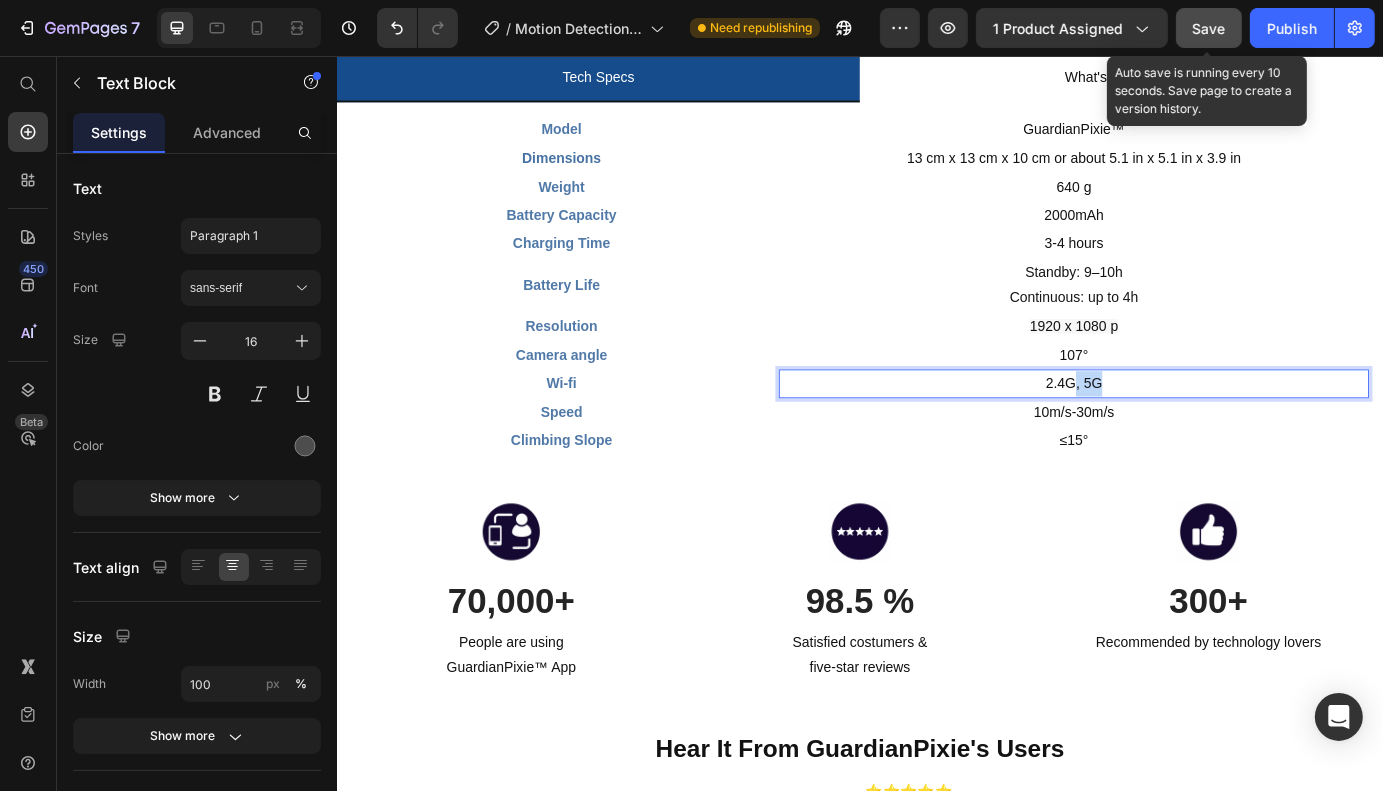 drag, startPoint x: 1174, startPoint y: 434, endPoint x: 1258, endPoint y: 434, distance: 84 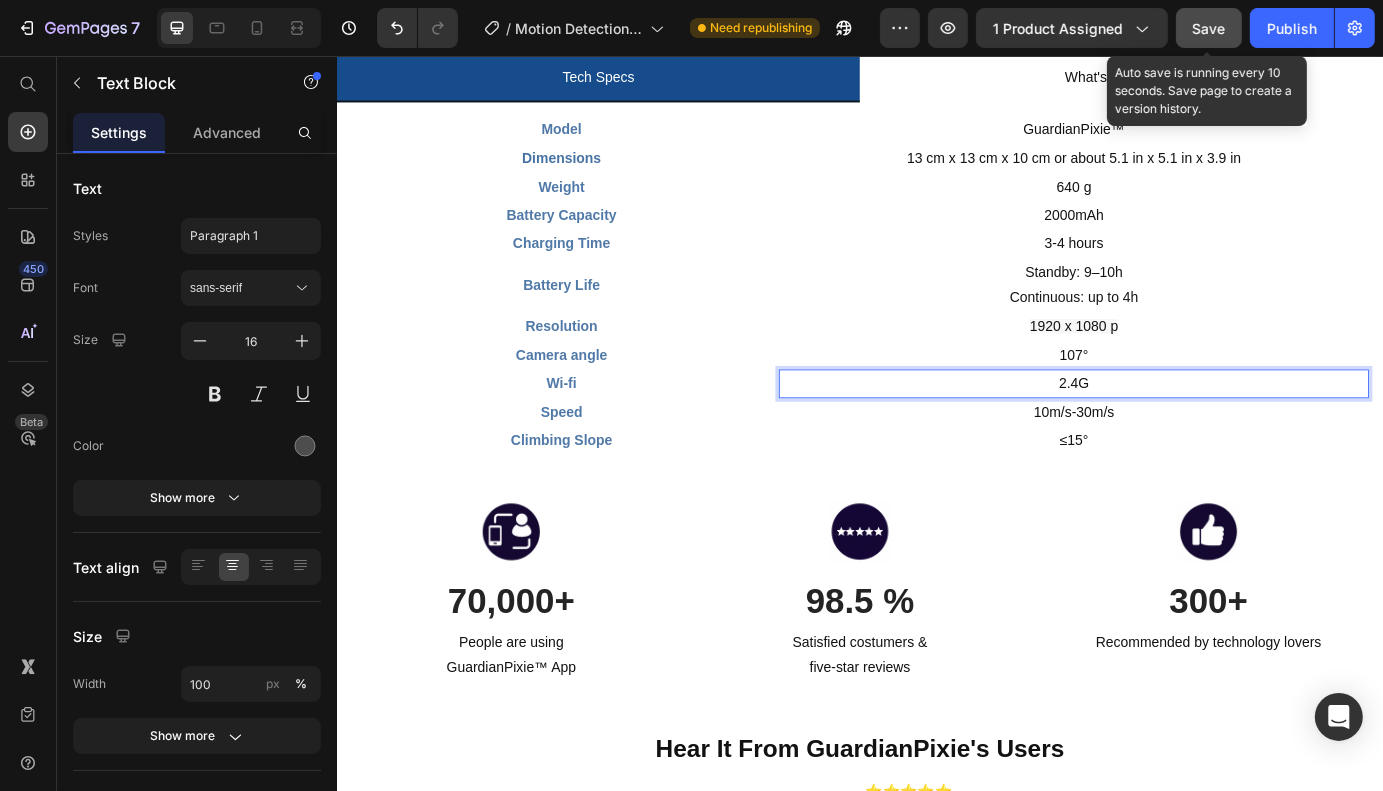 click on "Save" at bounding box center (1209, 28) 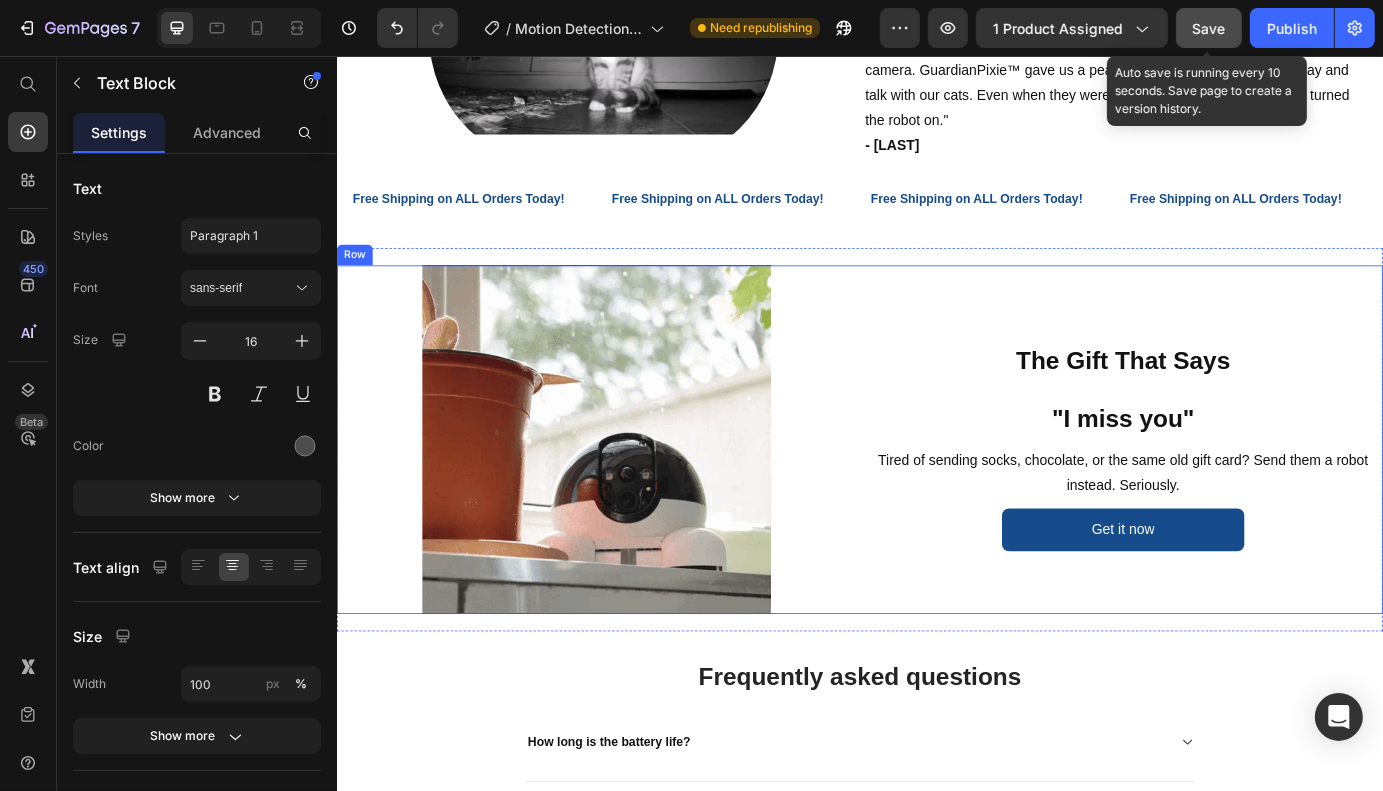 scroll, scrollTop: 2967, scrollLeft: 0, axis: vertical 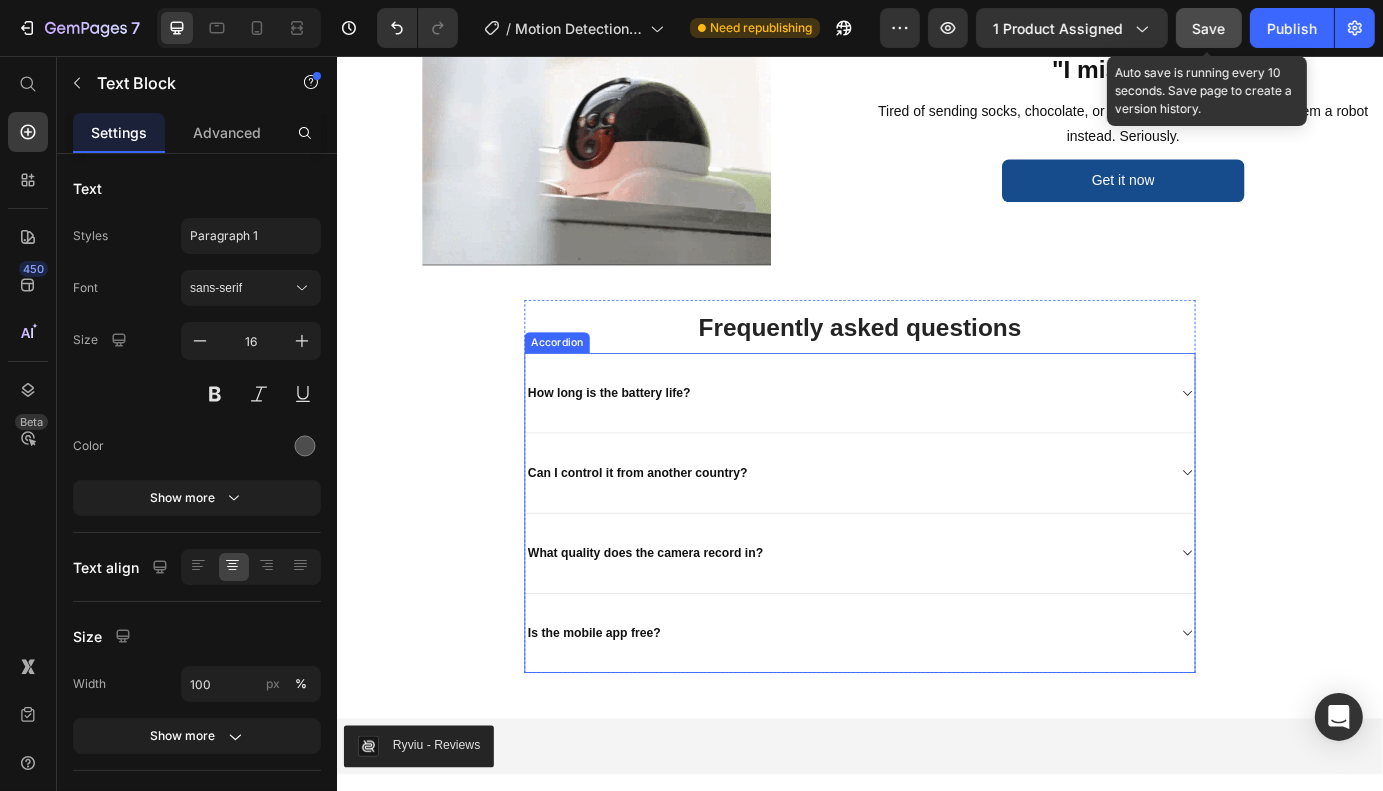 click on "What quality does the camera record in?" at bounding box center [690, 626] 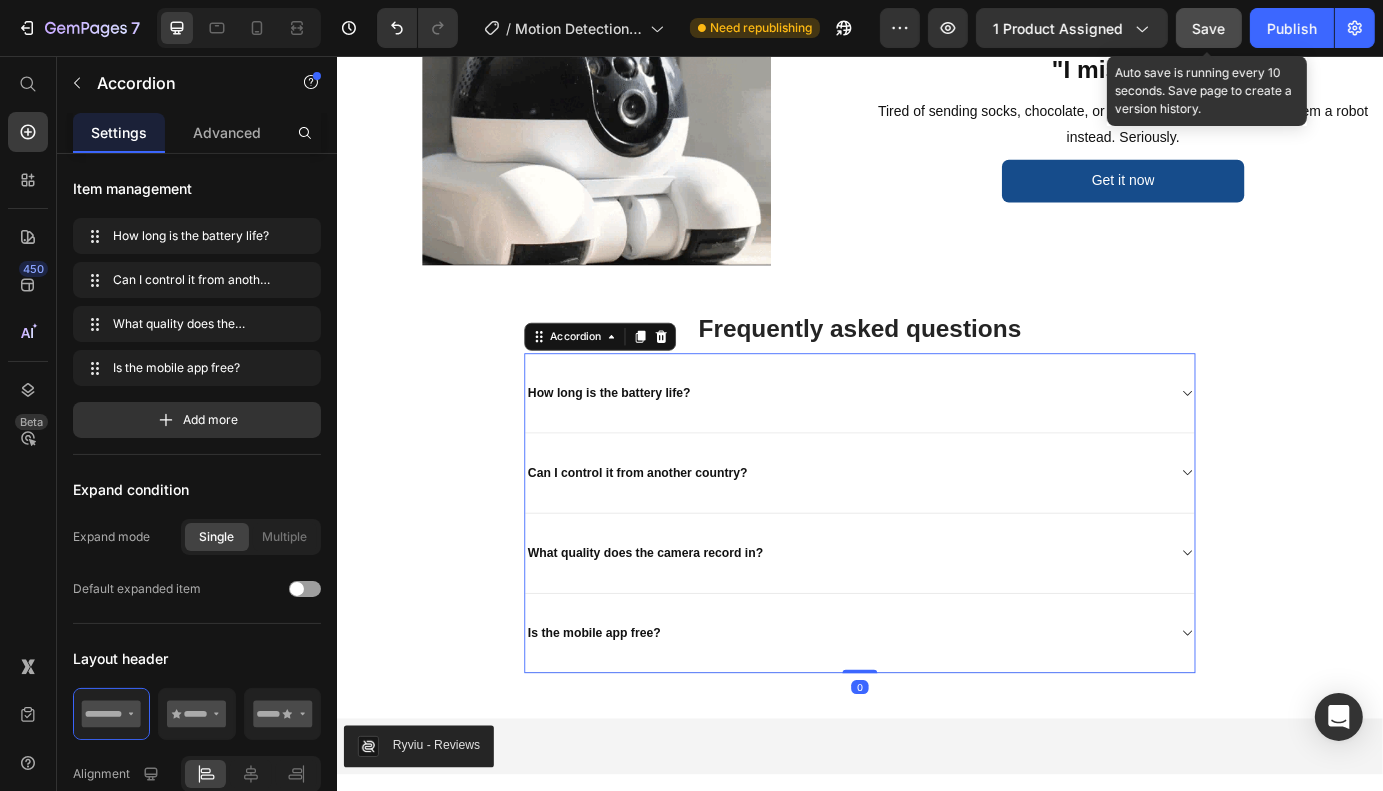 click 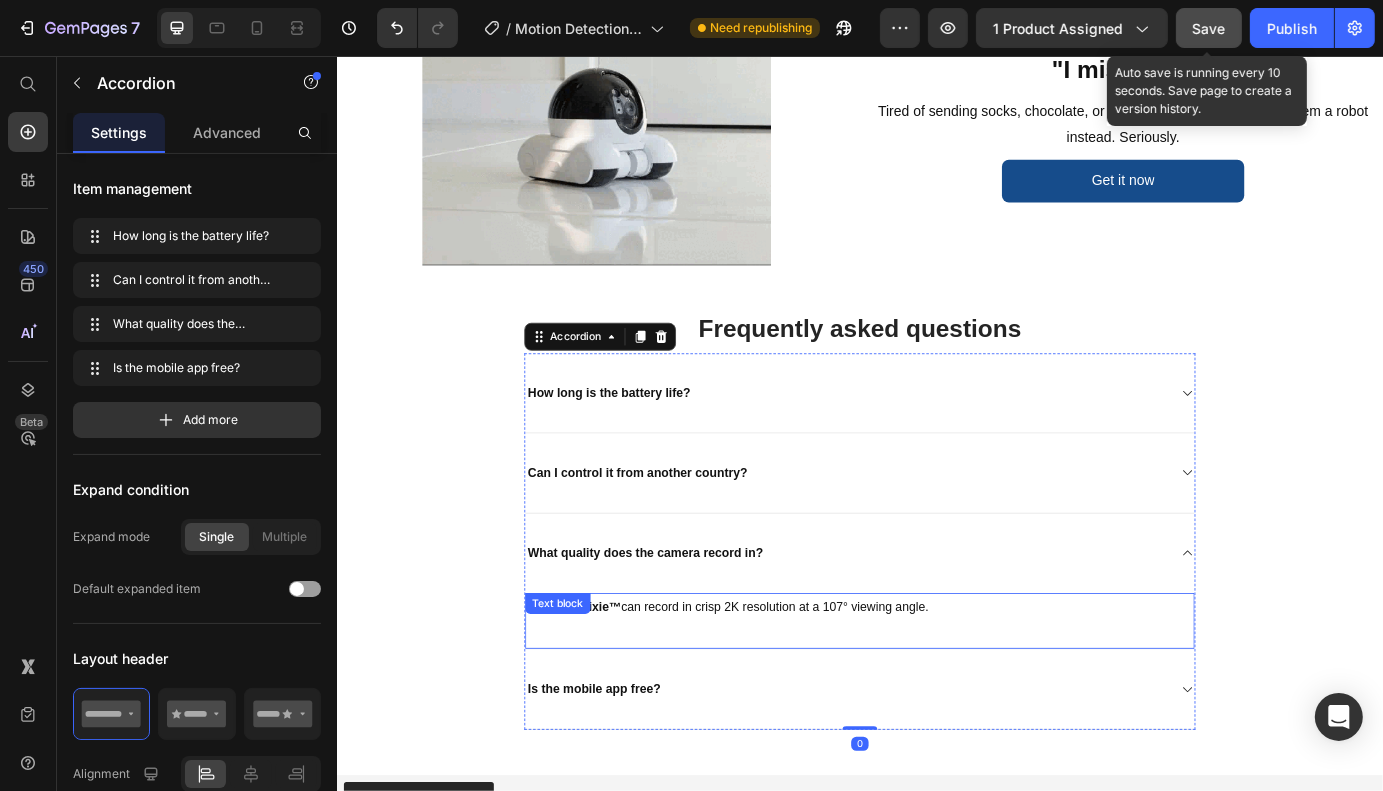 click on "GuardianPixie™  can record in crisp 2K resolution at a 107° viewing angle." at bounding box center [784, 688] 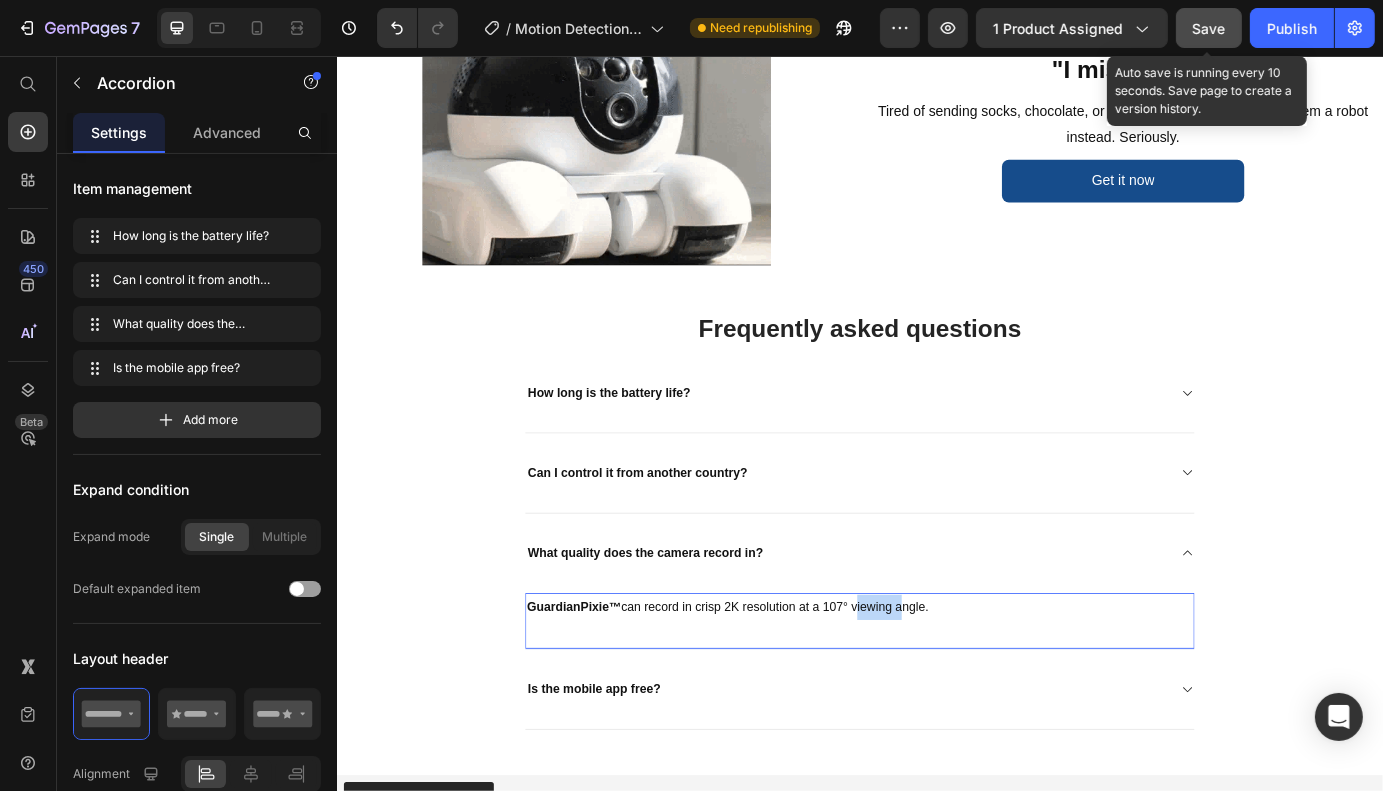 click on "GuardianPixie™  can record in crisp 2K resolution at a 107° viewing angle." at bounding box center (784, 688) 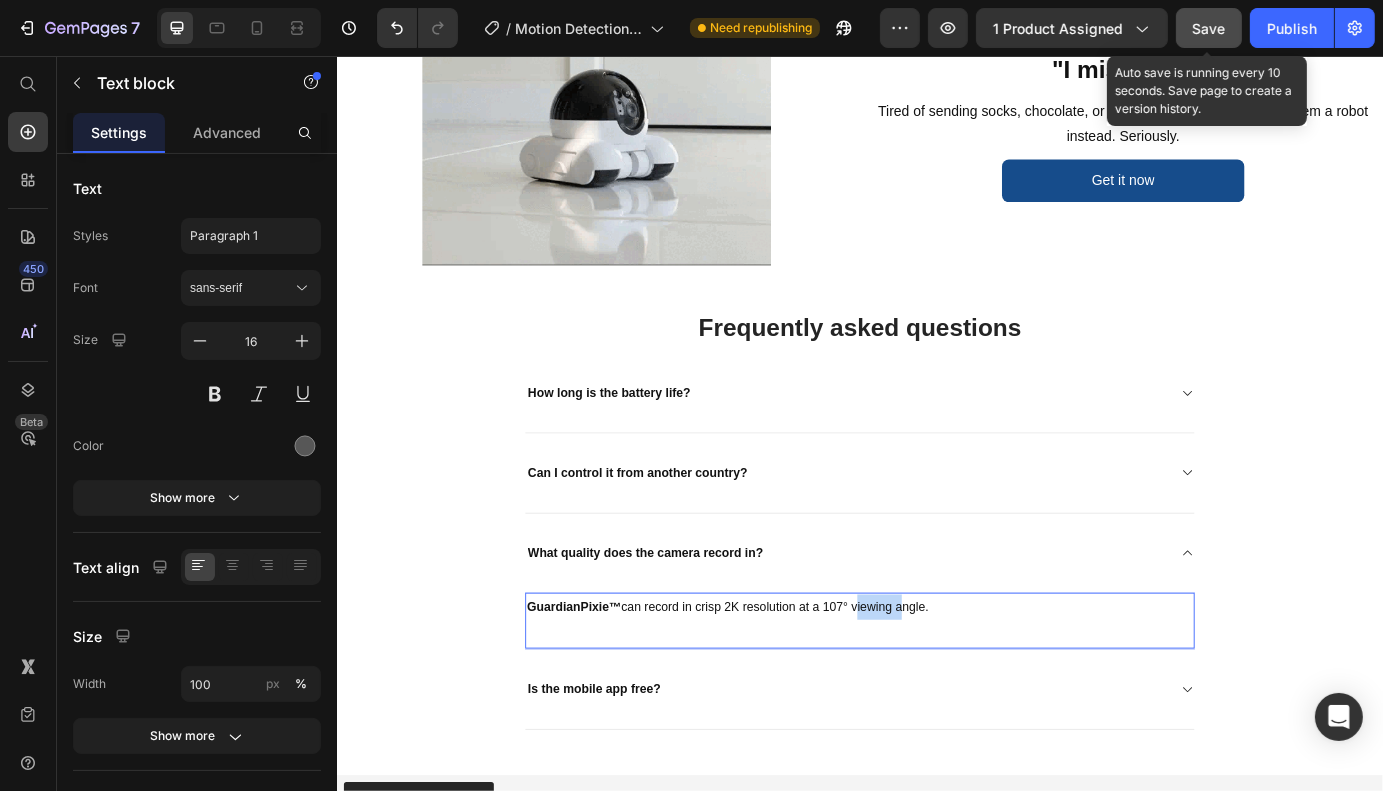 click on "GuardianPixie™  can record in crisp 2K resolution at a 107° viewing angle." at bounding box center (784, 688) 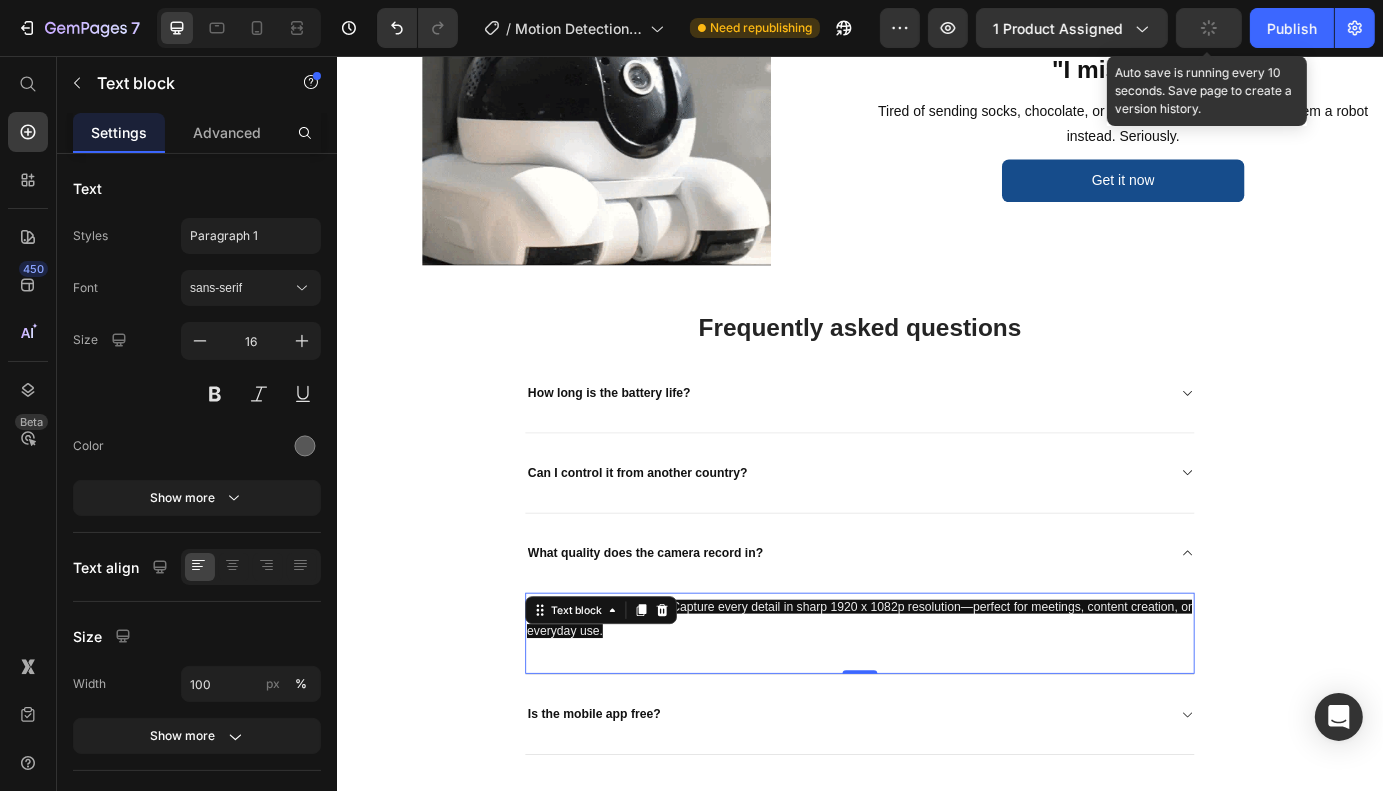 click on "Crystal-Clear Full HD:  Capture every detail in sharp [RESOLUTION] resolution—perfect for meetings, content creation, or everyday use." at bounding box center [936, 703] 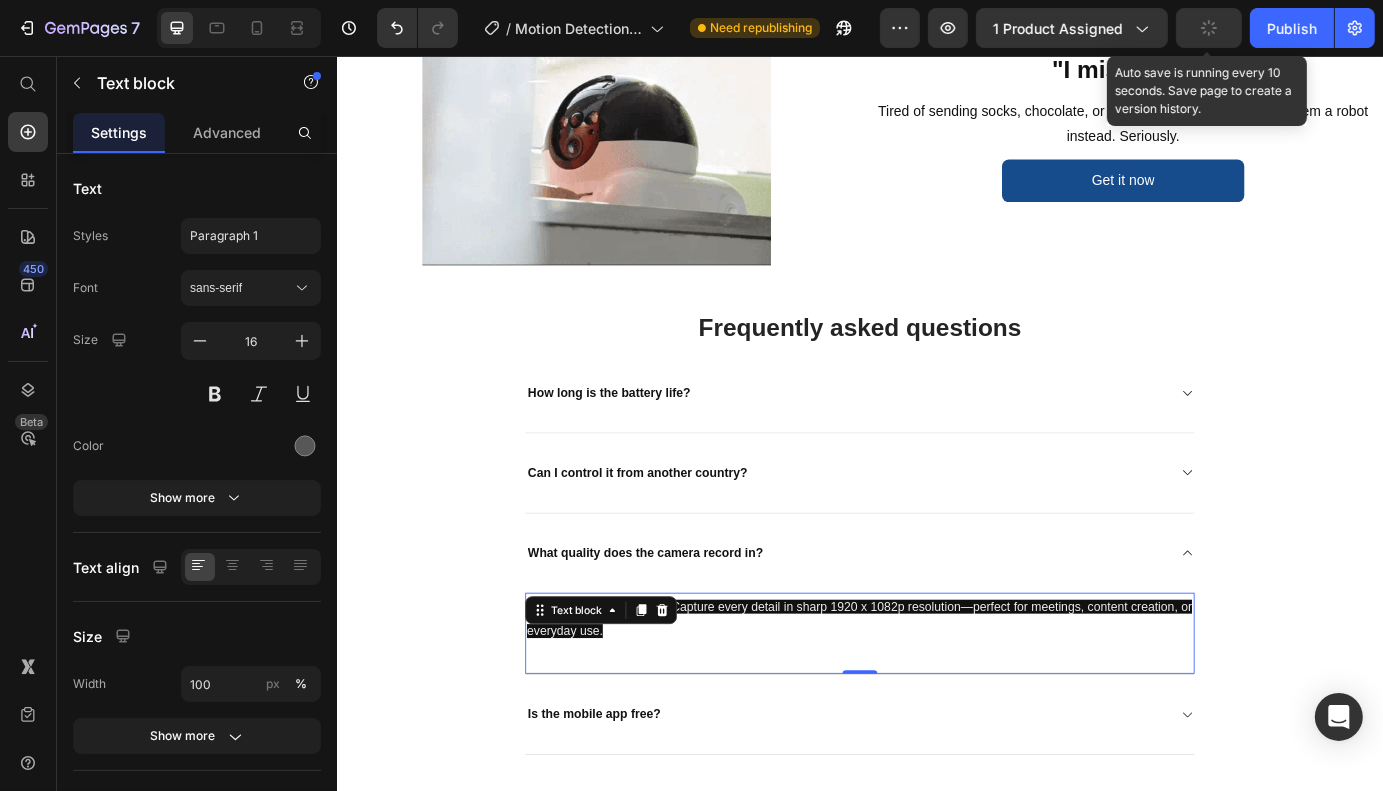 click on "Crystal-Clear Full HD:  Capture every detail in sharp [RESOLUTION] resolution—perfect for meetings, content creation, or everyday use." at bounding box center [936, 703] 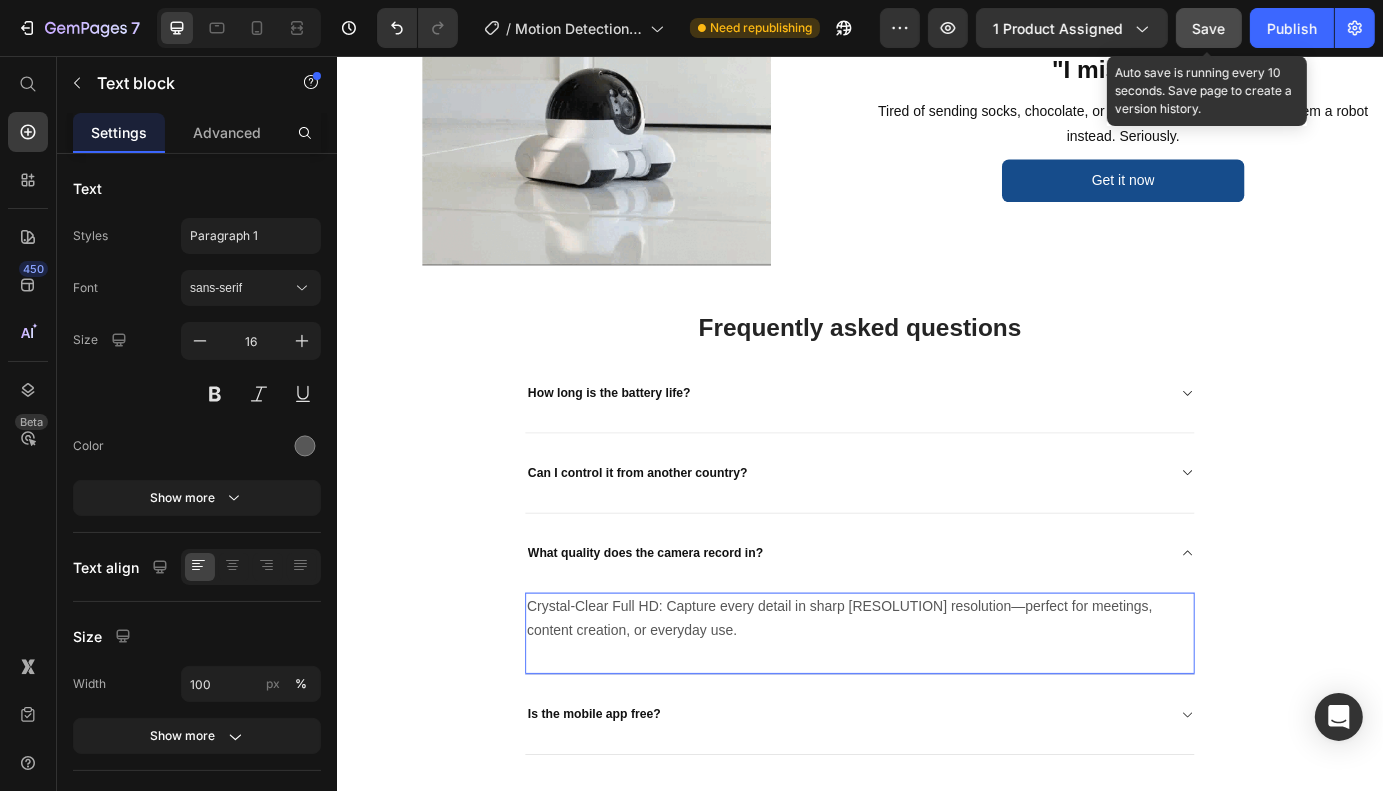click on "Crystal-Clear Full HD: Capture every detail in sharp [RESOLUTION] resolution—perfect for meetings, content creation, or everyday use." at bounding box center [936, 703] 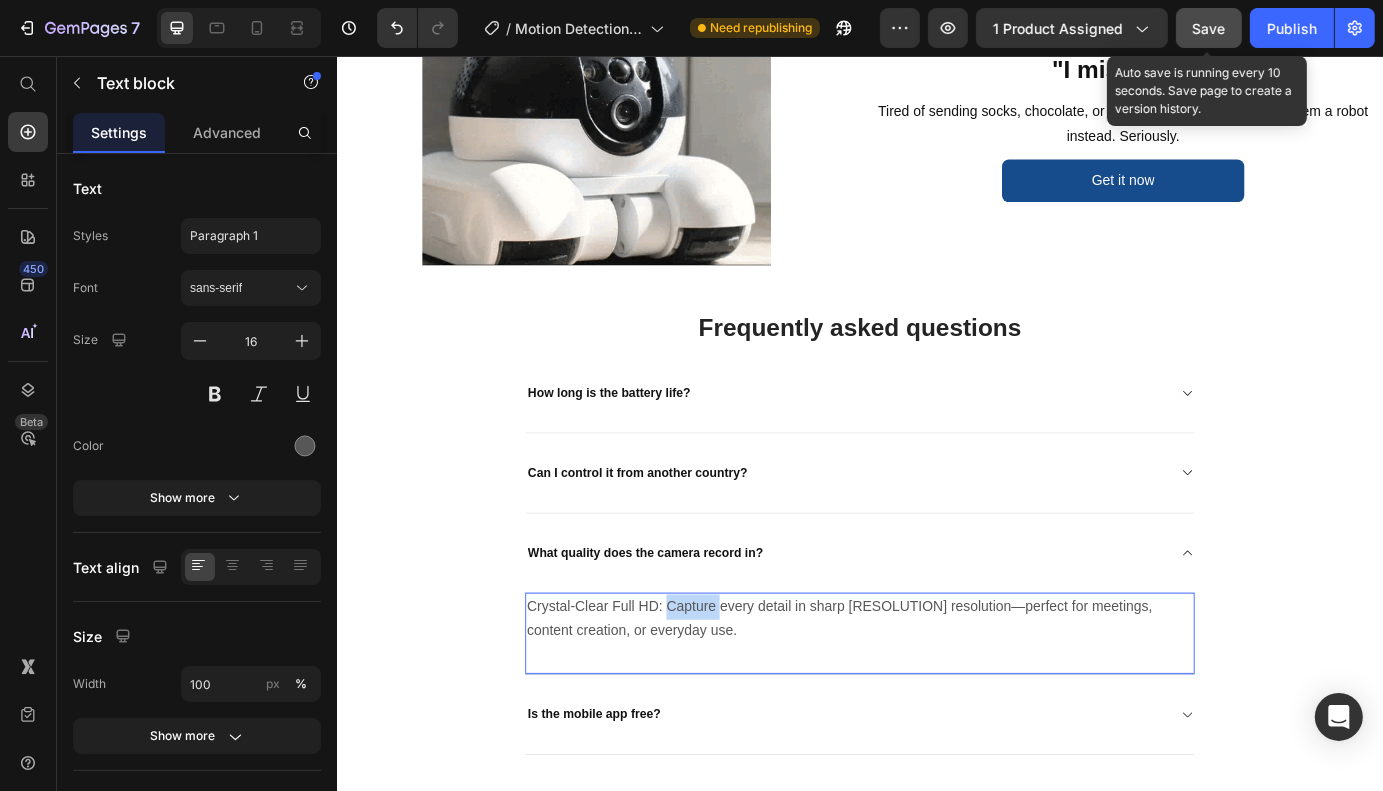 click on "Crystal-Clear Full HD: Capture every detail in sharp [RESOLUTION] resolution—perfect for meetings, content creation, or everyday use." at bounding box center (936, 703) 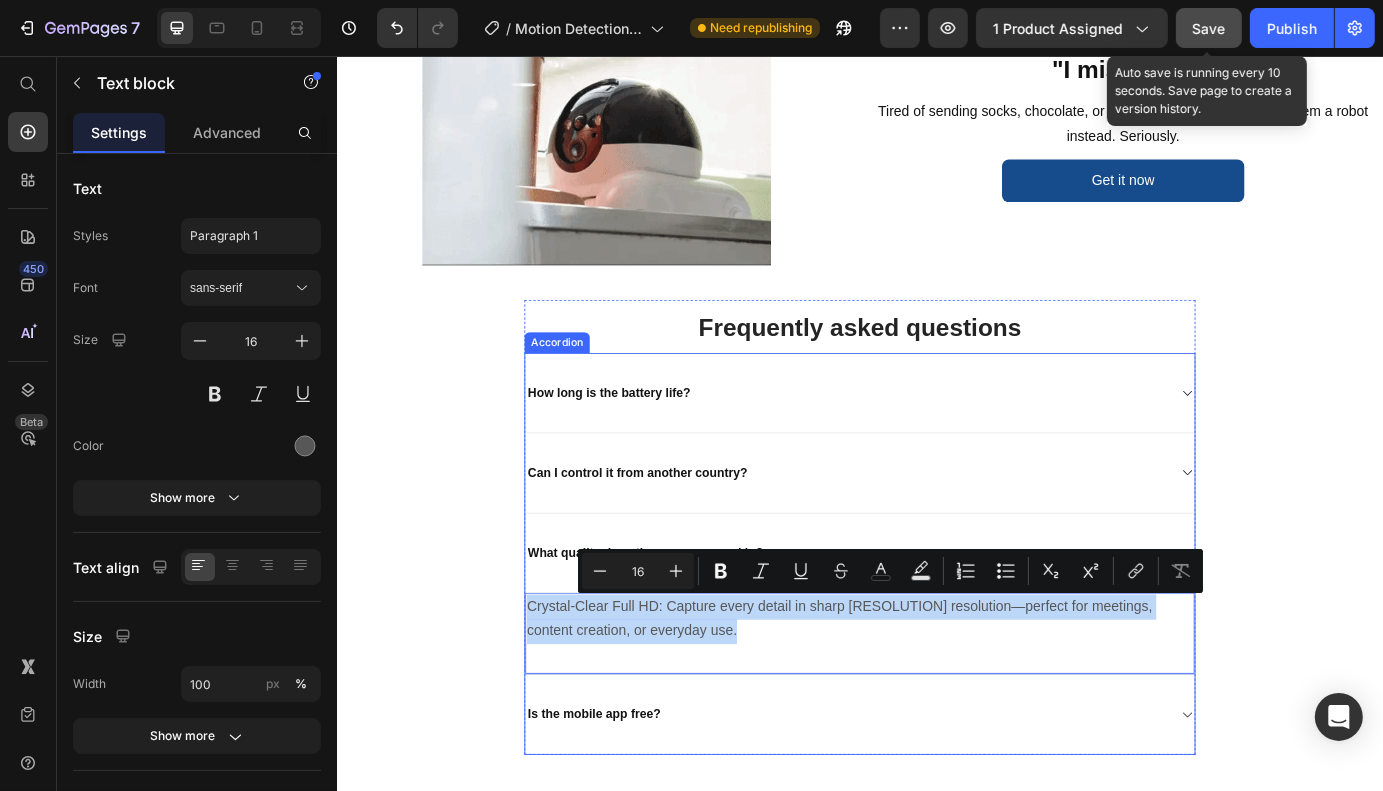 click on "Can I control it from another country?" at bounding box center [920, 534] 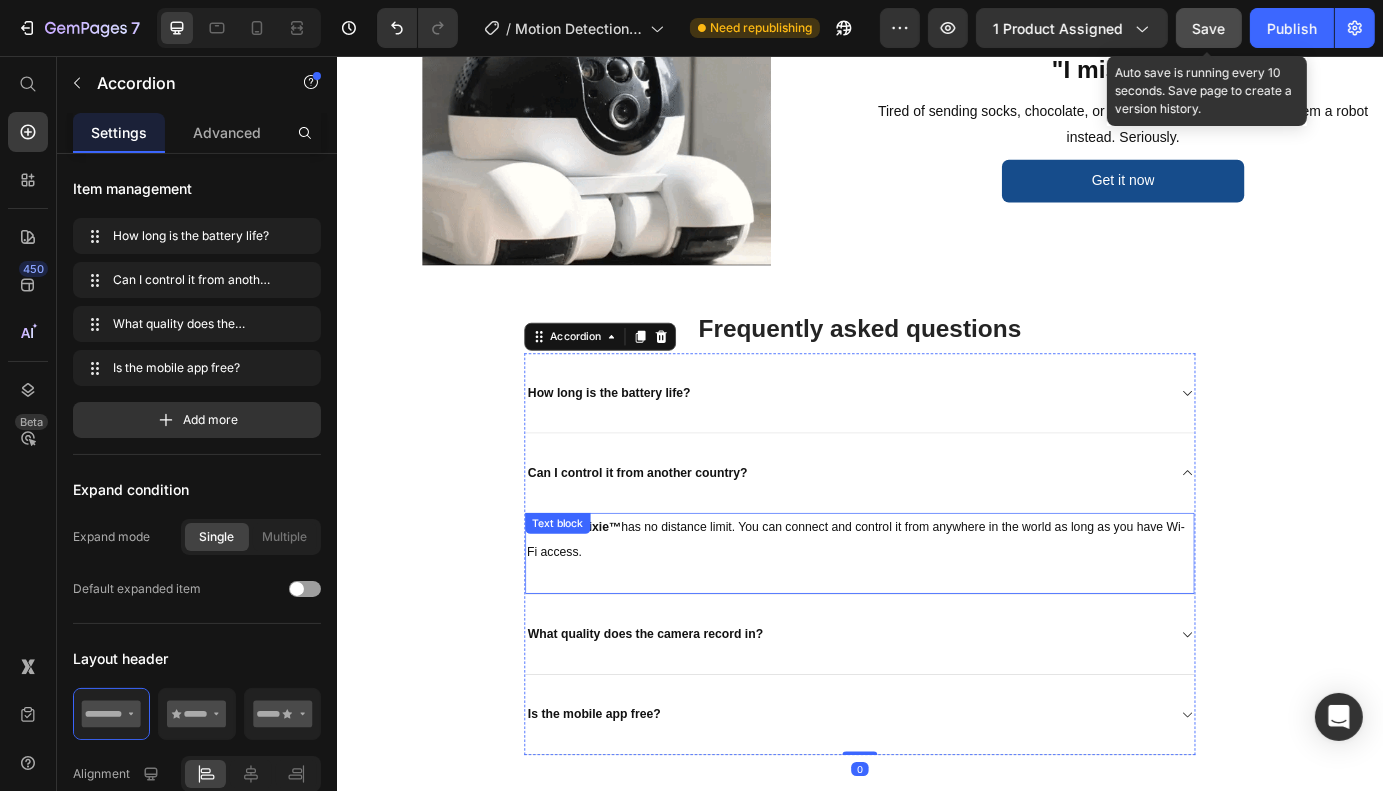 click on "GuardianPixie™  has no distance limit. You can connect and control it from anywhere in the world as long as you have Wi-Fi access." at bounding box center [936, 611] 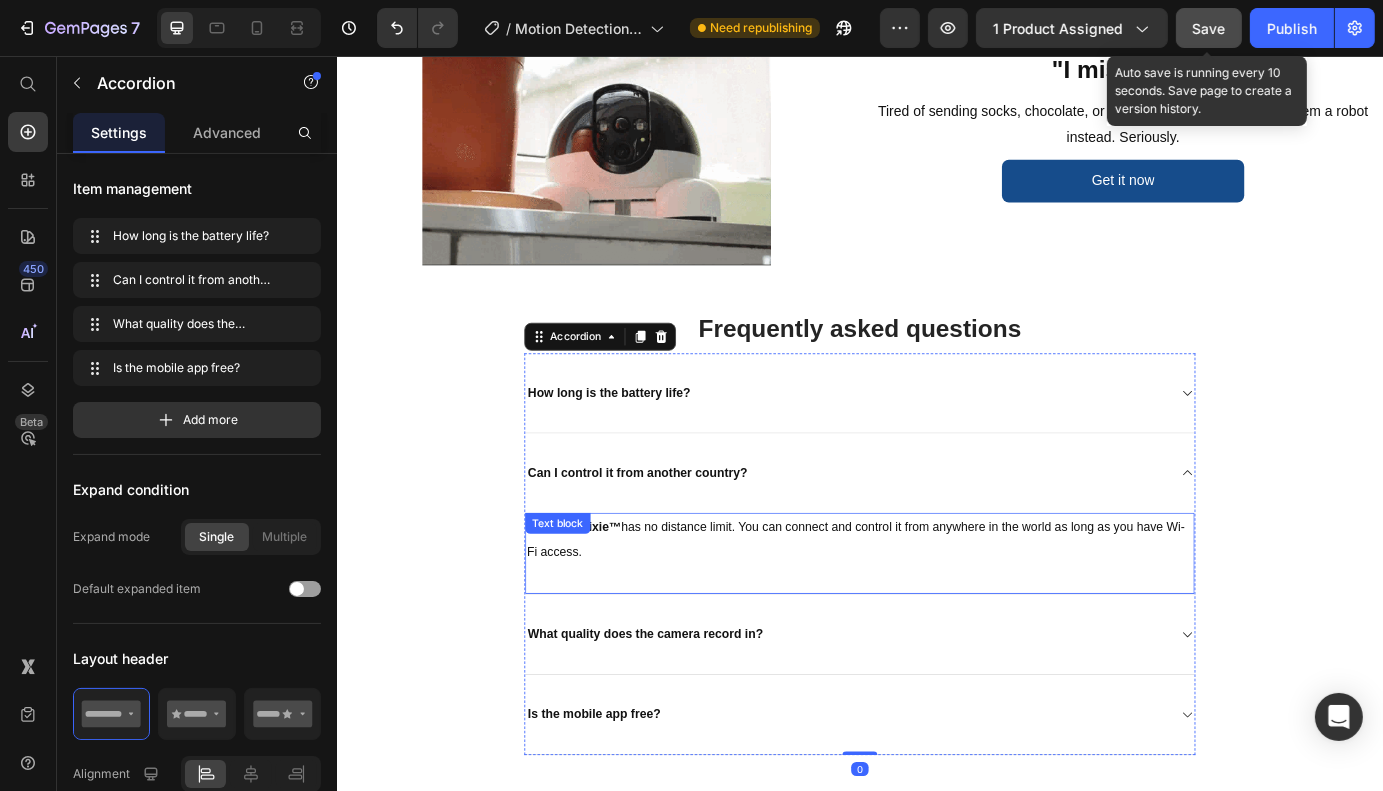 click on "GuardianPixie™  has no distance limit. You can connect and control it from anywhere in the world as long as you have Wi-Fi access." at bounding box center (936, 611) 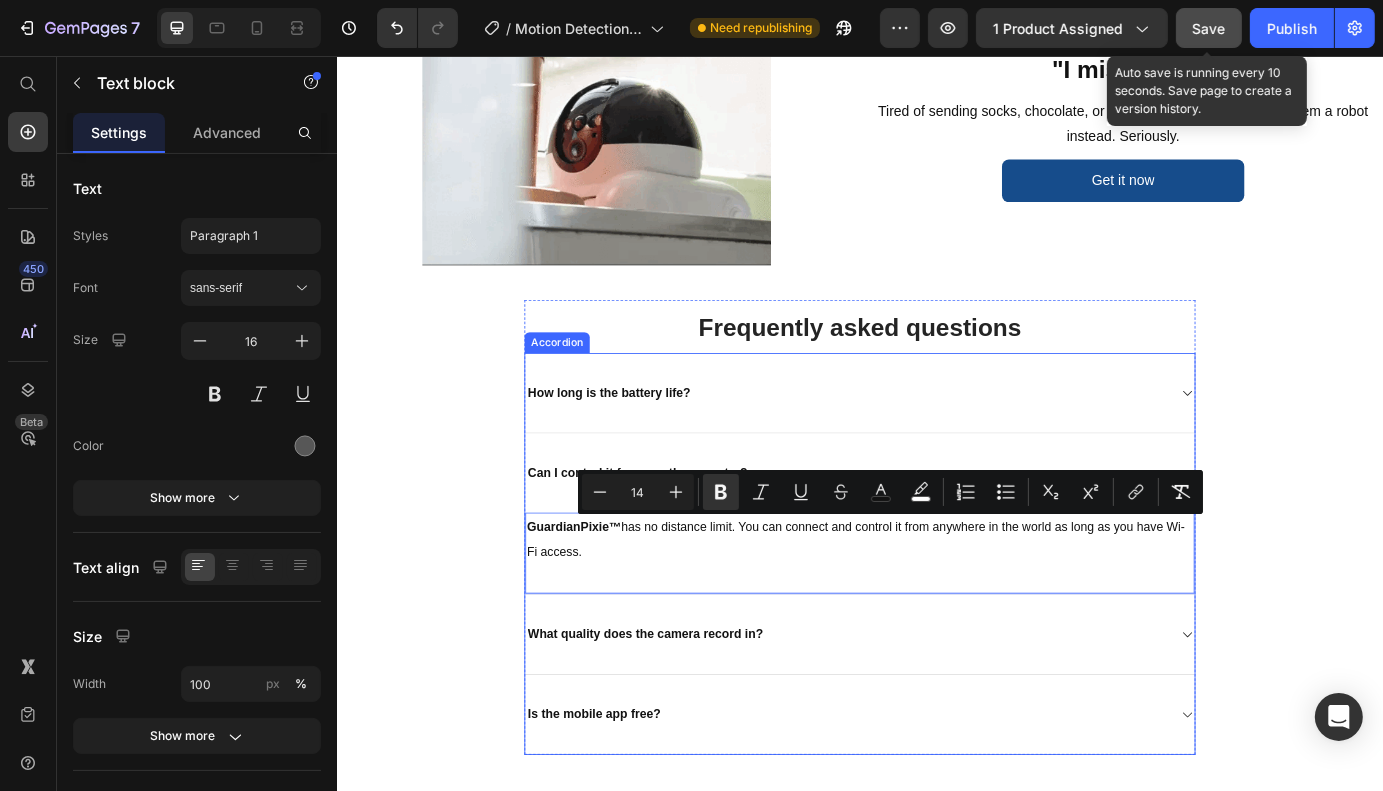 click on "What quality does the camera record in?" at bounding box center [920, 719] 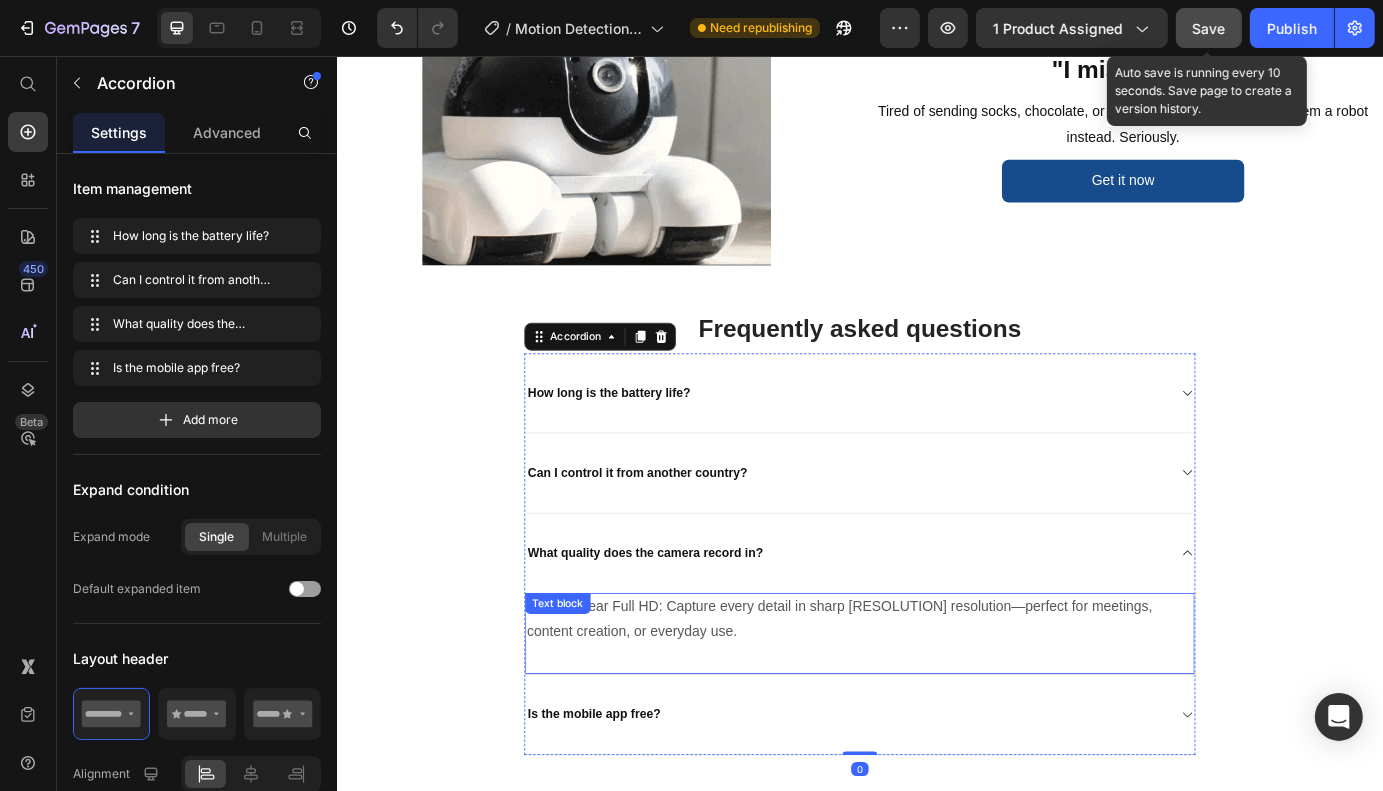 click on "Crystal-Clear Full HD: Capture every detail in sharp [RESOLUTION] resolution—perfect for meetings, content creation, or everyday use." at bounding box center (936, 703) 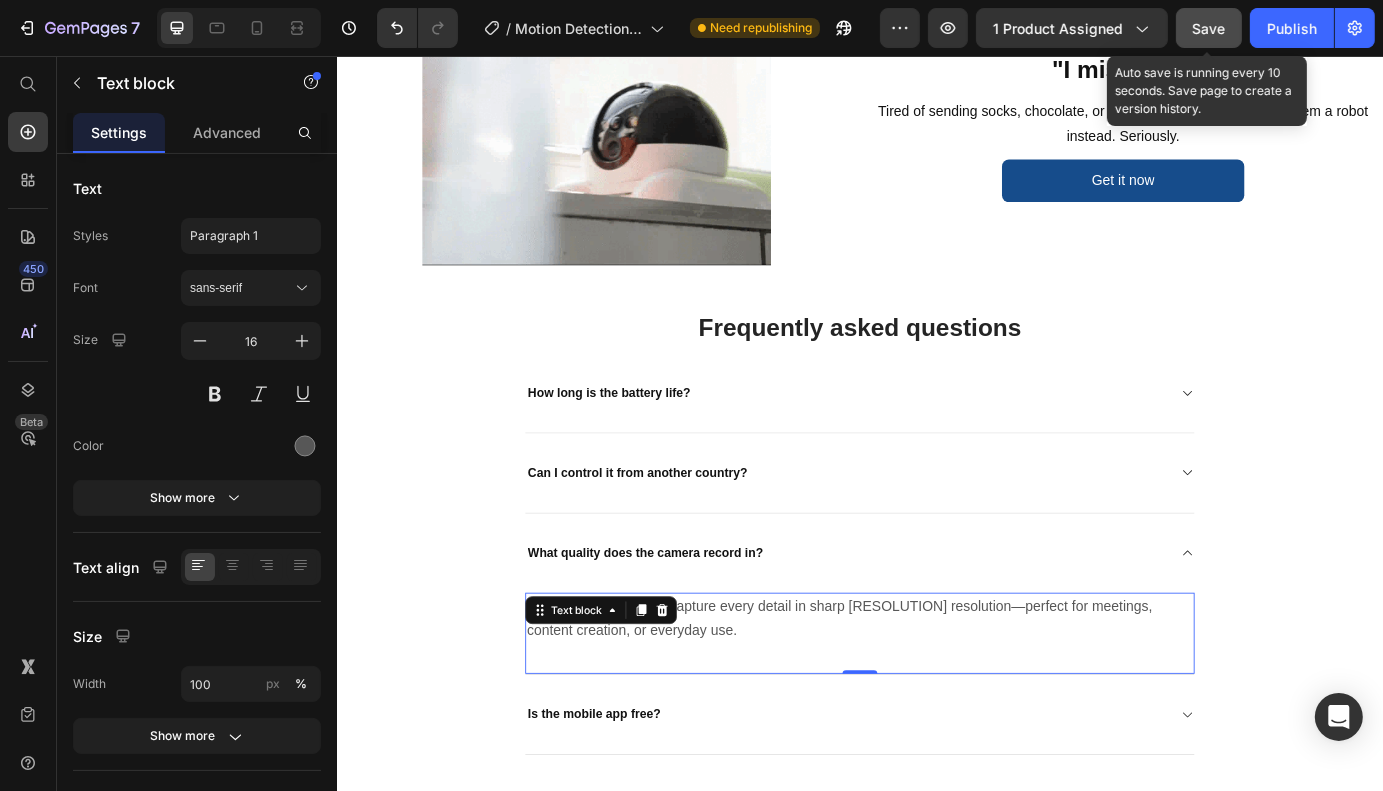 click on "Crystal-Clear Full HD: Capture every detail in sharp [RESOLUTION] resolution—perfect for meetings, content creation, or everyday use." at bounding box center (936, 703) 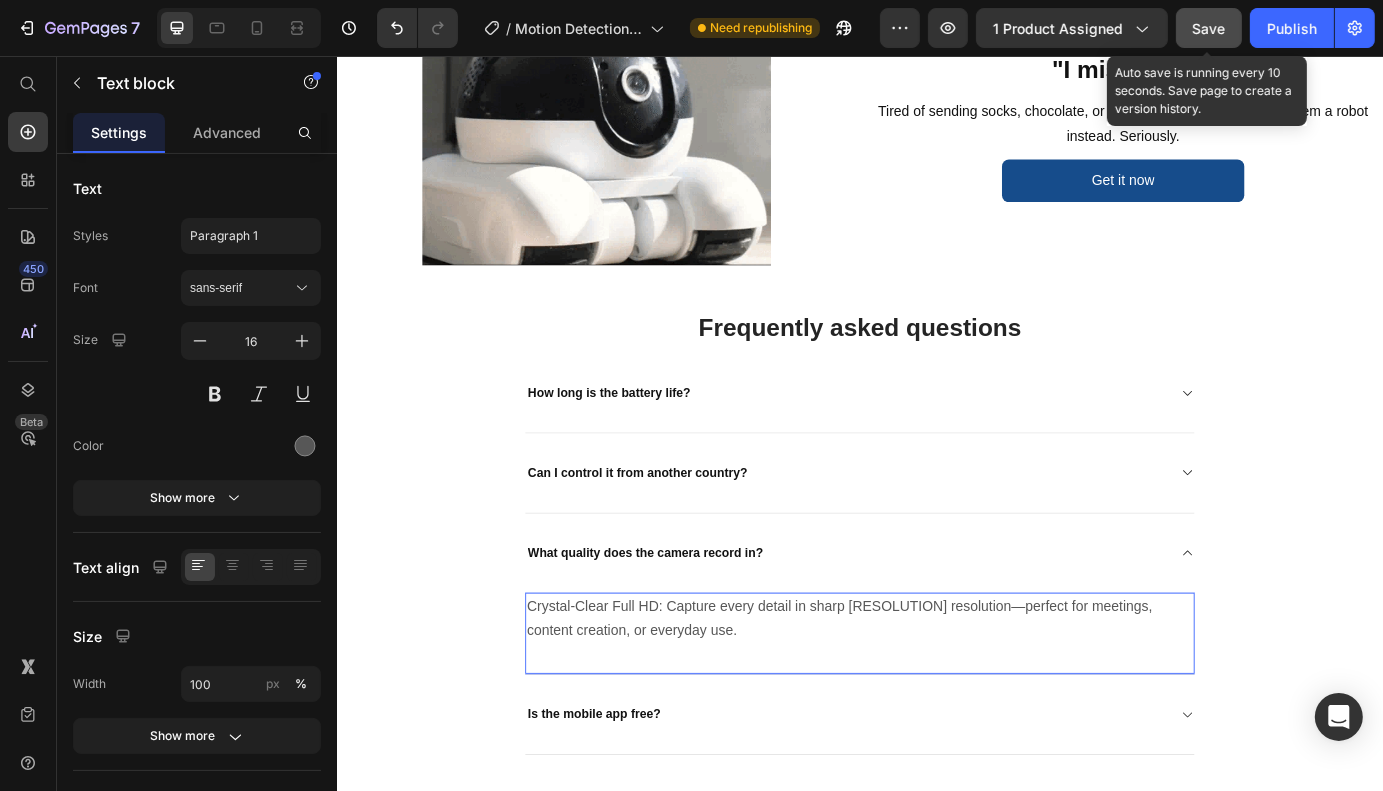 click on "Crystal-Clear Full HD: Capture every detail in sharp [RESOLUTION] resolution—perfect for meetings, content creation, or everyday use." at bounding box center (936, 703) 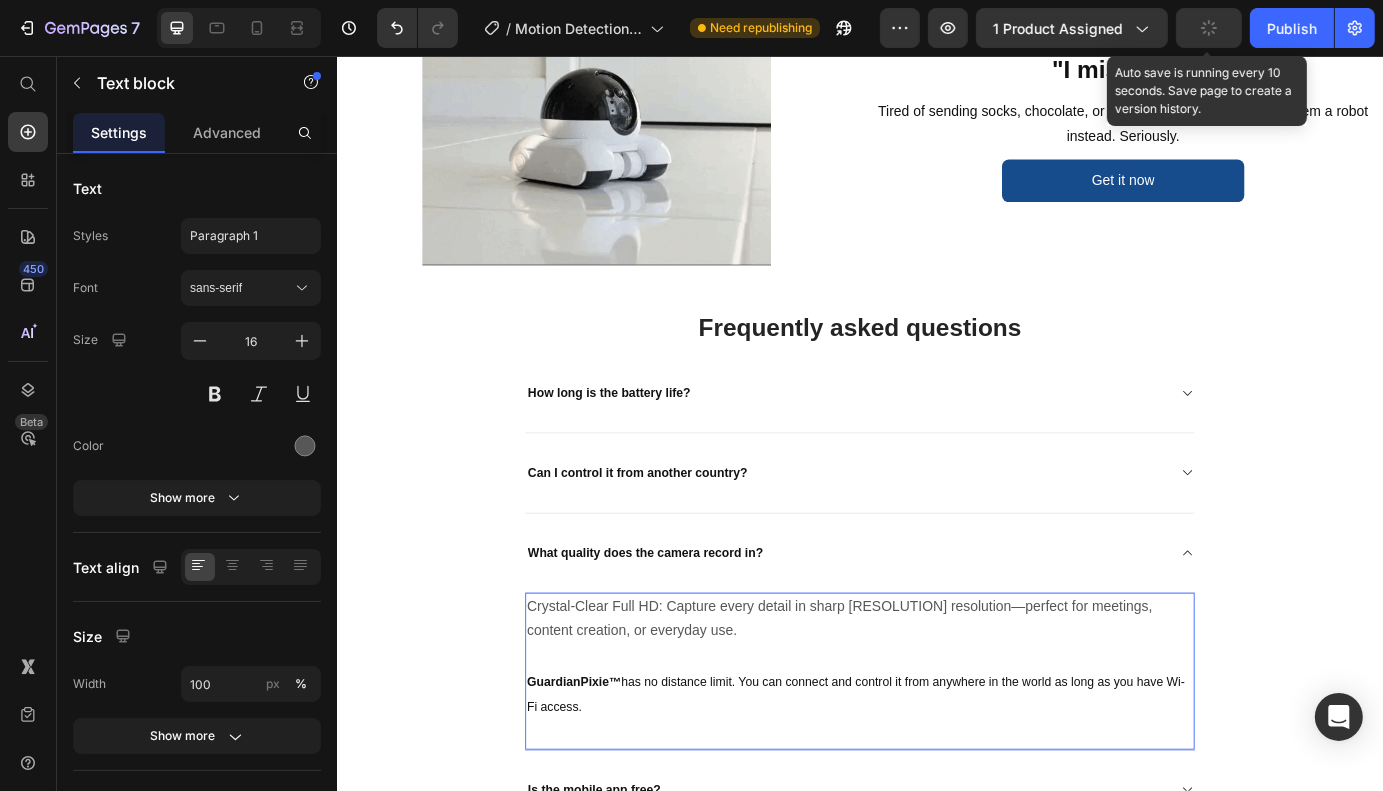 click on "Crystal-Clear Full HD: Capture every detail in sharp [RESOLUTION] resolution—perfect for meetings, content creation, or everyday use." at bounding box center (936, 703) 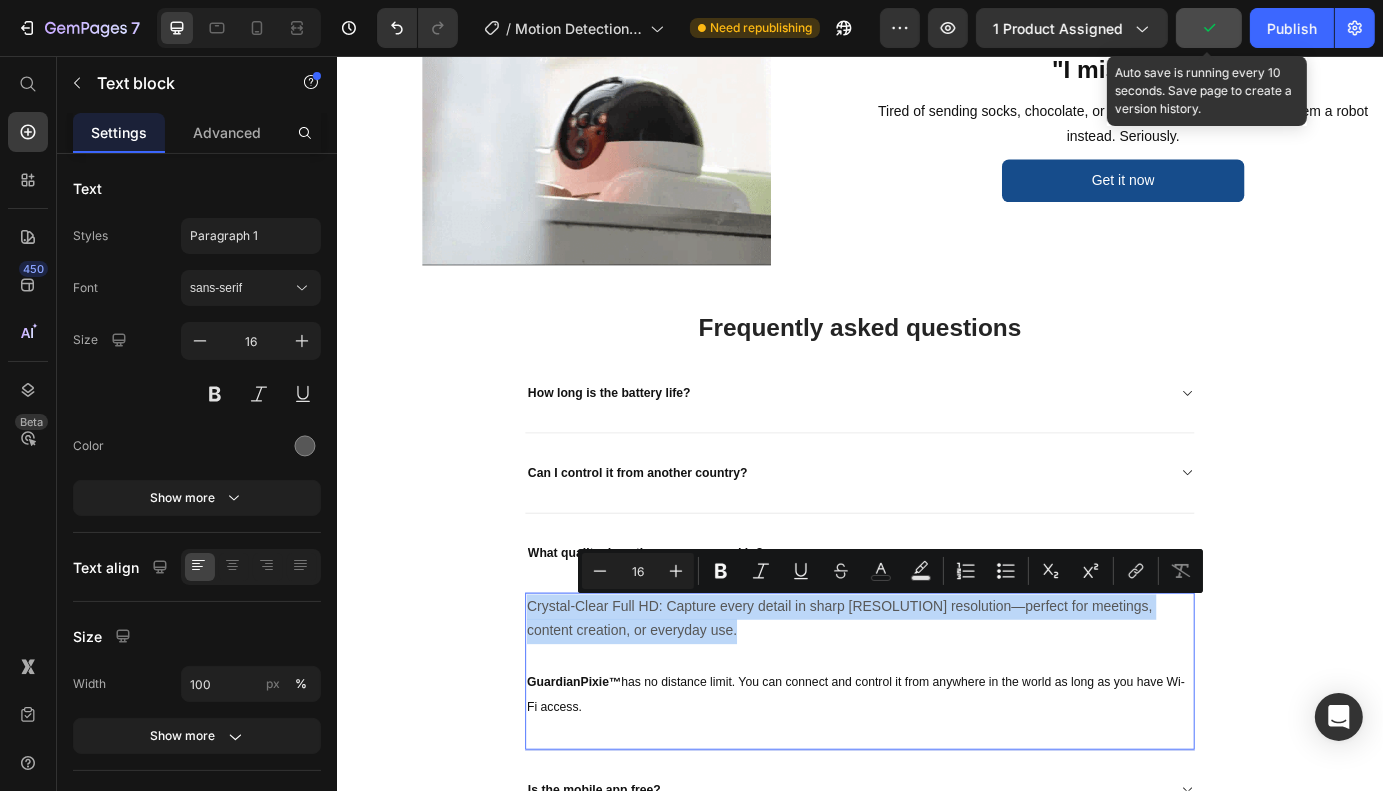 drag, startPoint x: 760, startPoint y: 714, endPoint x: 546, endPoint y: 678, distance: 217.00691 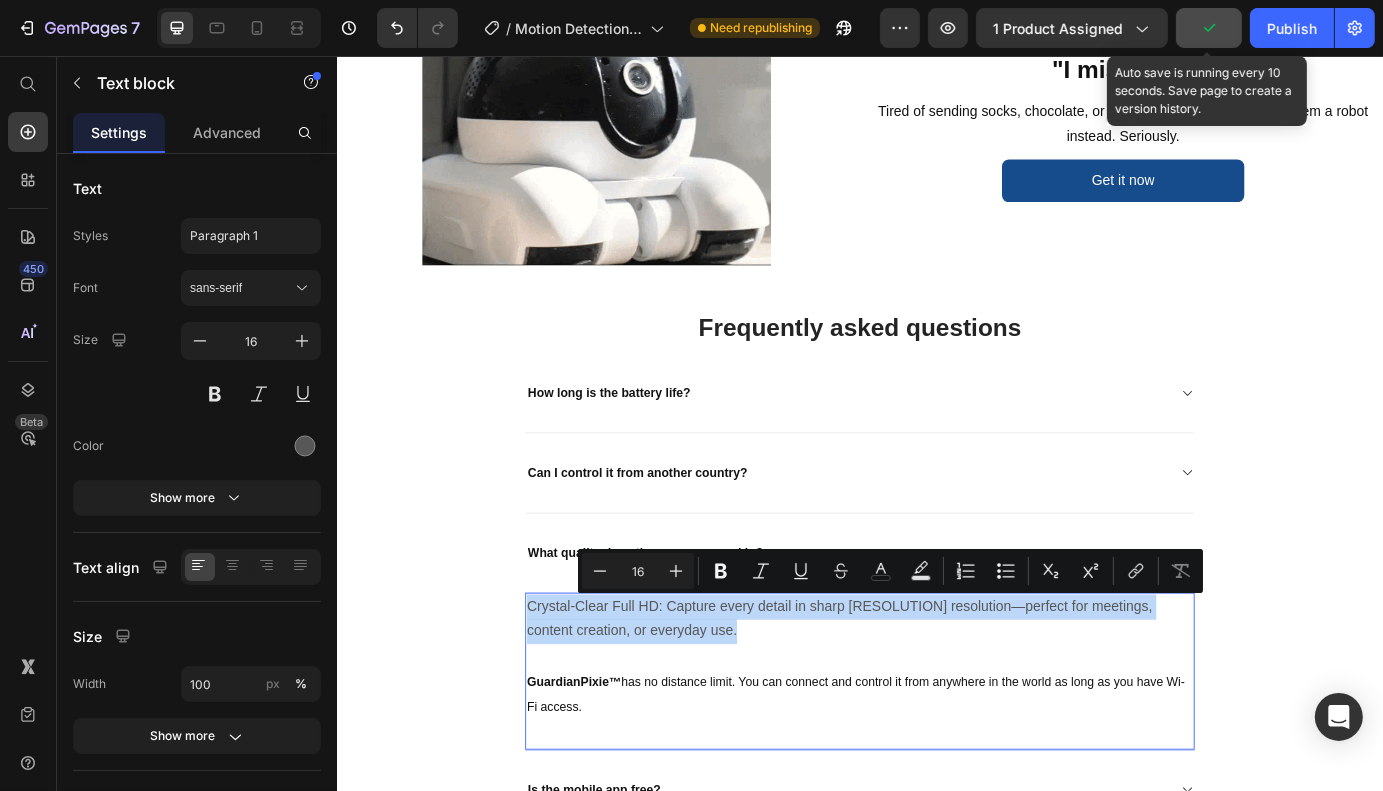 click on "Crystal-Clear Full HD: Capture every detail in sharp [RESOLUTION] resolution—perfect for meetings, content creation, or everyday use." at bounding box center [936, 703] 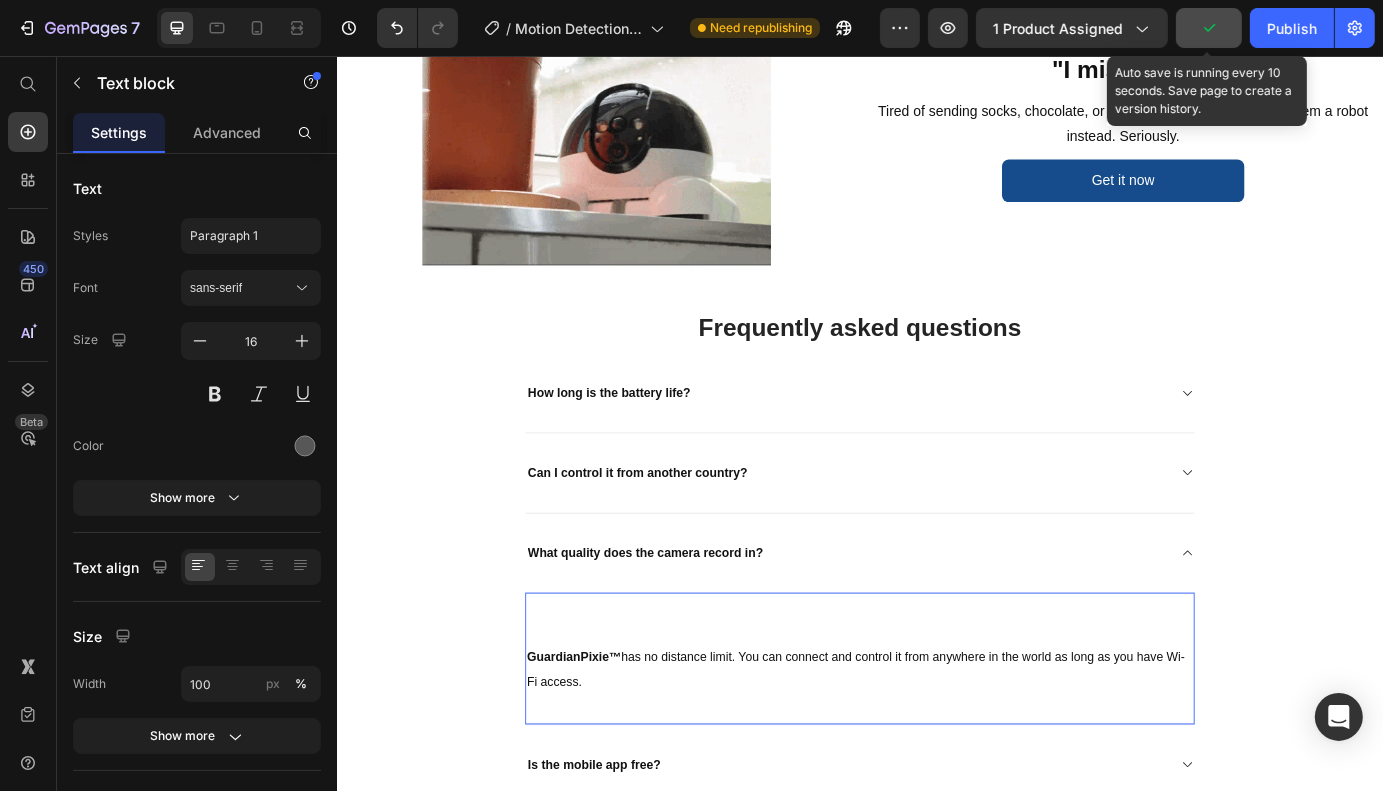 click on "GuardianPixie™  has no distance limit. You can connect and control it from anywhere in the world as long as you have Wi-Fi access." at bounding box center [936, 760] 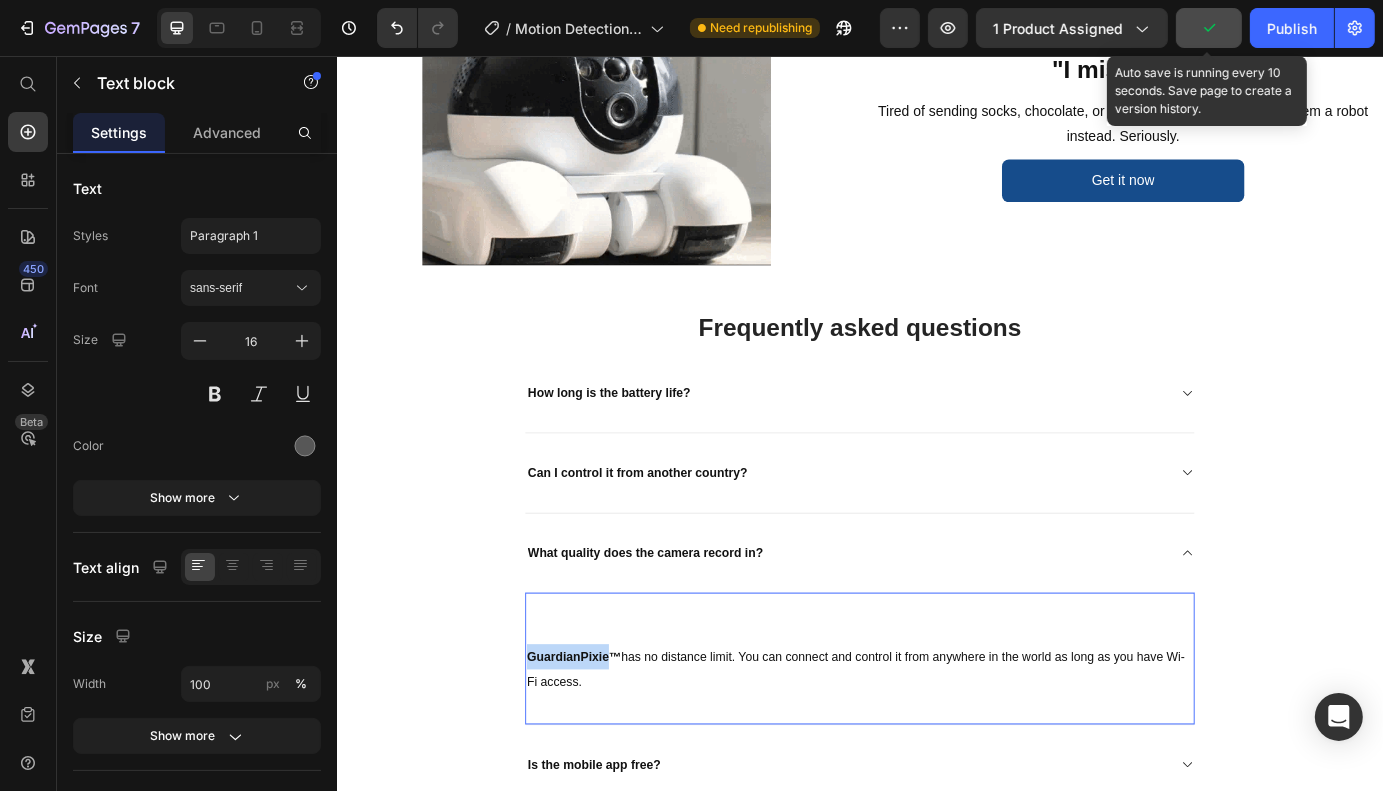 click on "GuardianPixie™  has no distance limit. You can connect and control it from anywhere in the world as long as you have Wi-Fi access." at bounding box center (936, 760) 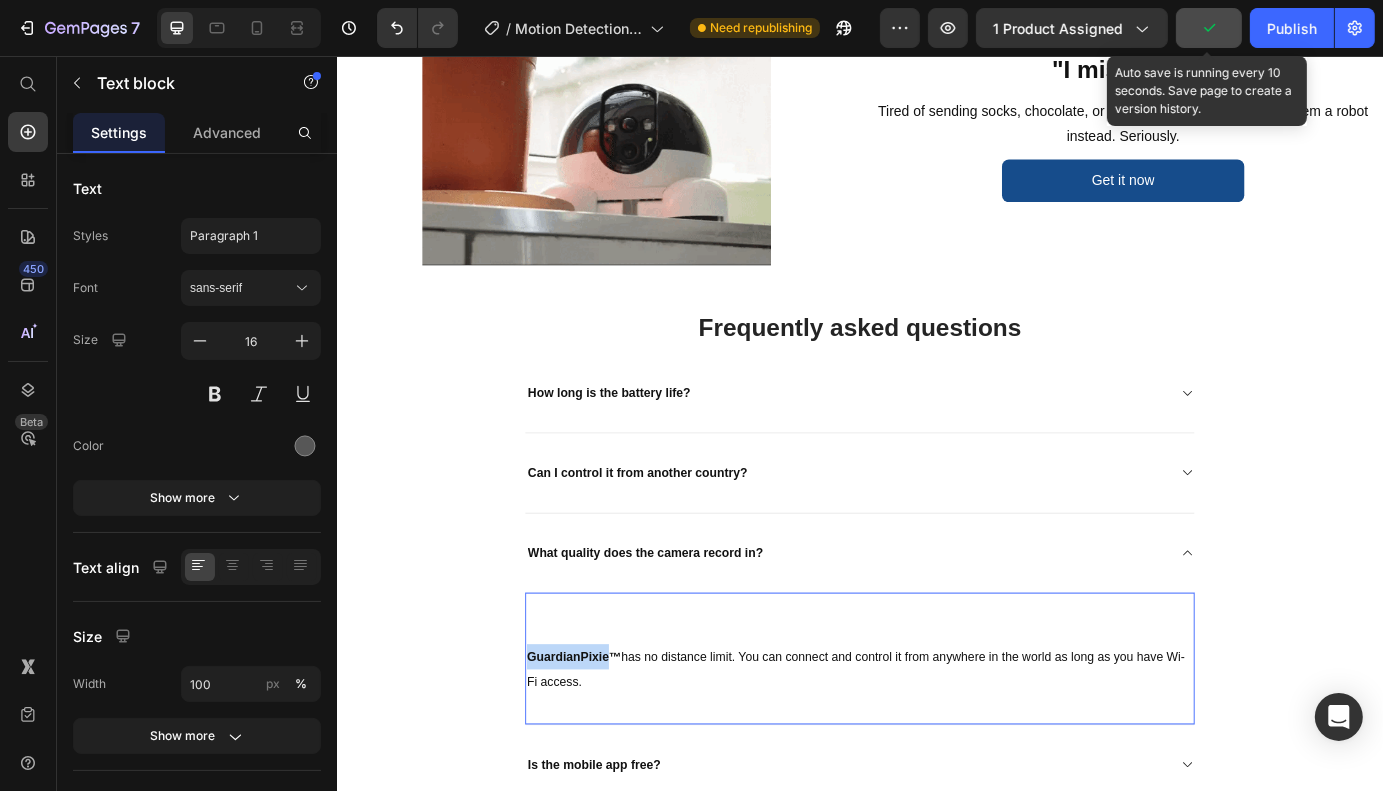 click on "GuardianPixie™  has no distance limit. You can connect and control it from anywhere in the world as long as you have Wi-Fi access." at bounding box center (936, 760) 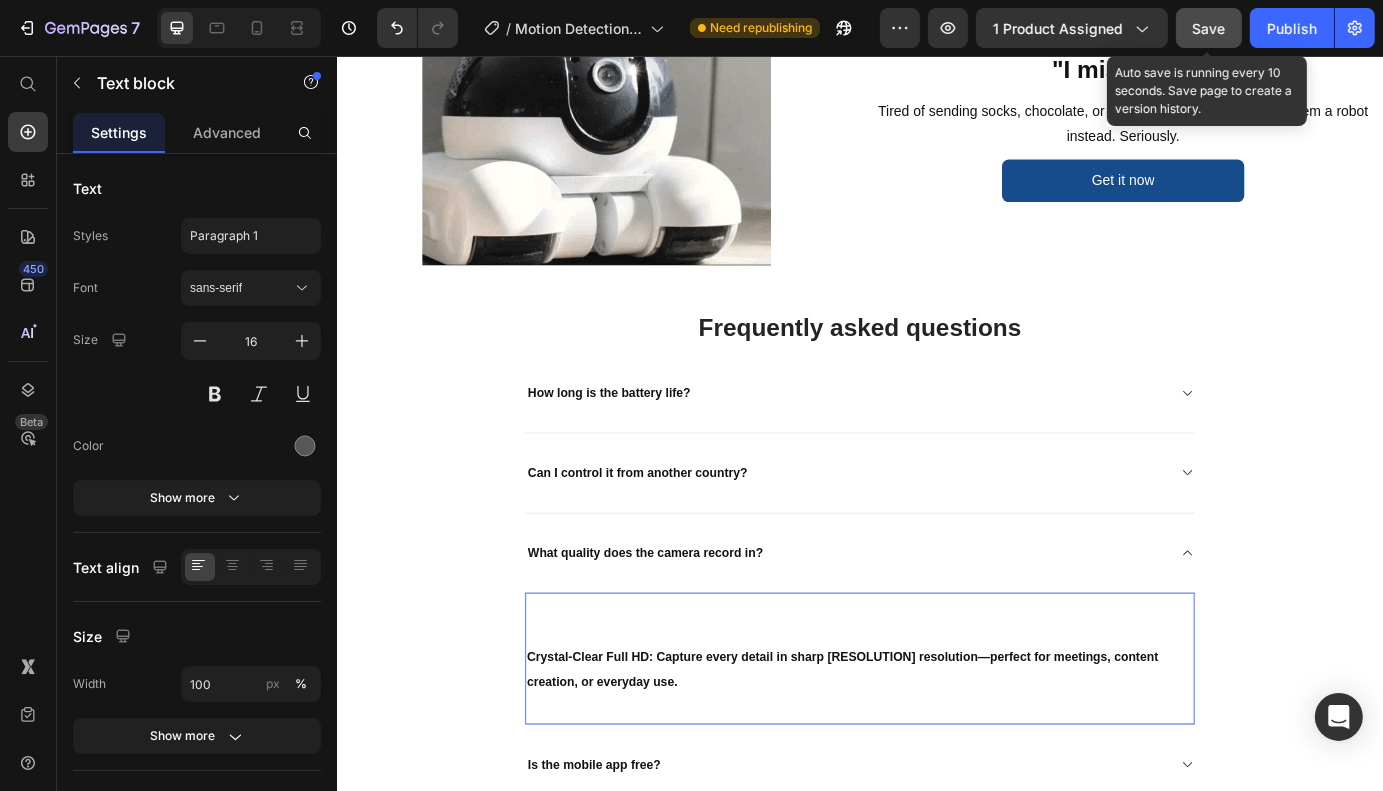 click on "Crystal-Clear Full HD: Capture every detail in sharp [RESOLUTION] resolution—perfect for meetings, content creation, or everyday use." at bounding box center (916, 759) 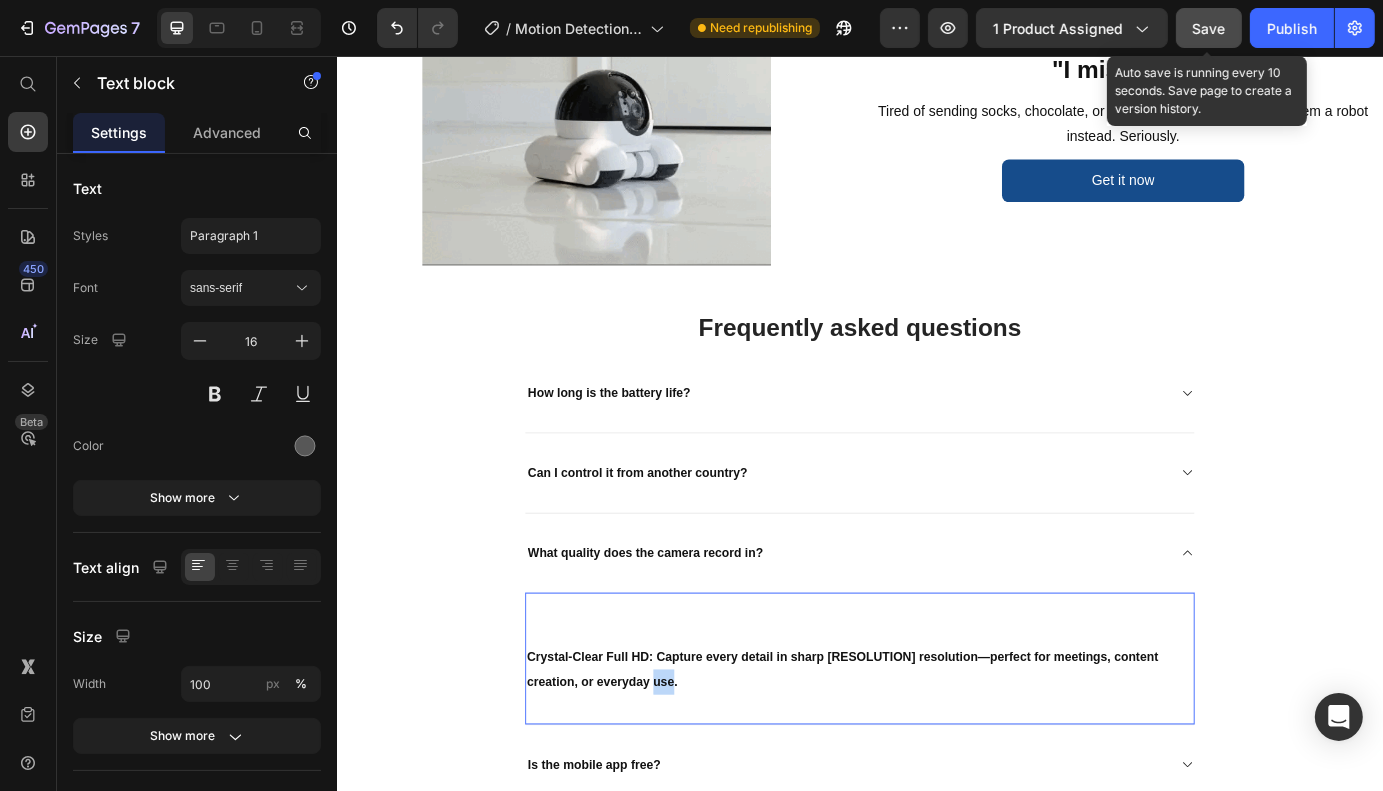 click on "Crystal-Clear Full HD: Capture every detail in sharp [RESOLUTION] resolution—perfect for meetings, content creation, or everyday use." at bounding box center [916, 759] 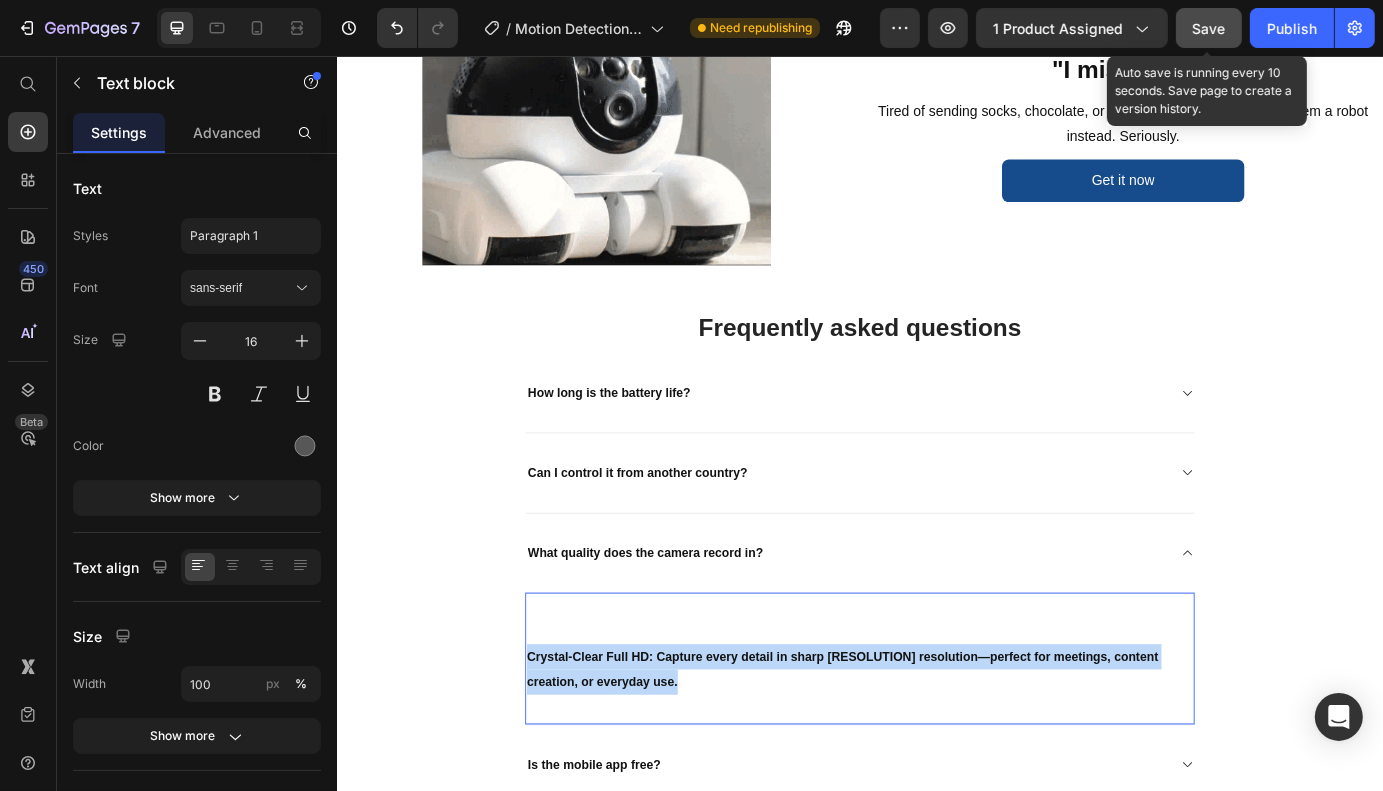 click on "Crystal-Clear Full HD: Capture every detail in sharp [RESOLUTION] resolution—perfect for meetings, content creation, or everyday use." at bounding box center [916, 759] 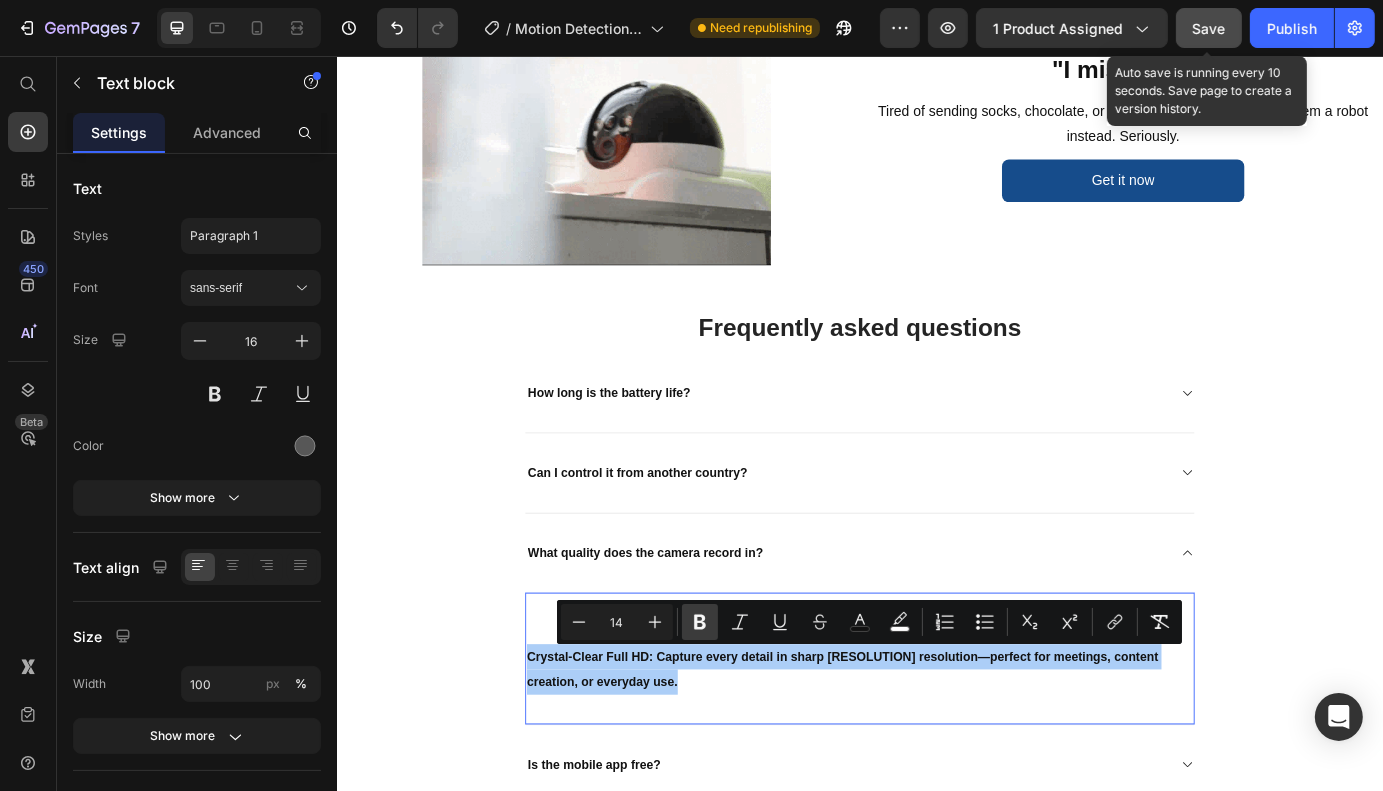 click 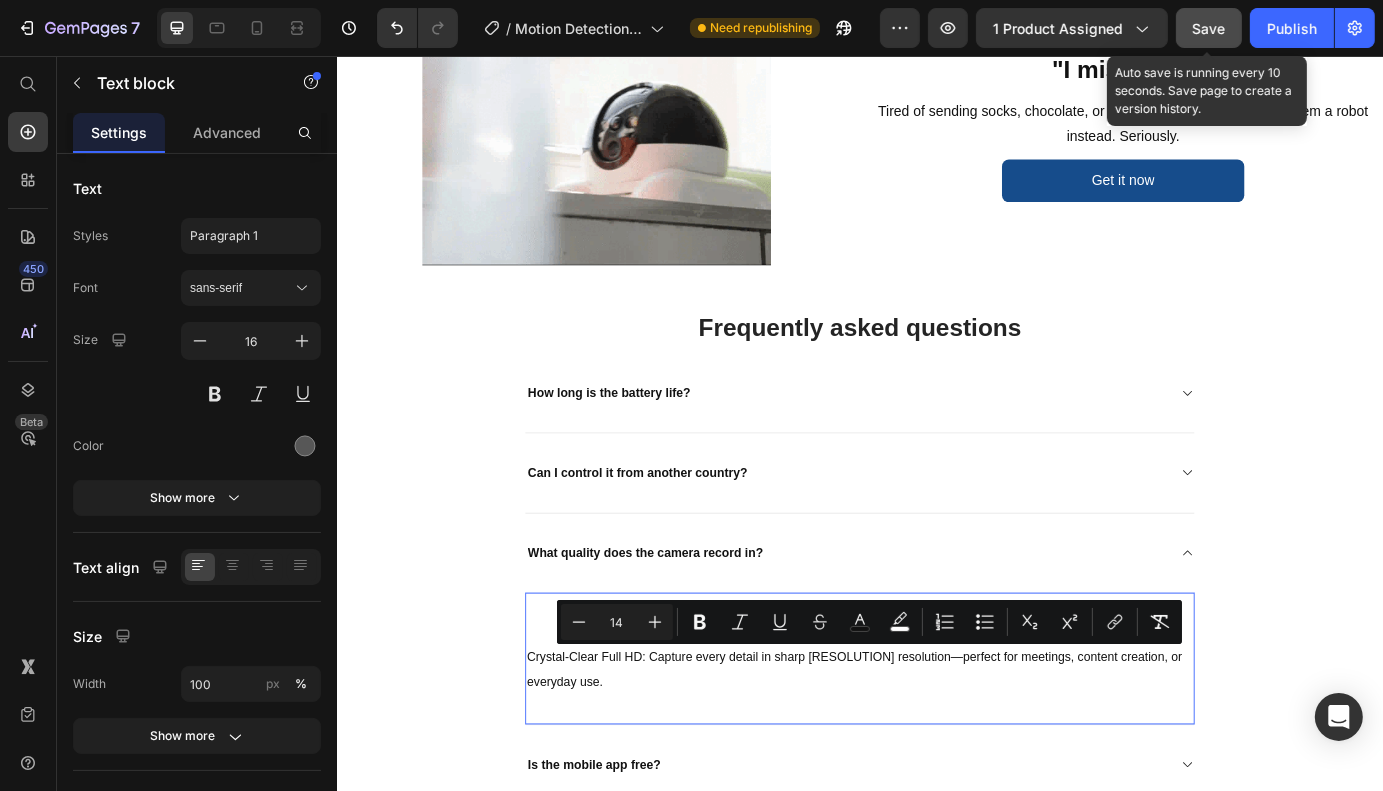click on "Crystal-Clear Full HD: Capture every detail in sharp [RESOLUTION] resolution—perfect for meetings, content creation, or everyday use." at bounding box center [930, 759] 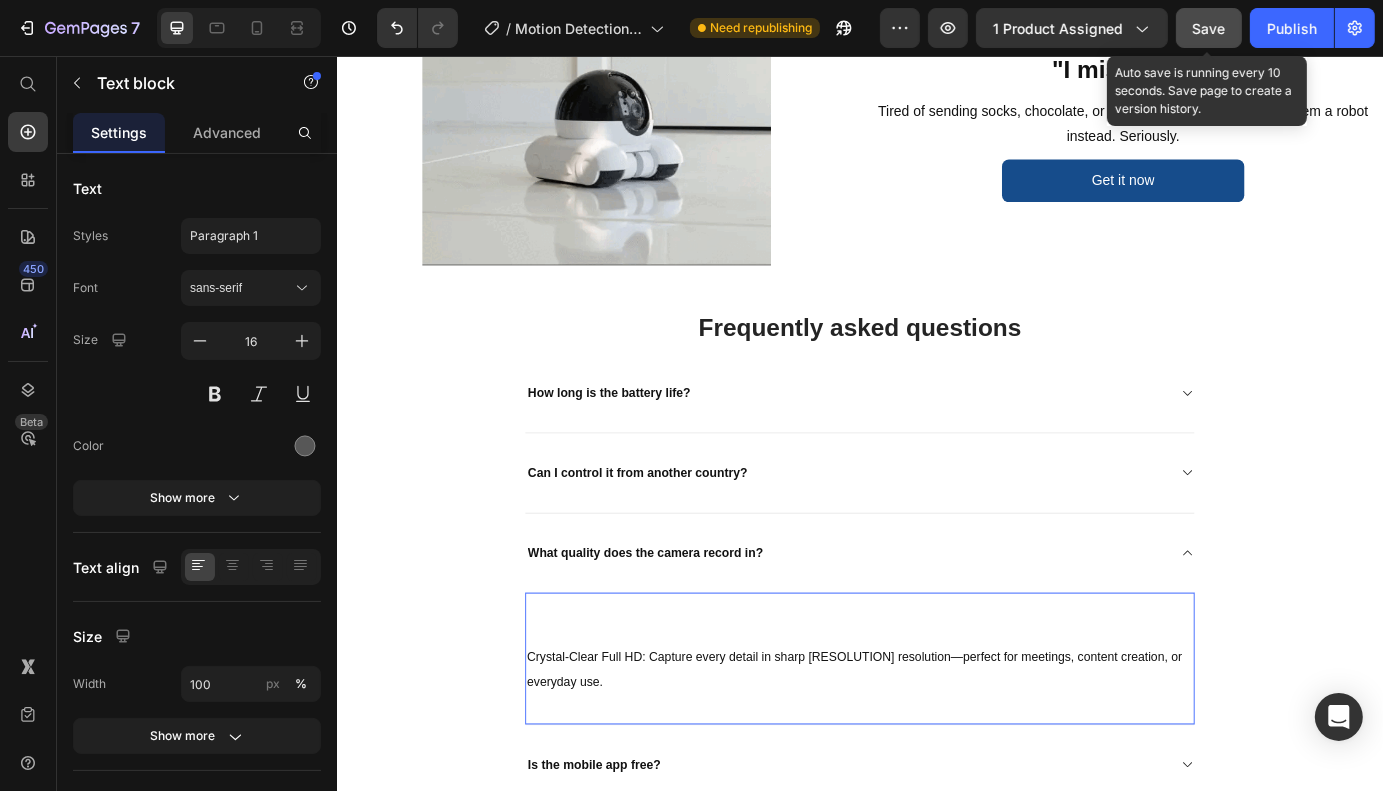 click at bounding box center [936, 716] 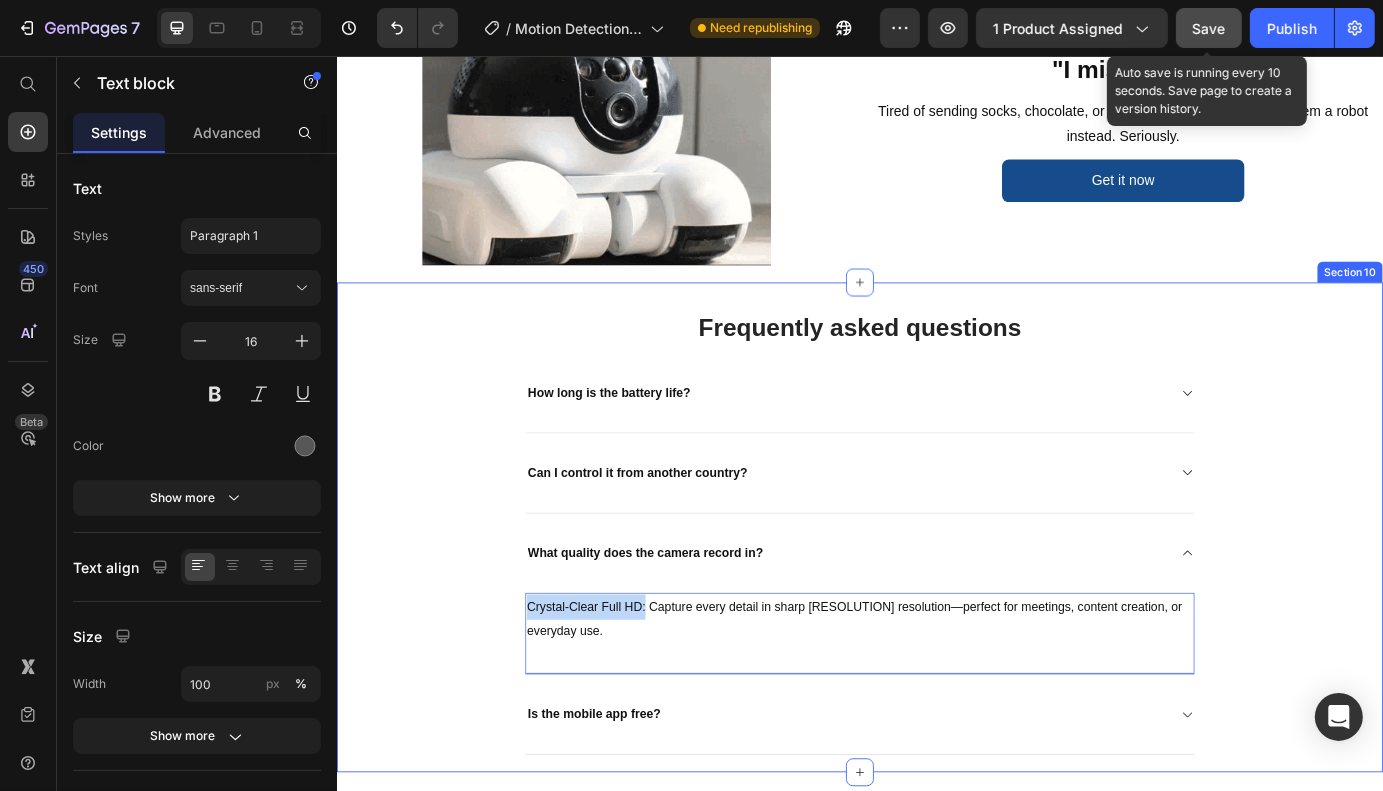 drag, startPoint x: 681, startPoint y: 690, endPoint x: 531, endPoint y: 690, distance: 150 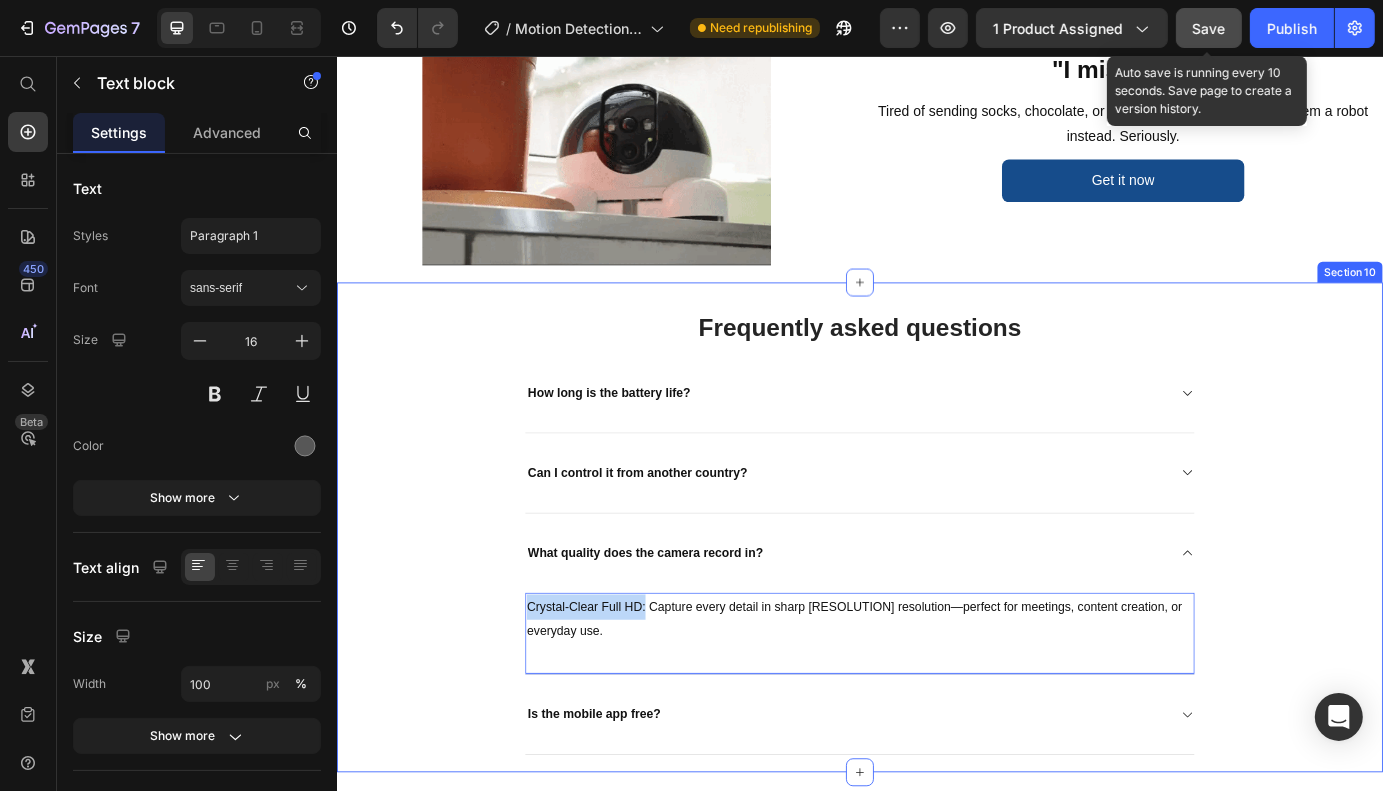 click on "Frequently asked questions Heading
How long is the battery life?
Can I control it from another country?
What quality does the camera record in? Crystal-Clear Full HD: Capture every detail in sharp [RESOLUTION] resolution—perfect for meetings, content creation, or everyday use. Text block   0
Is the mobile app free? Accordion Row" at bounding box center (936, 597) 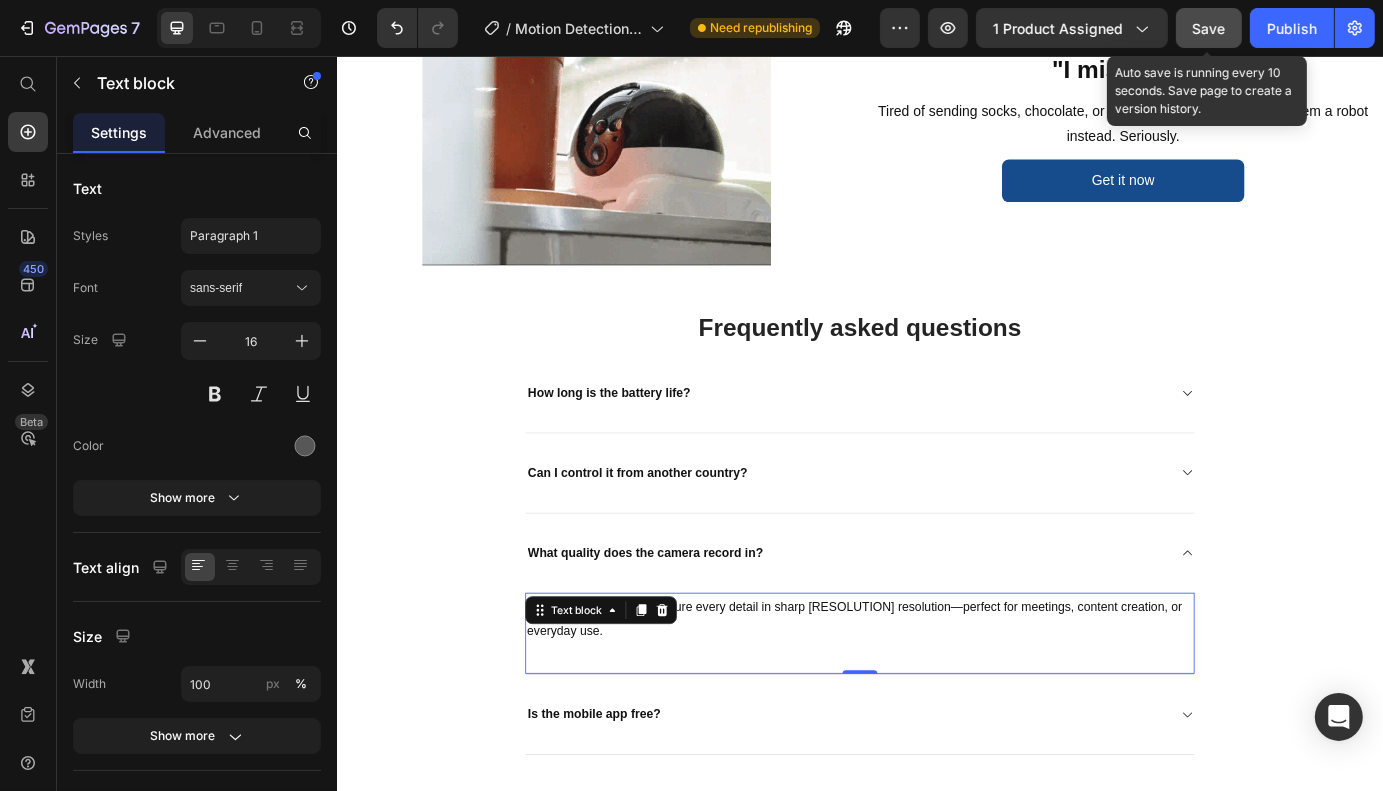 click on "Crystal-Clear Full HD: Capture every detail in sharp [RESOLUTION] resolution—perfect for meetings, content creation, or everyday use." at bounding box center (936, 703) 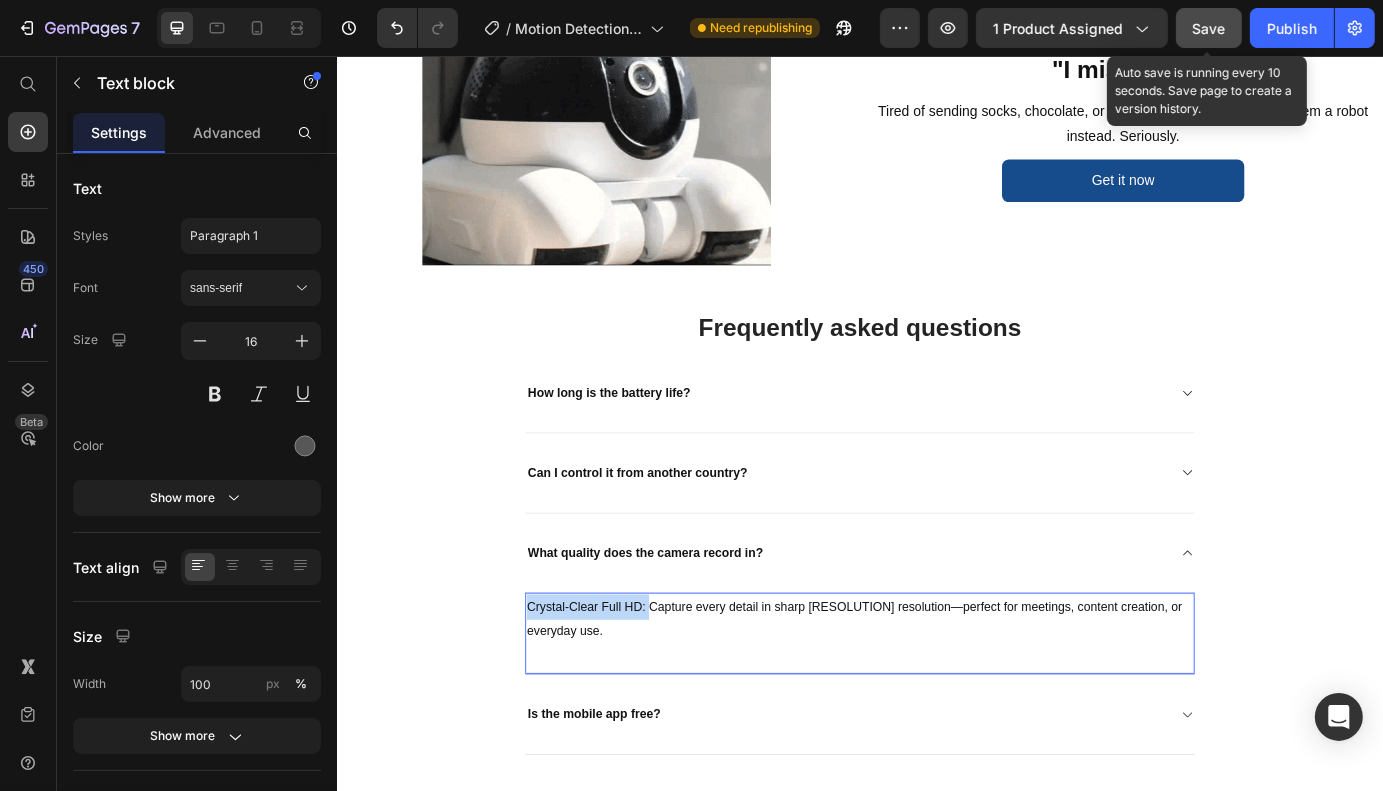 drag, startPoint x: 688, startPoint y: 688, endPoint x: 530, endPoint y: 683, distance: 158.0791 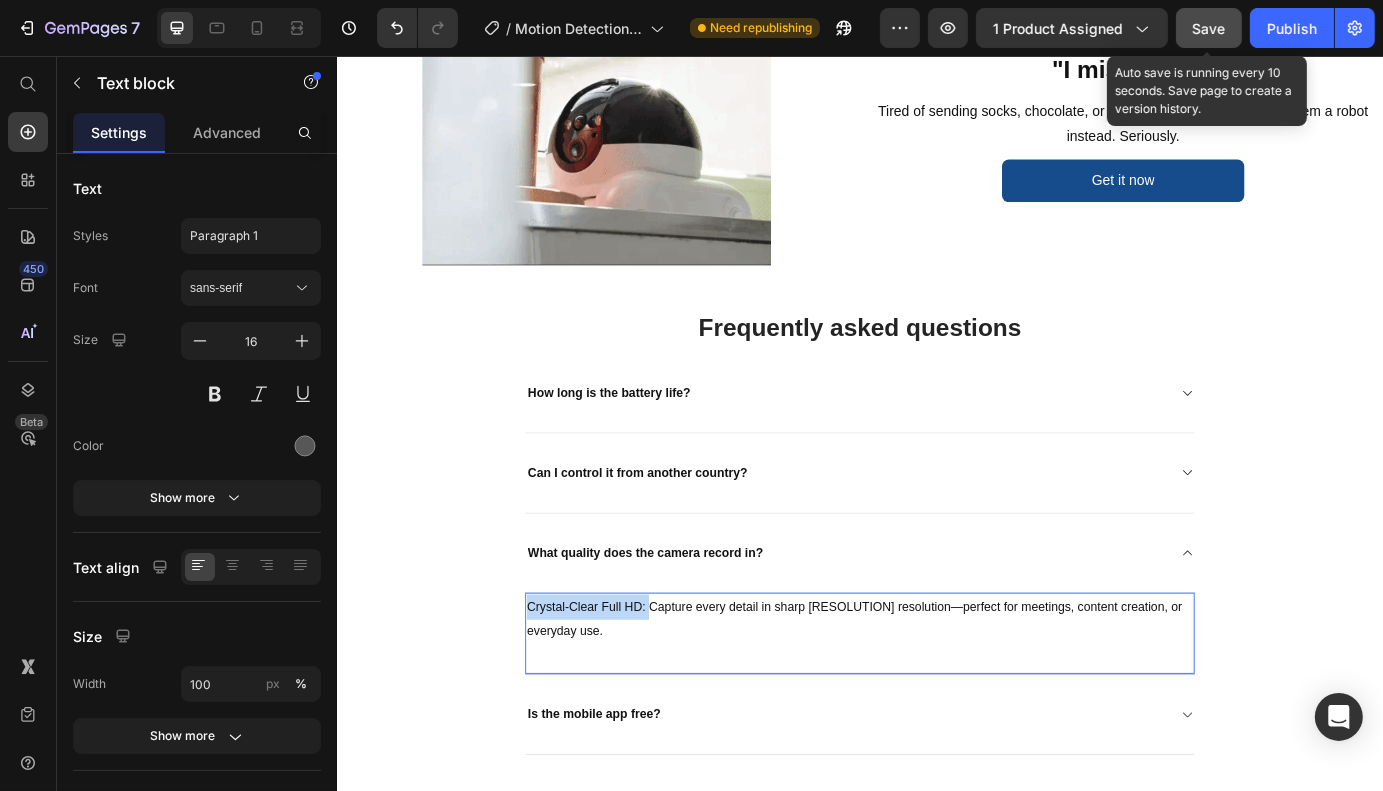 click on "Frequently asked questions Heading
How long is the battery life?
Can I control it from another country?
What quality does the camera record in? Crystal-Clear Full HD: Capture every detail in sharp [RESOLUTION] resolution—perfect for meetings, content creation, or everyday use. Text block   0
Is the mobile app free? Accordion Row" at bounding box center [936, 597] 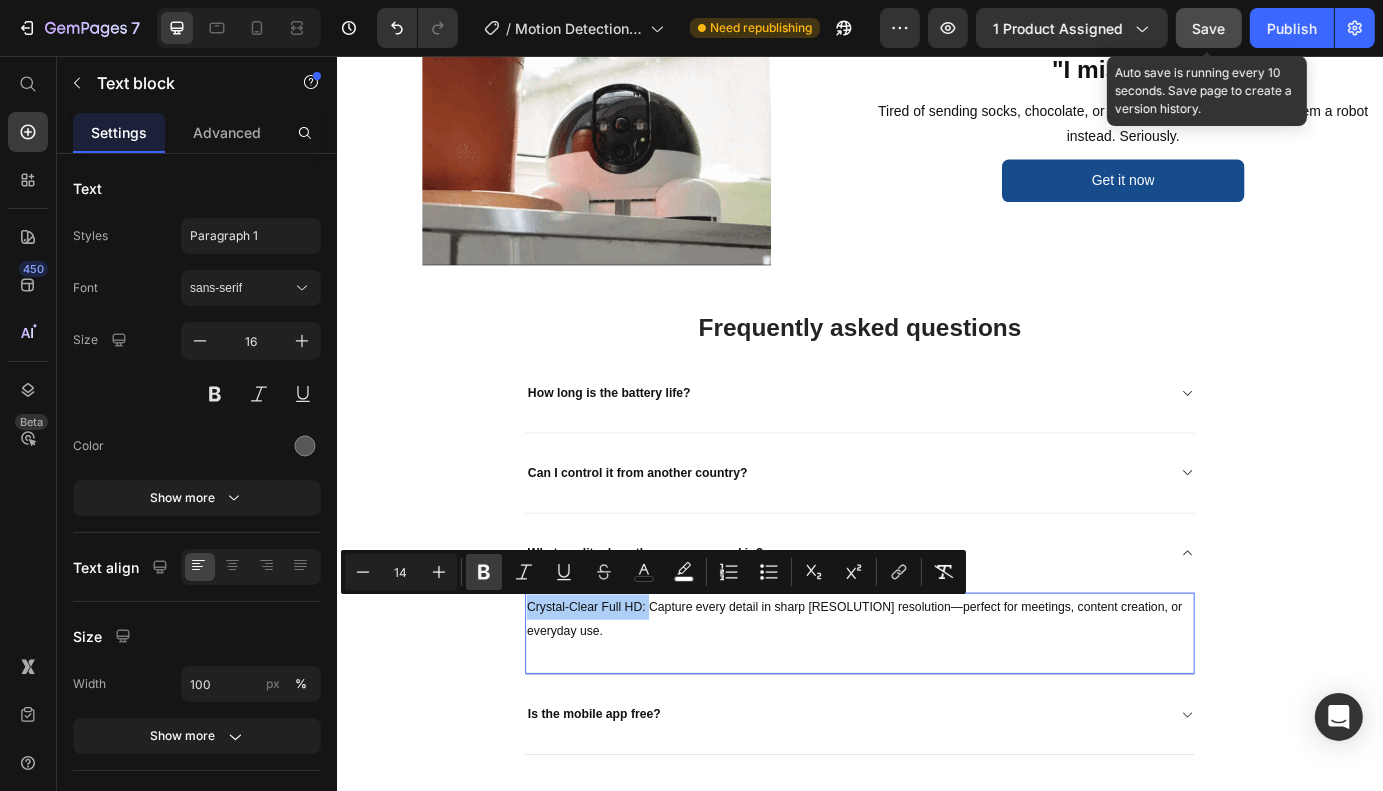 drag, startPoint x: 501, startPoint y: 570, endPoint x: 283, endPoint y: 622, distance: 224.11604 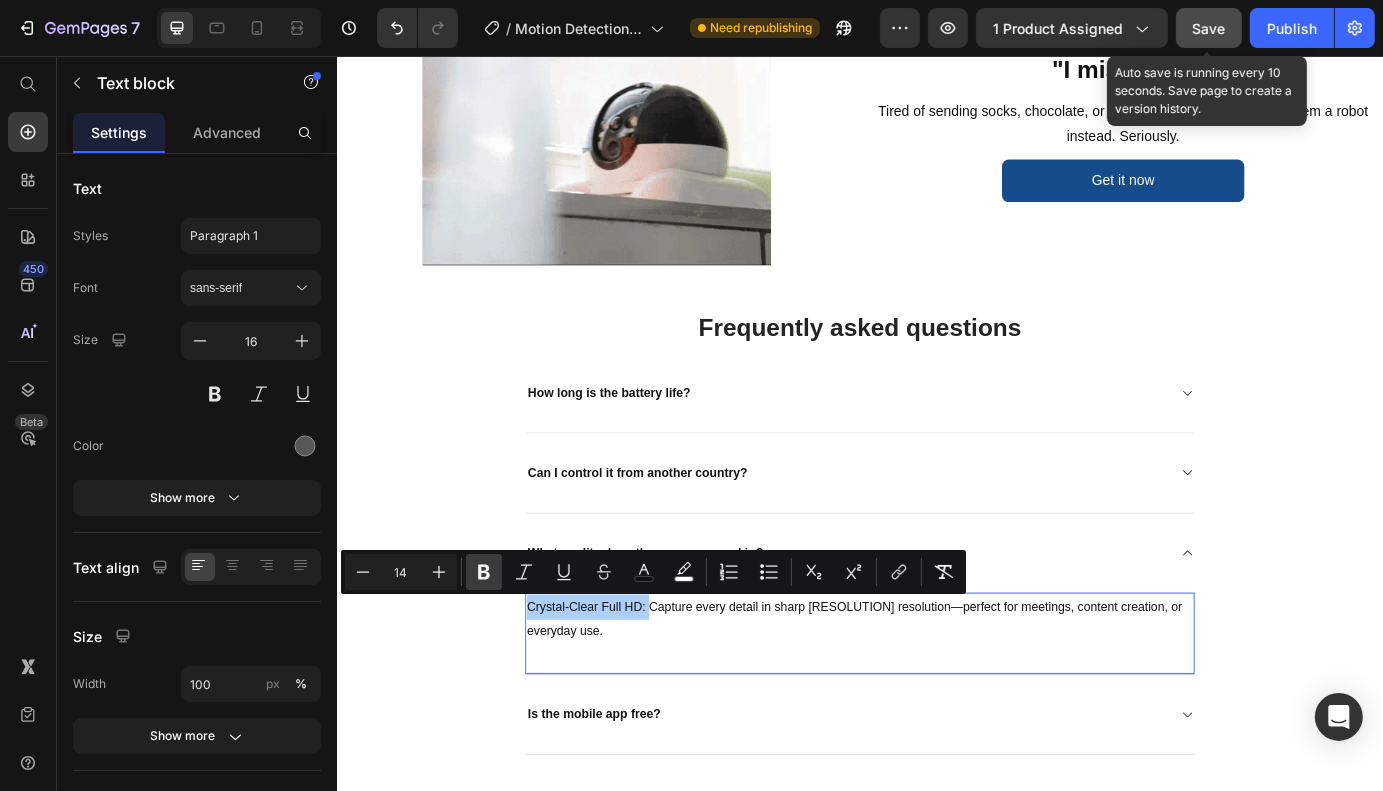 click on "Bold" at bounding box center (484, 572) 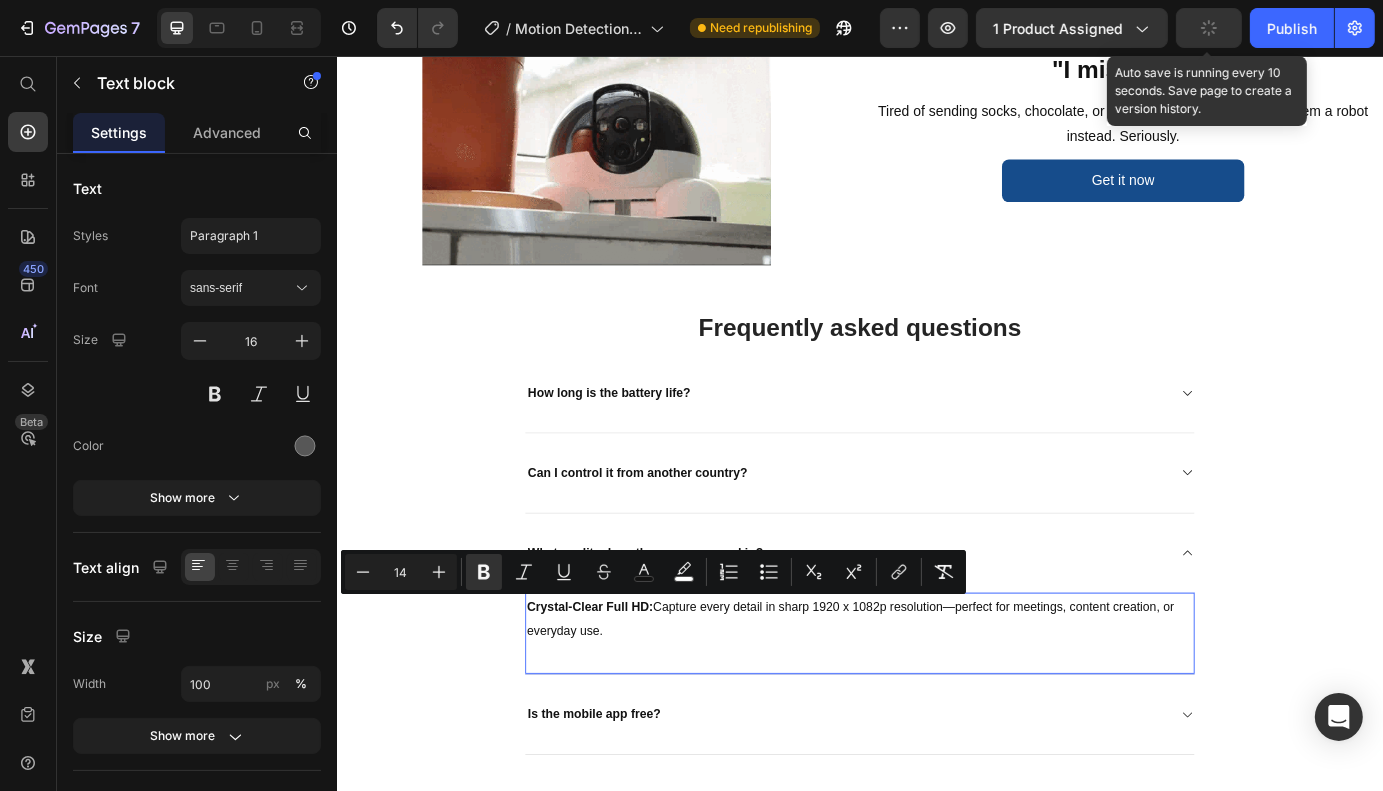 click on "Crystal-Clear Full HD:  Capture every detail in sharp [RESOLUTION] resolution—perfect for meetings, content creation, or everyday use." at bounding box center [936, 703] 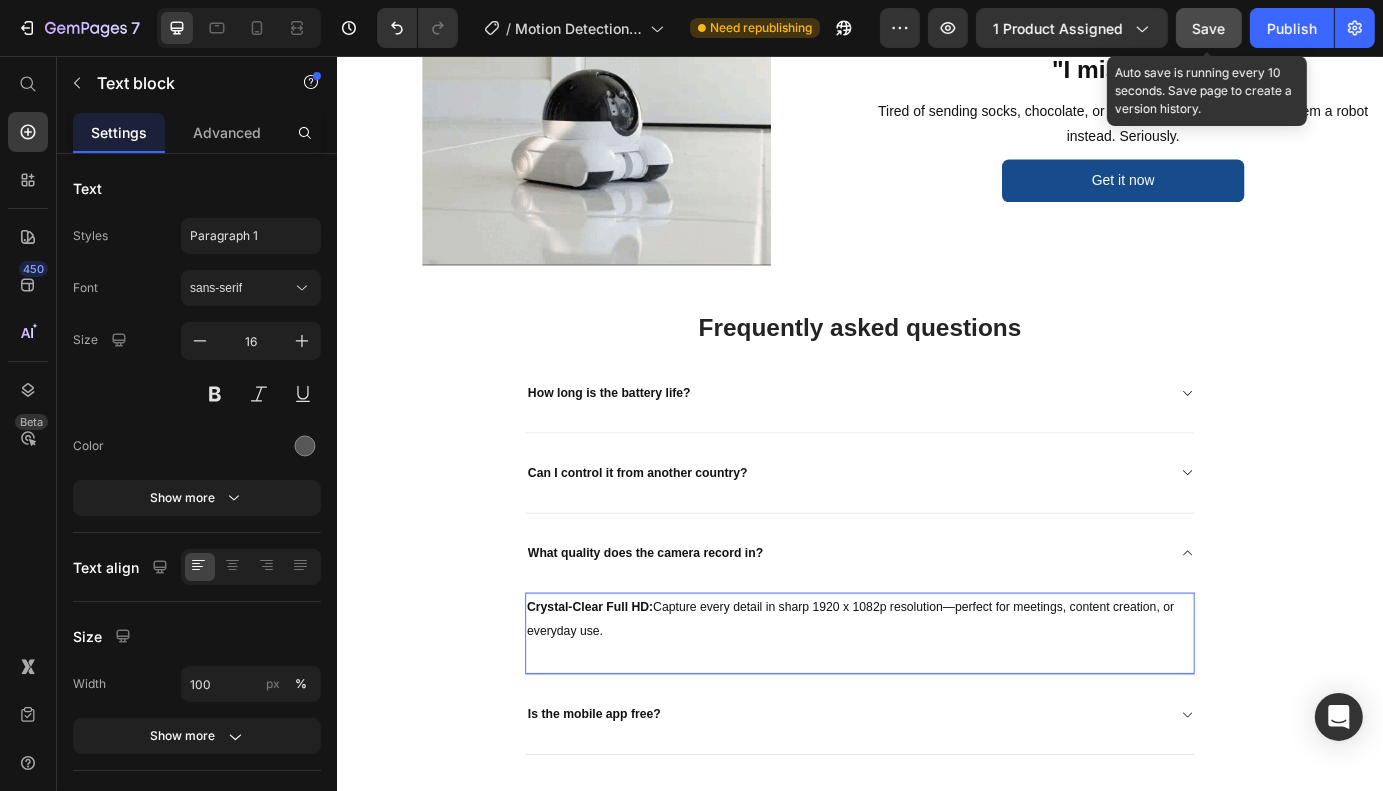 drag, startPoint x: 1212, startPoint y: 29, endPoint x: 750, endPoint y: 17, distance: 462.15582 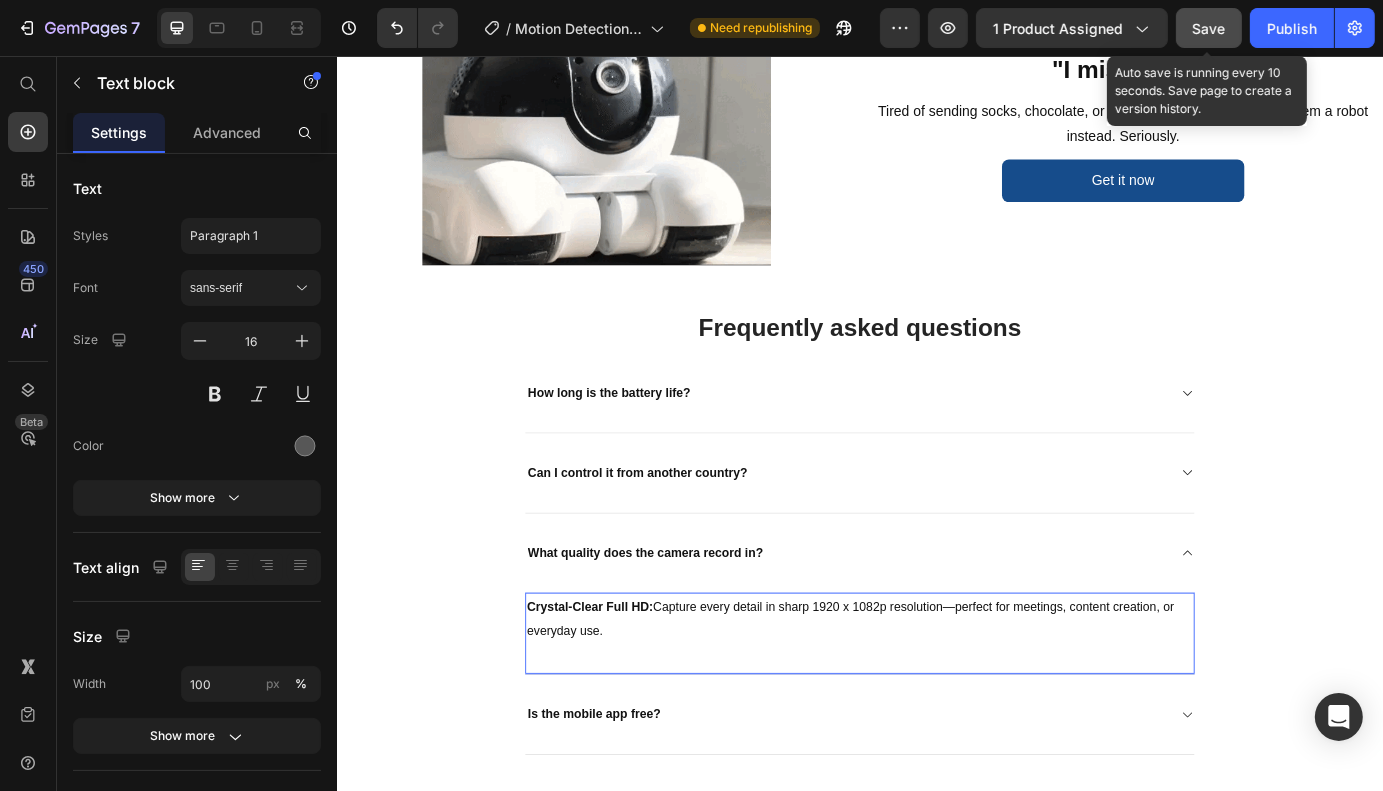 click on "Save" at bounding box center [1209, 28] 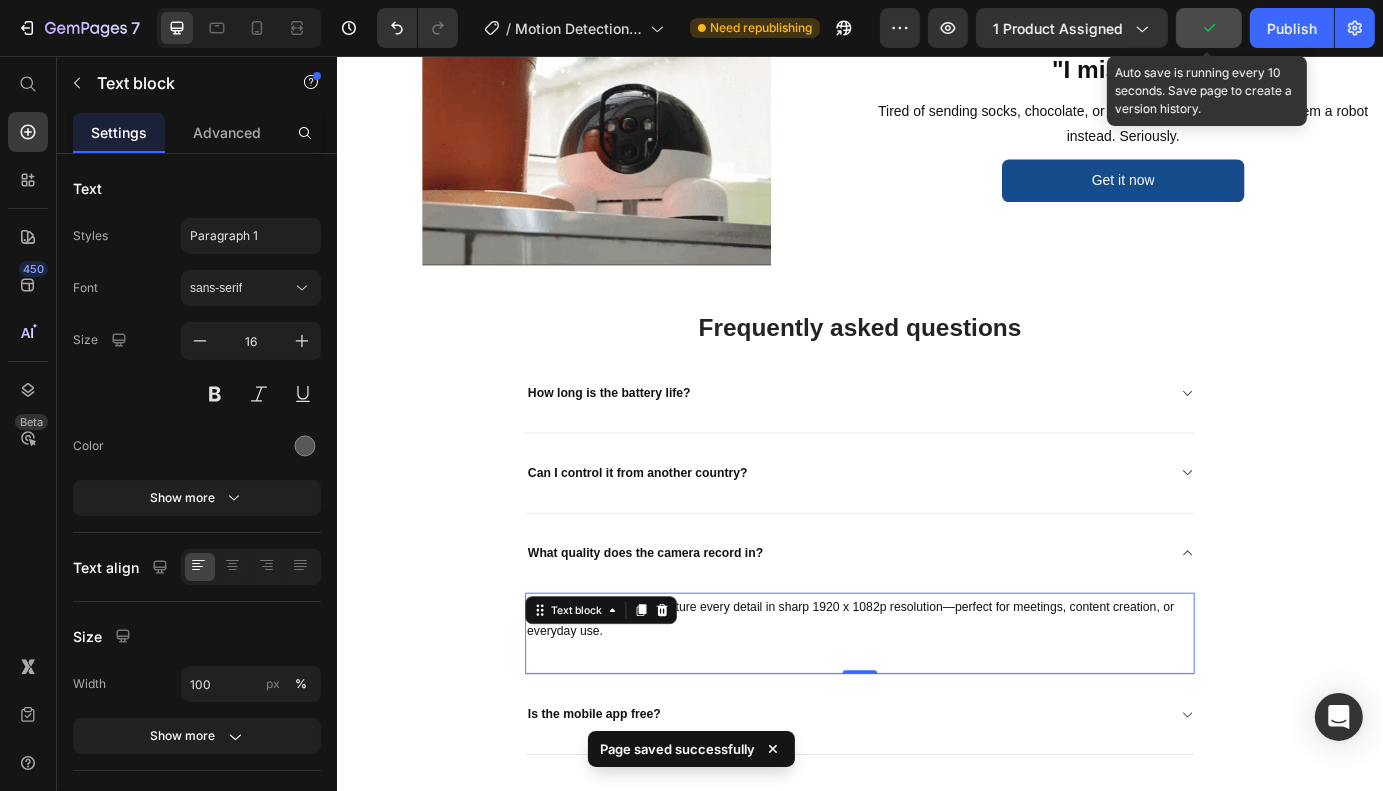 click on "Crystal-Clear Full HD:  Capture every detail in sharp [RESOLUTION] resolution—perfect for meetings, content creation, or everyday use. Text block   0" at bounding box center [936, 719] 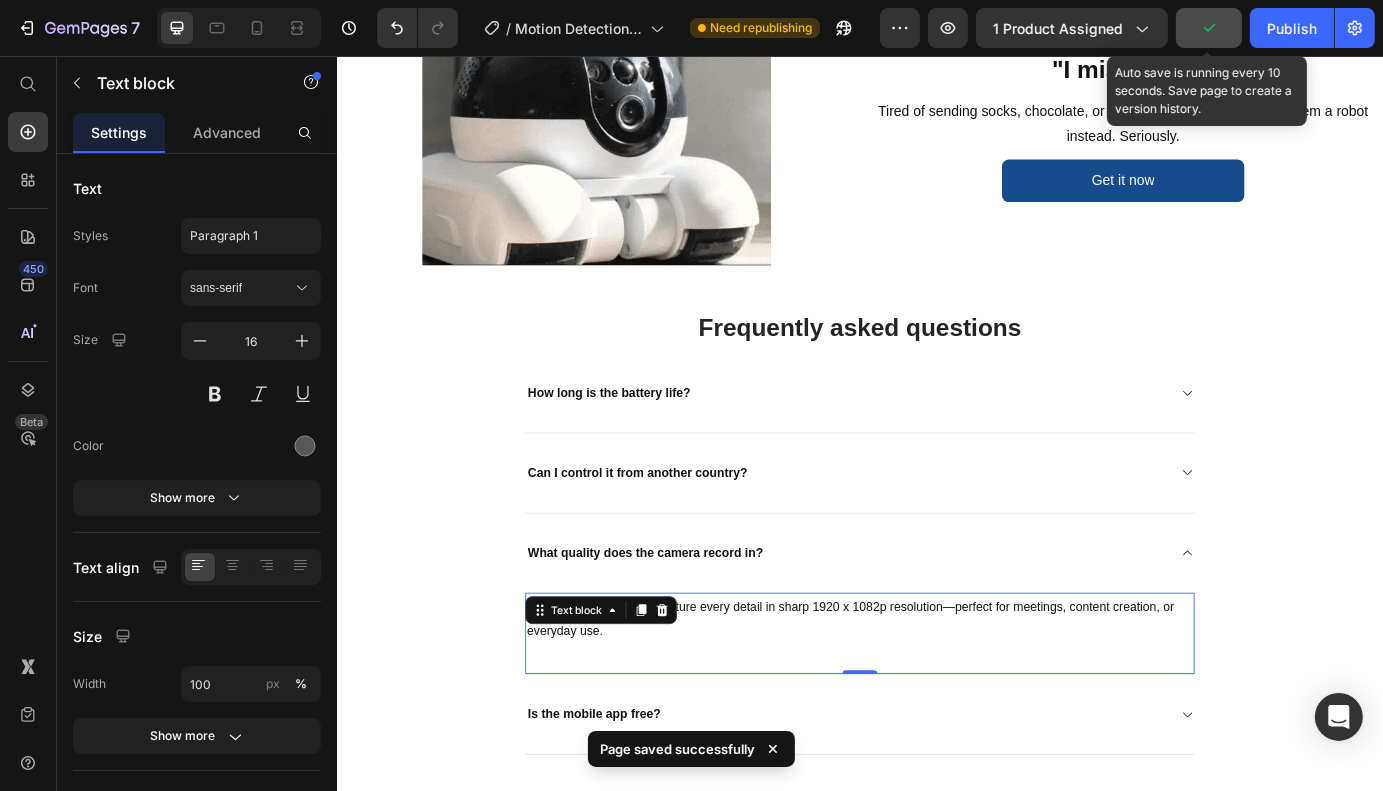 drag, startPoint x: 619, startPoint y: 756, endPoint x: 635, endPoint y: 733, distance: 28.01785 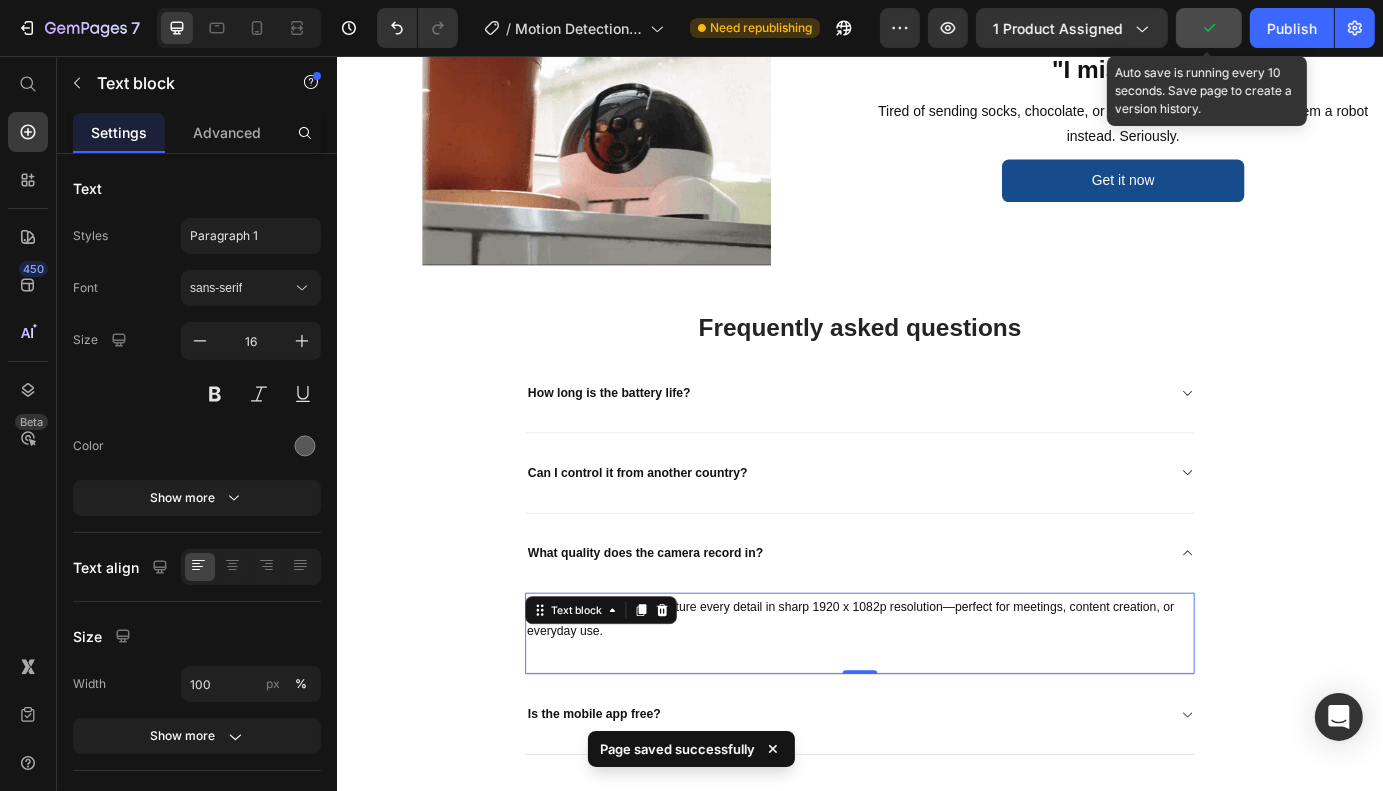click on "Crystal-Clear Full HD:  Capture every detail in sharp [RESOLUTION] resolution—perfect for meetings, content creation, or everyday use. Text block   0" at bounding box center [936, 719] 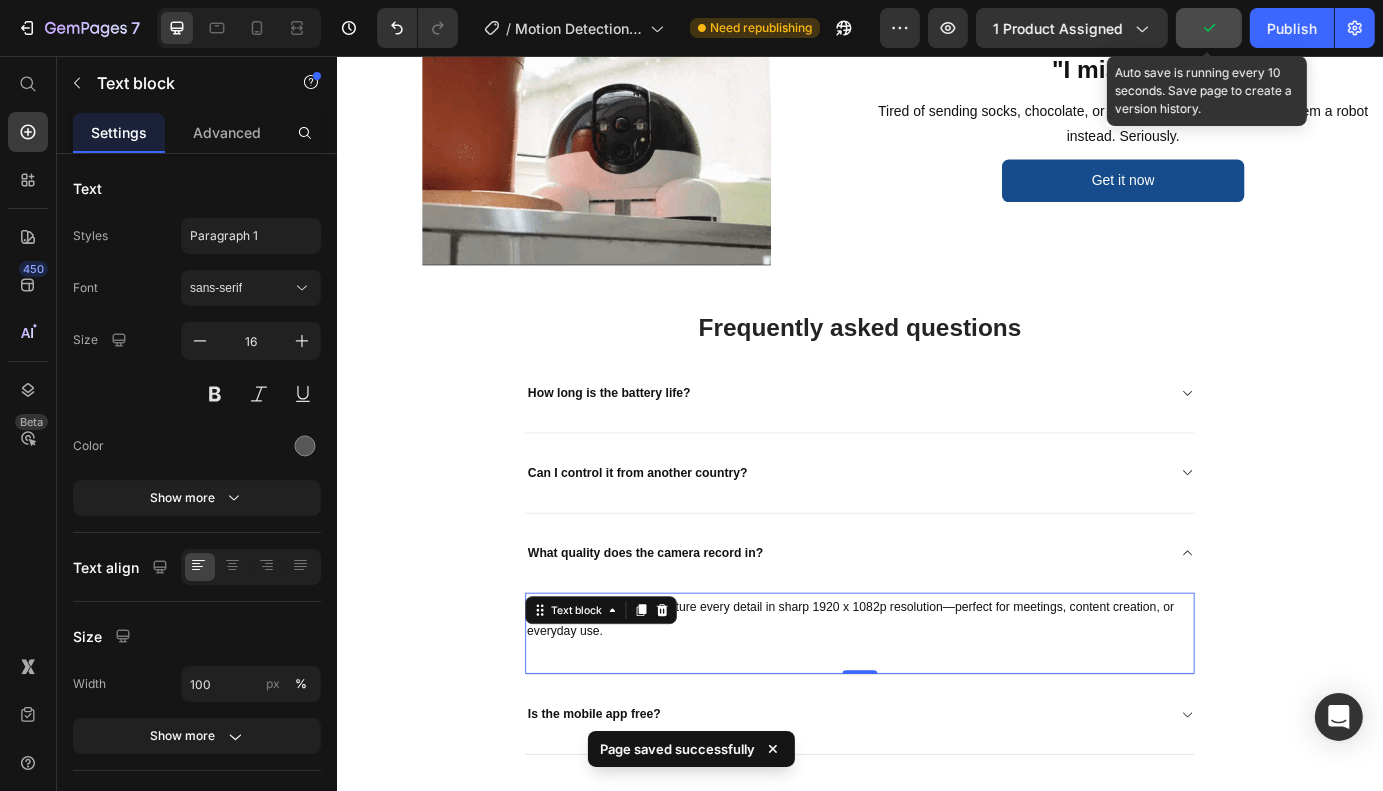 click on "Crystal-Clear Full HD:  Capture every detail in sharp [RESOLUTION] resolution—perfect for meetings, content creation, or everyday use." at bounding box center [936, 703] 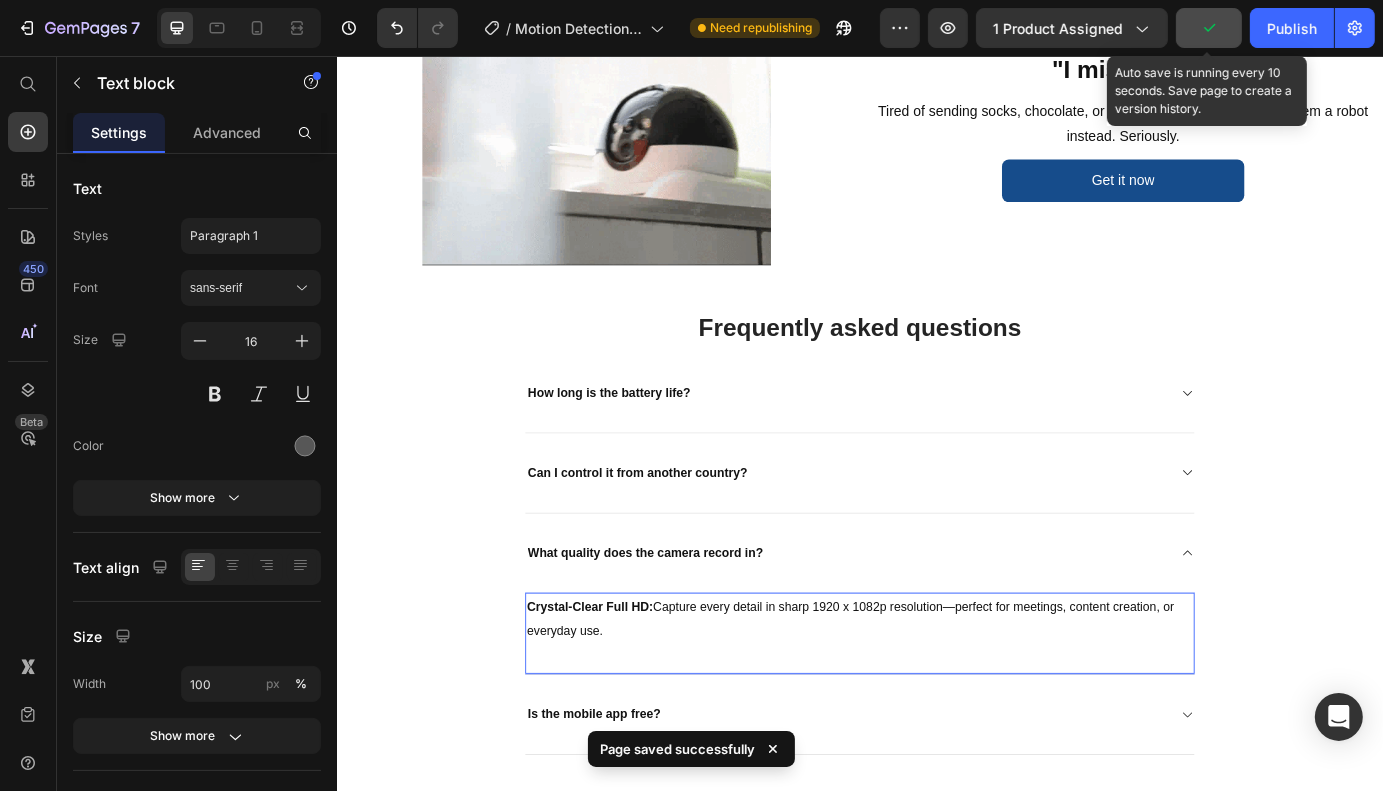 click on "Crystal-Clear Full HD:  Capture every detail in sharp [RESOLUTION] resolution—perfect for meetings, content creation, or everyday use. Text block   0" at bounding box center (936, 719) 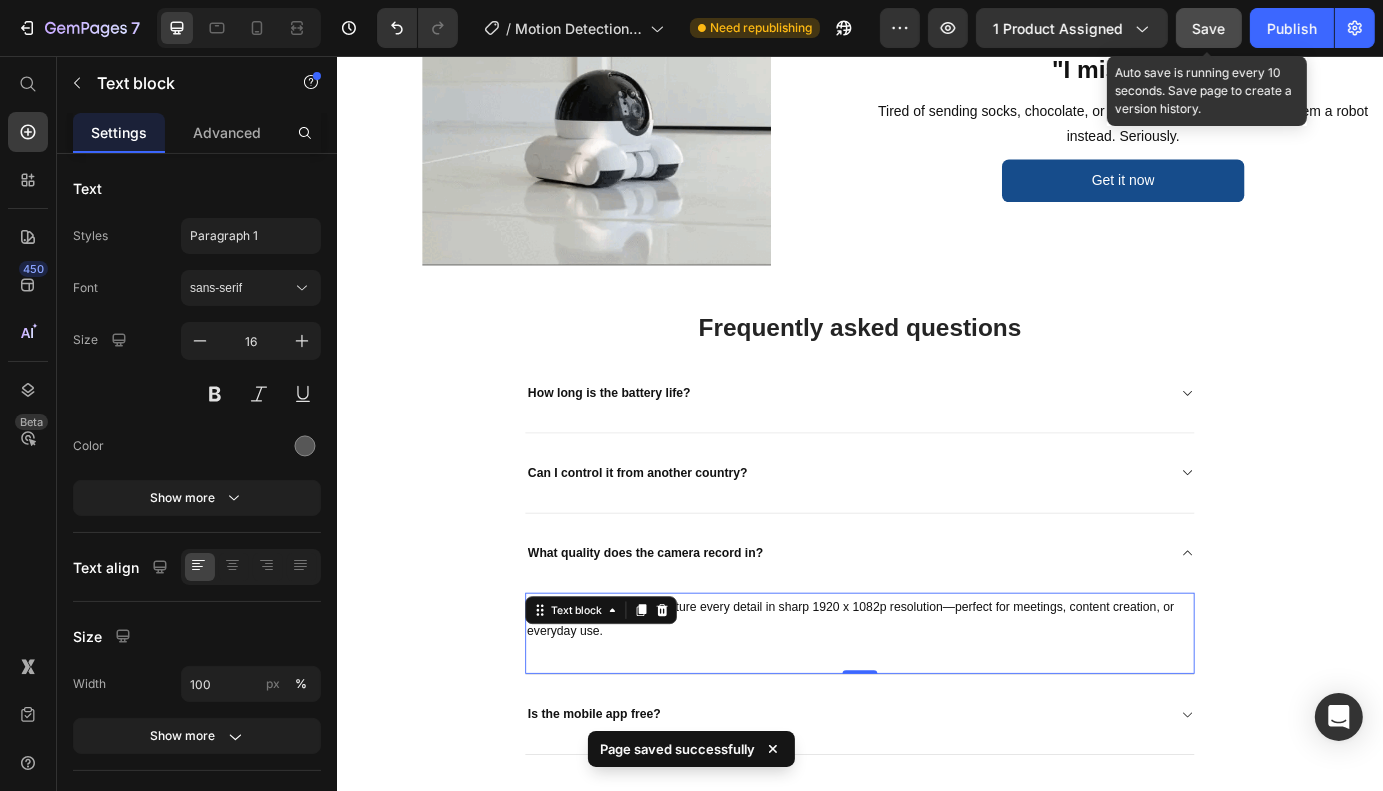 click on "Crystal-Clear Full HD:  Capture every detail in sharp [RESOLUTION] resolution—perfect for meetings, content creation, or everyday use. Text block   0" at bounding box center (936, 719) 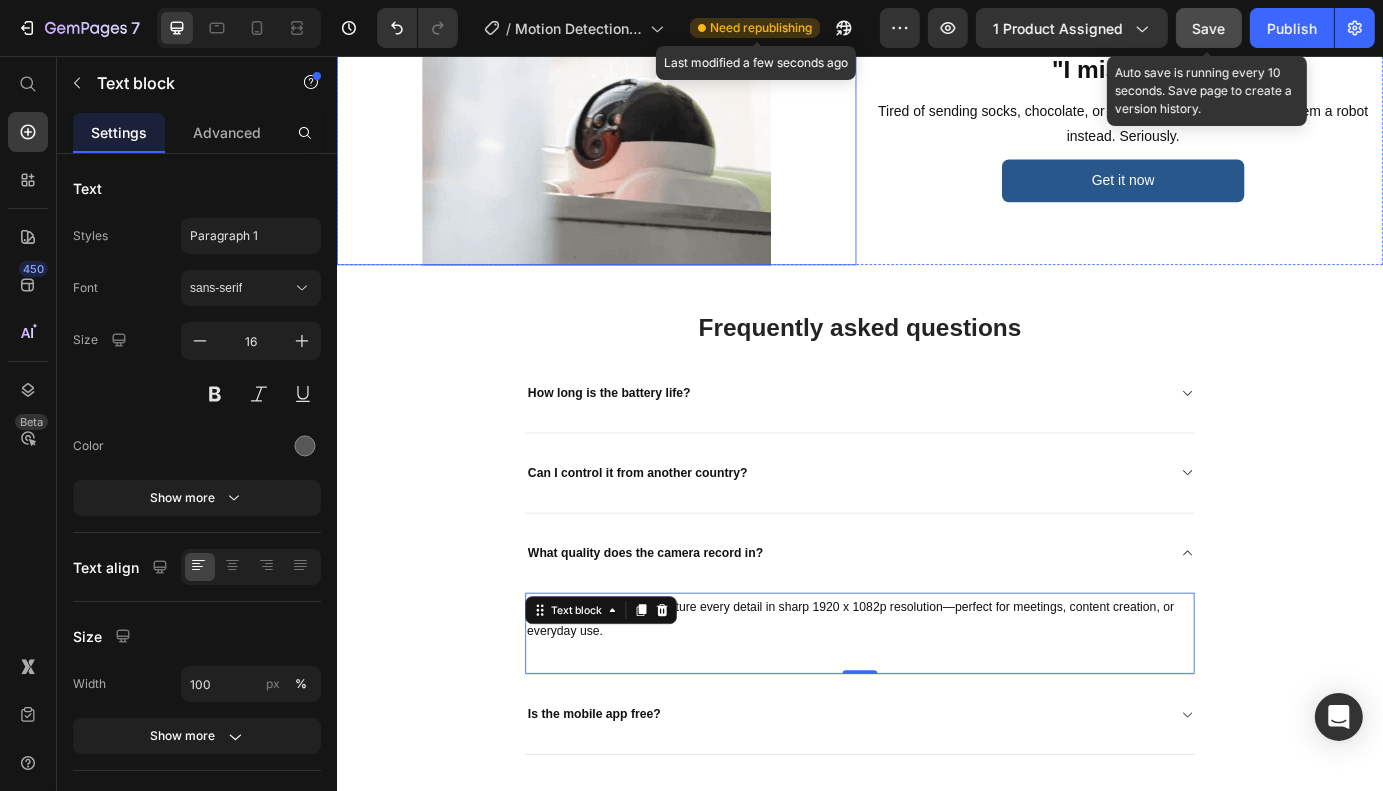 click on "How long is the battery life?" at bounding box center [936, 443] 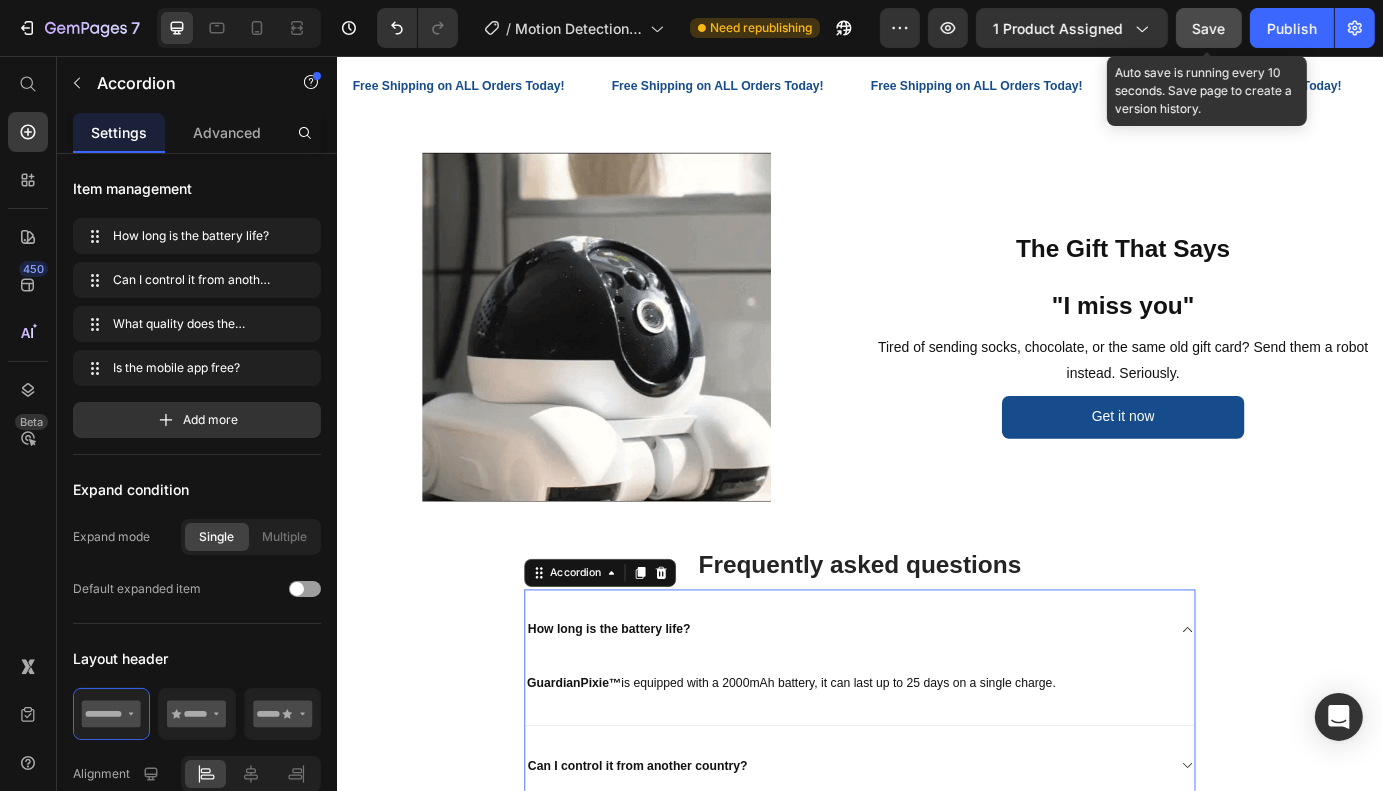 scroll, scrollTop: 2667, scrollLeft: 0, axis: vertical 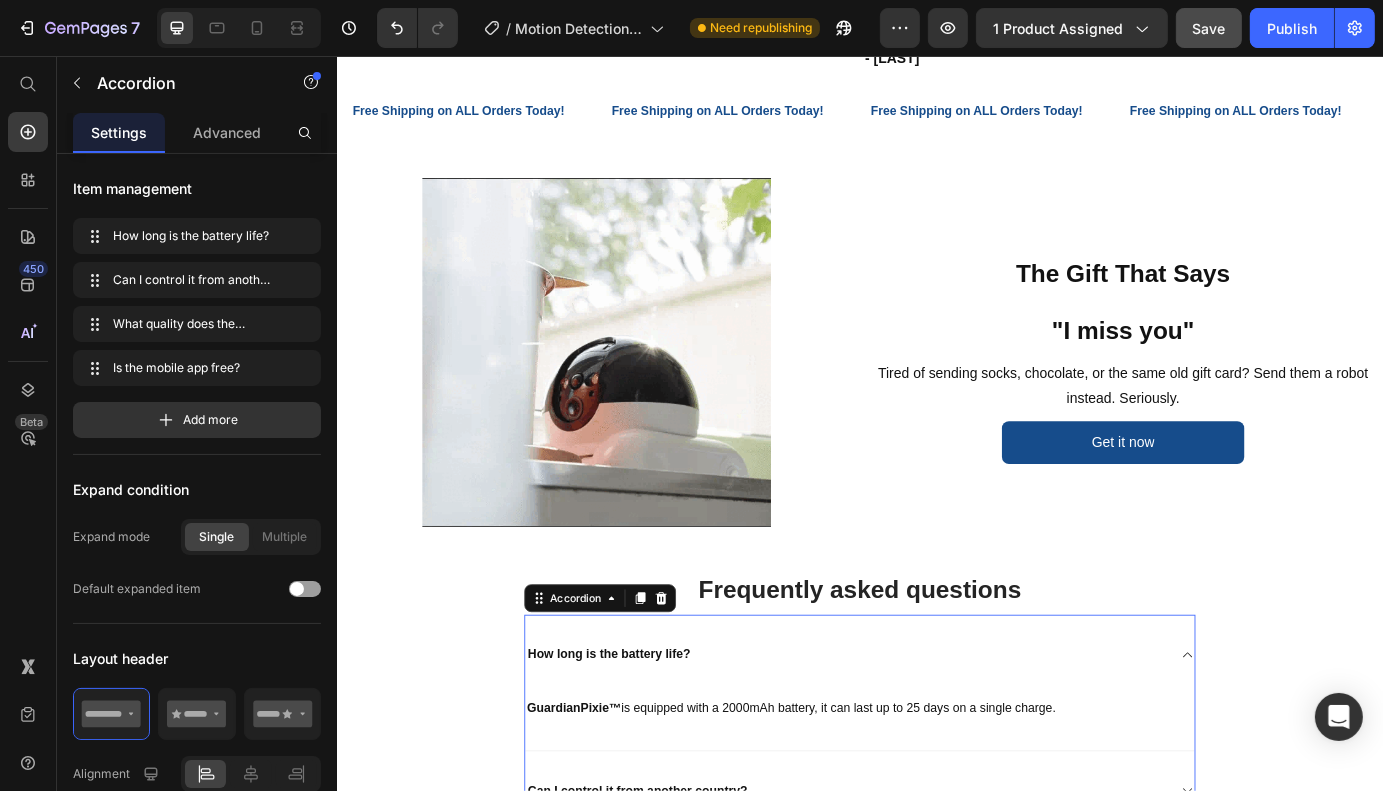 click on "Publish" at bounding box center (1292, 28) 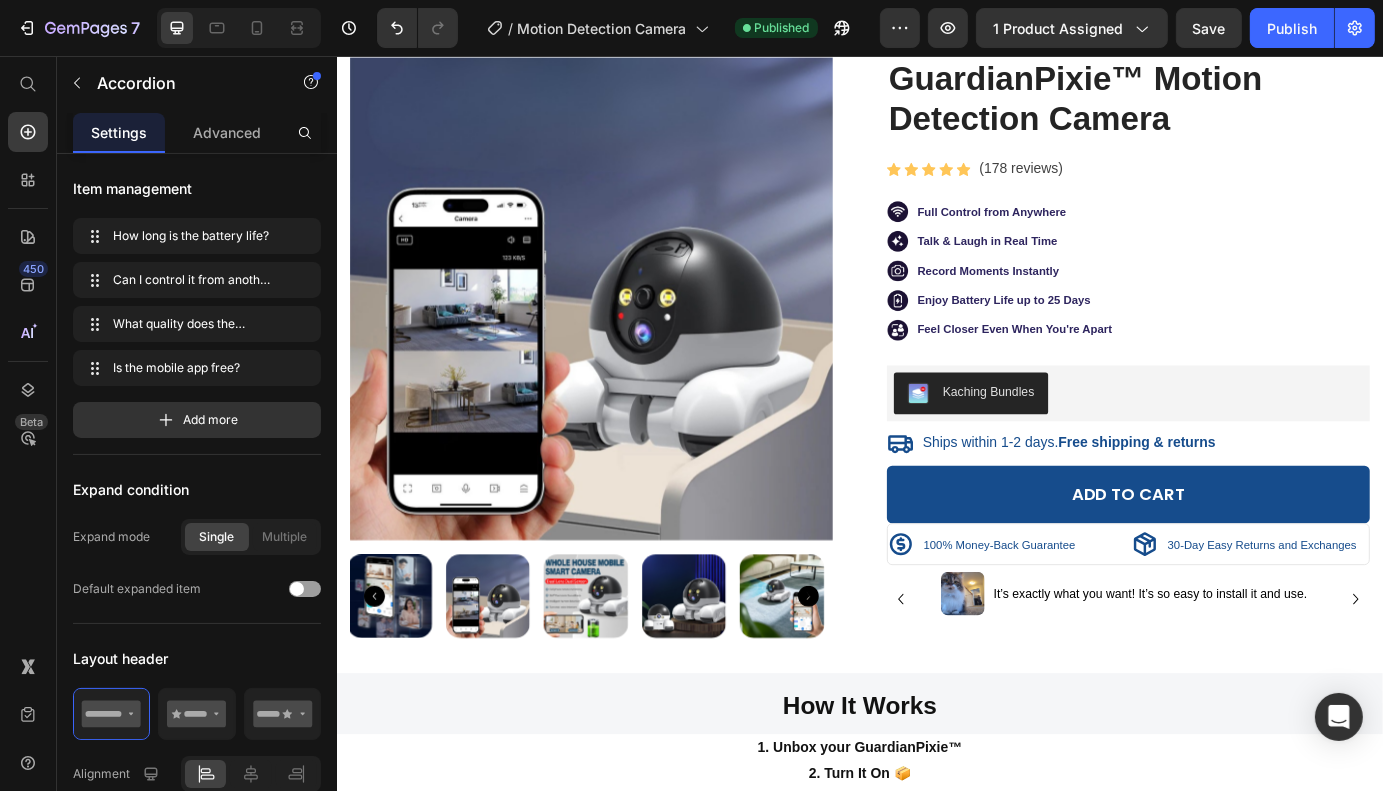 scroll, scrollTop: 0, scrollLeft: 0, axis: both 